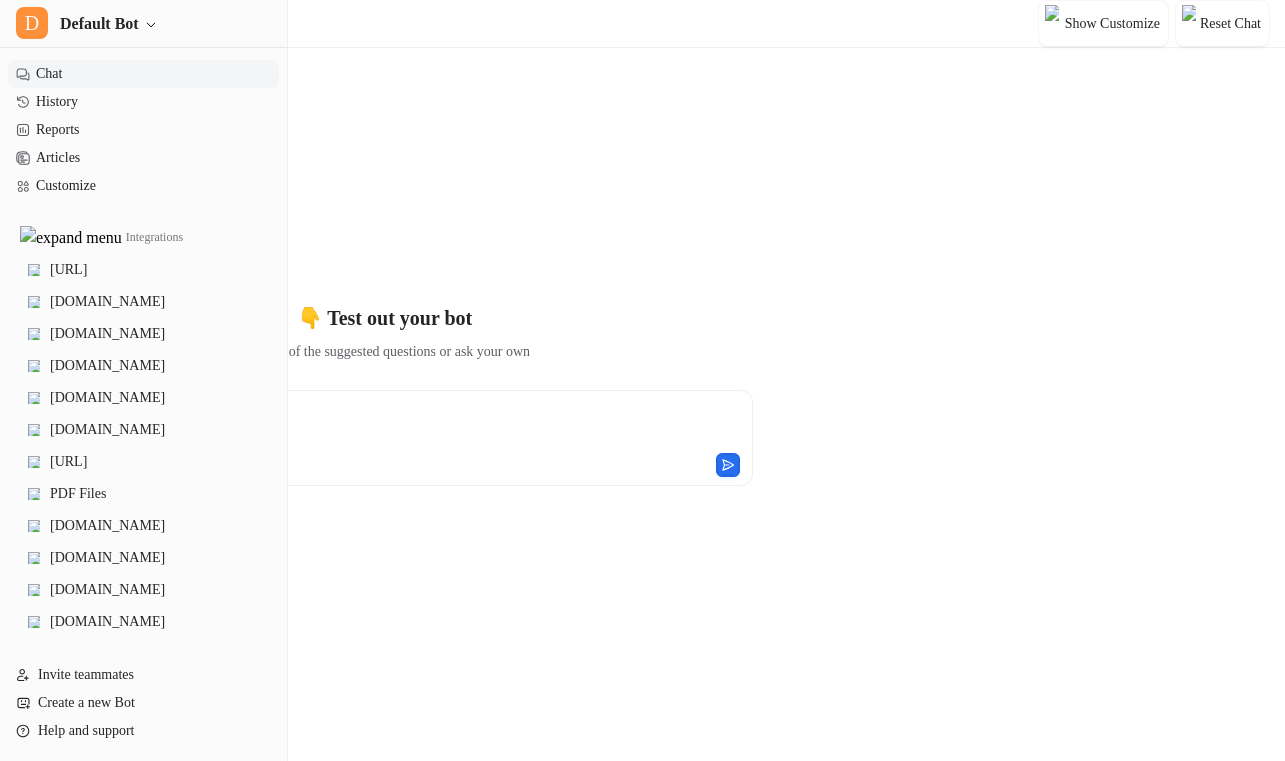 scroll, scrollTop: 0, scrollLeft: 0, axis: both 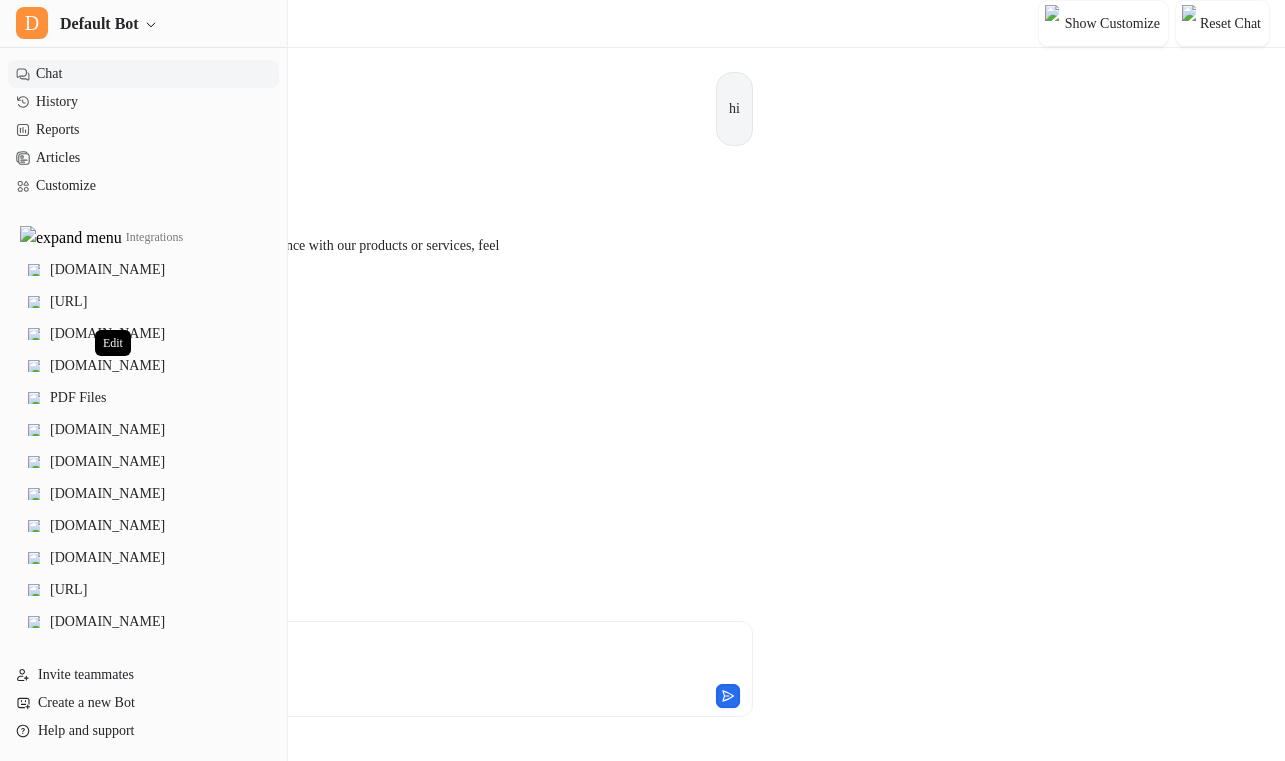 click 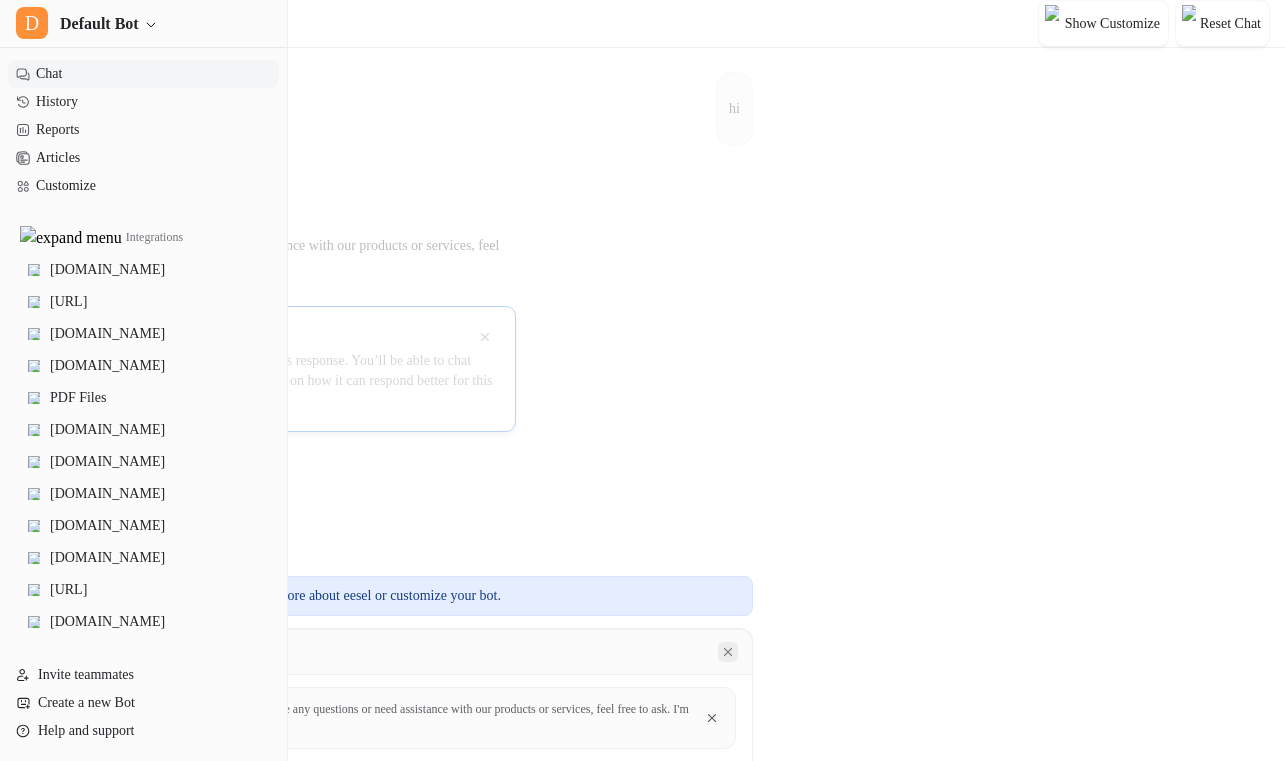 click 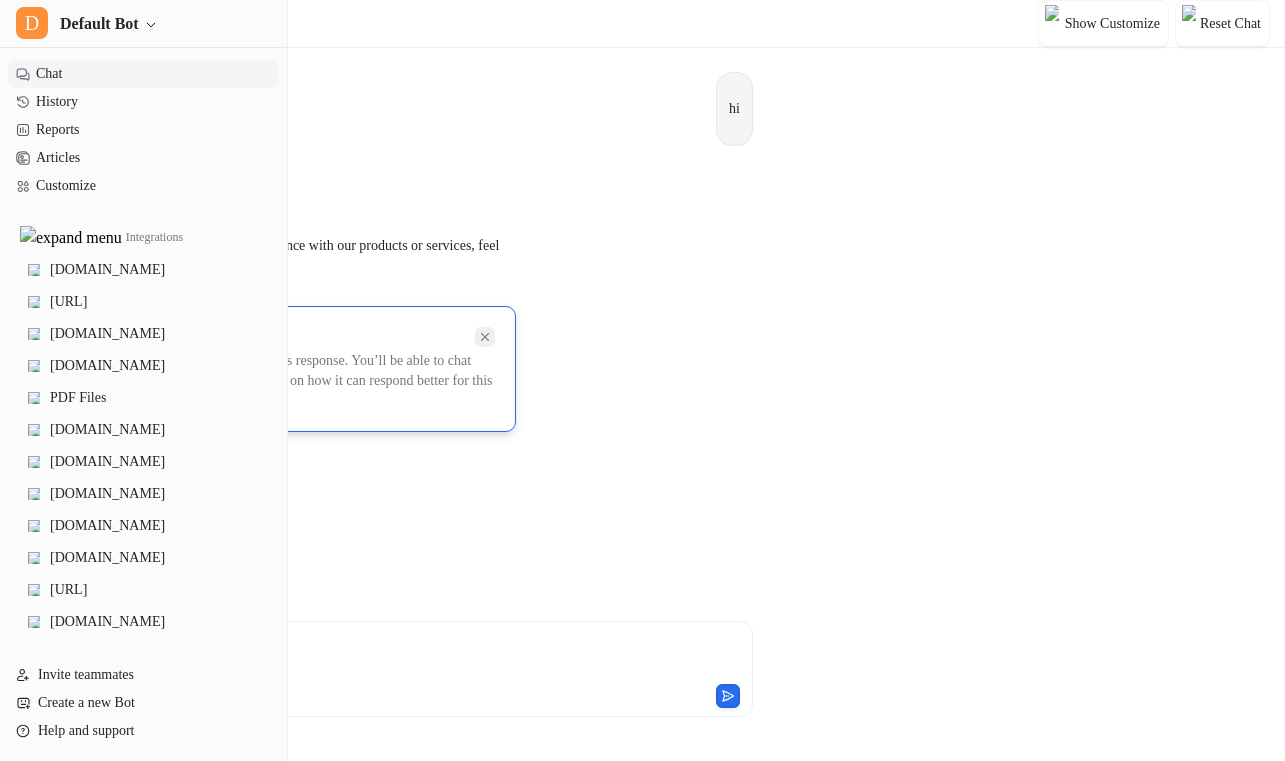 click 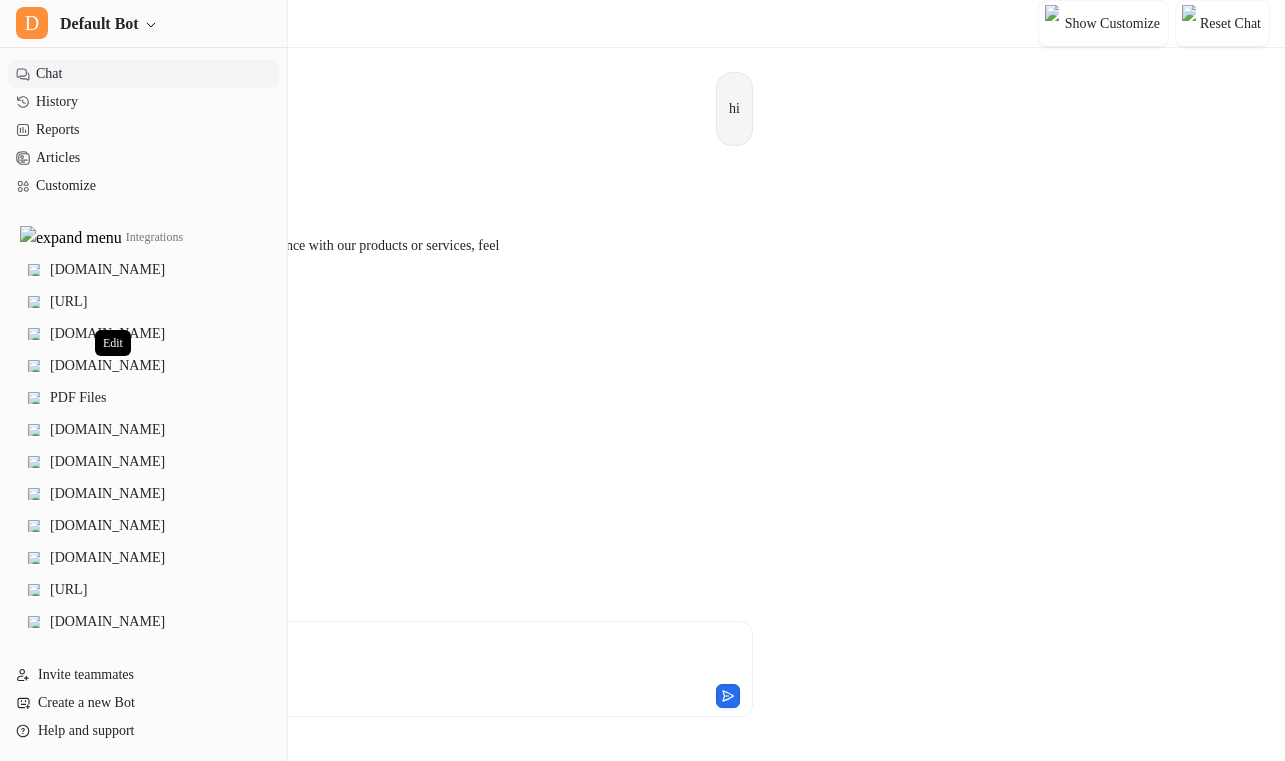 click 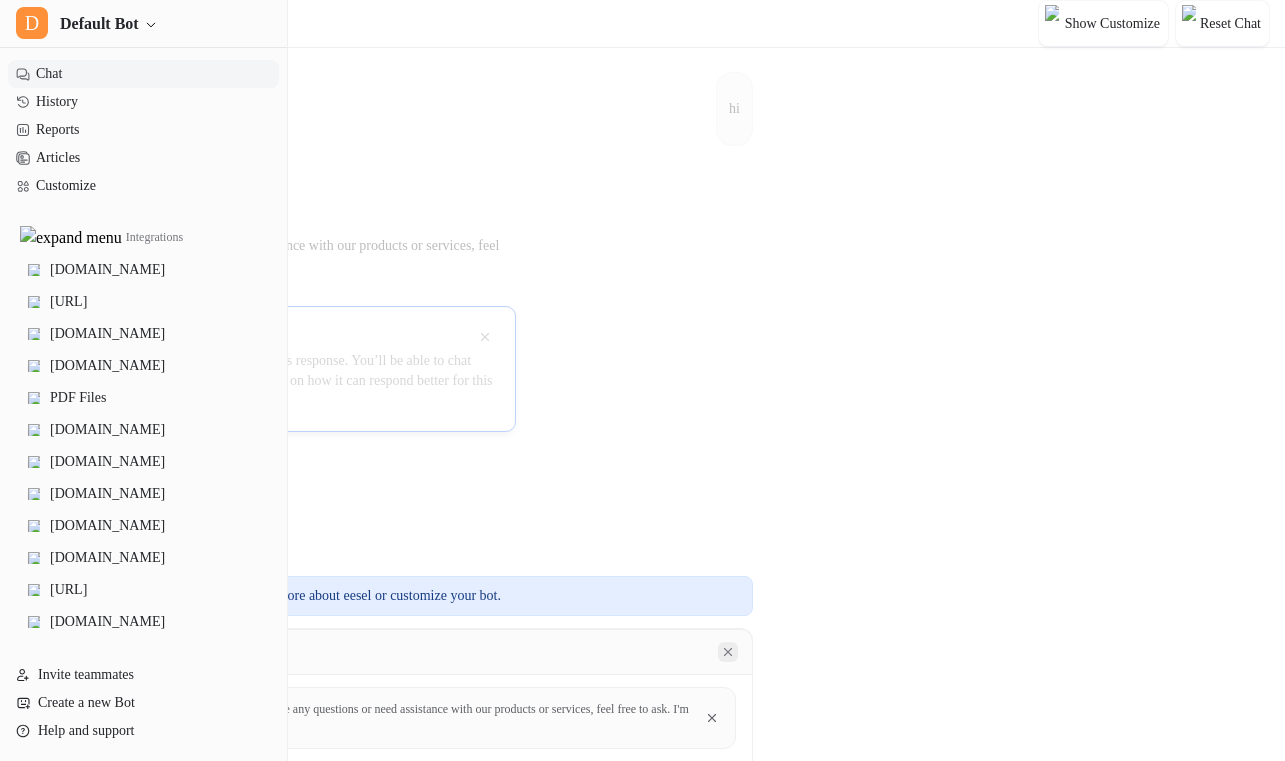 click 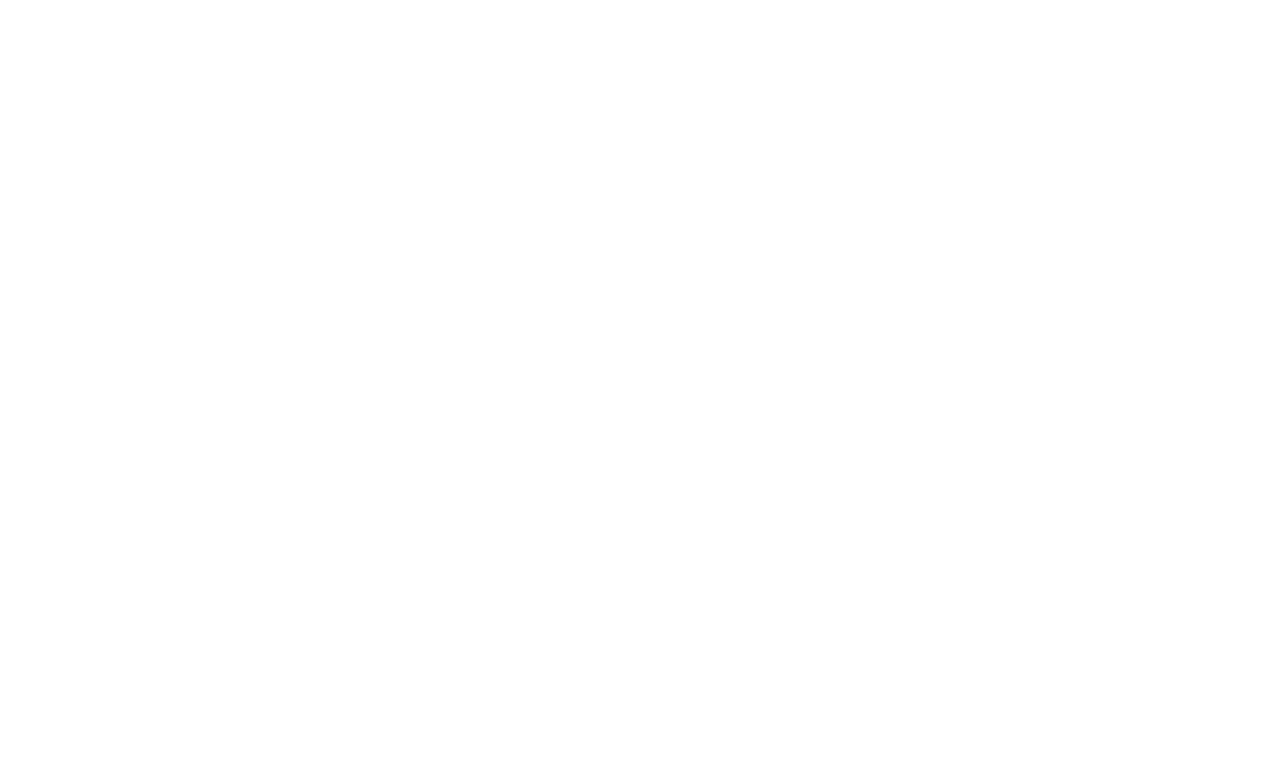 scroll, scrollTop: 0, scrollLeft: 0, axis: both 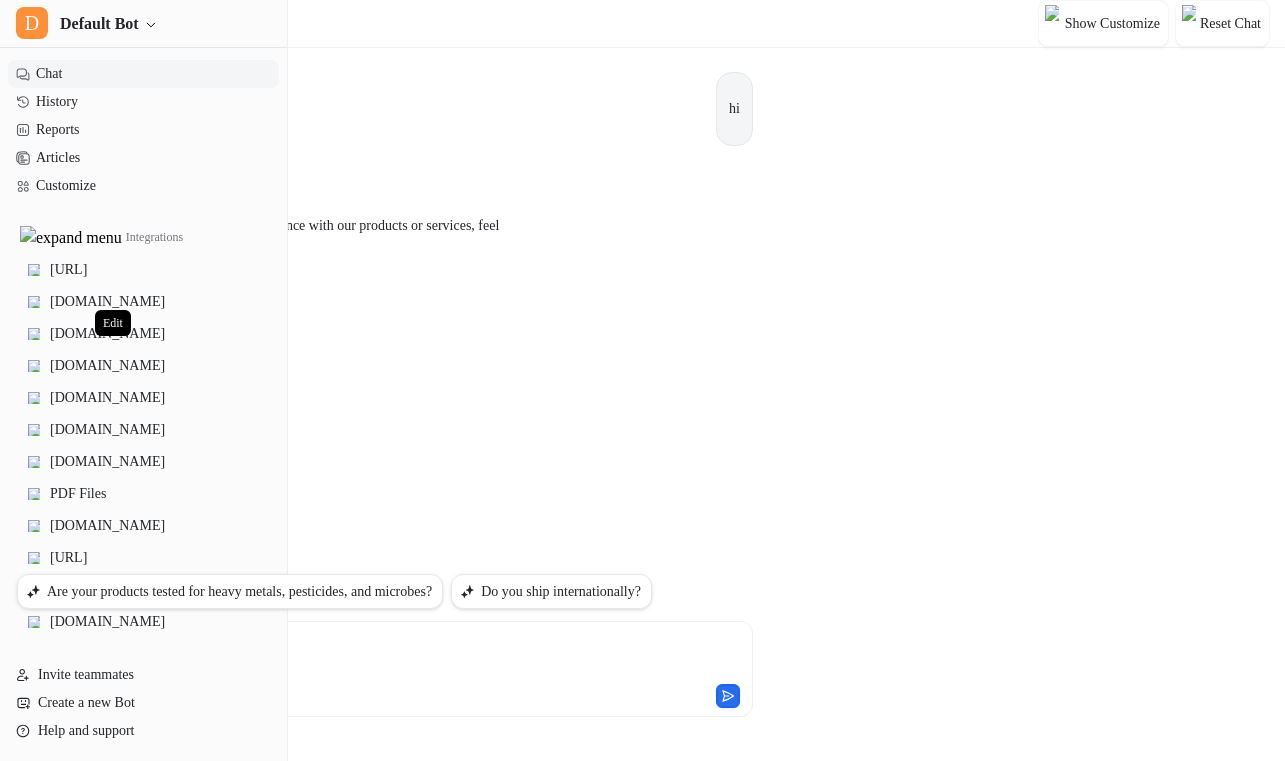 click 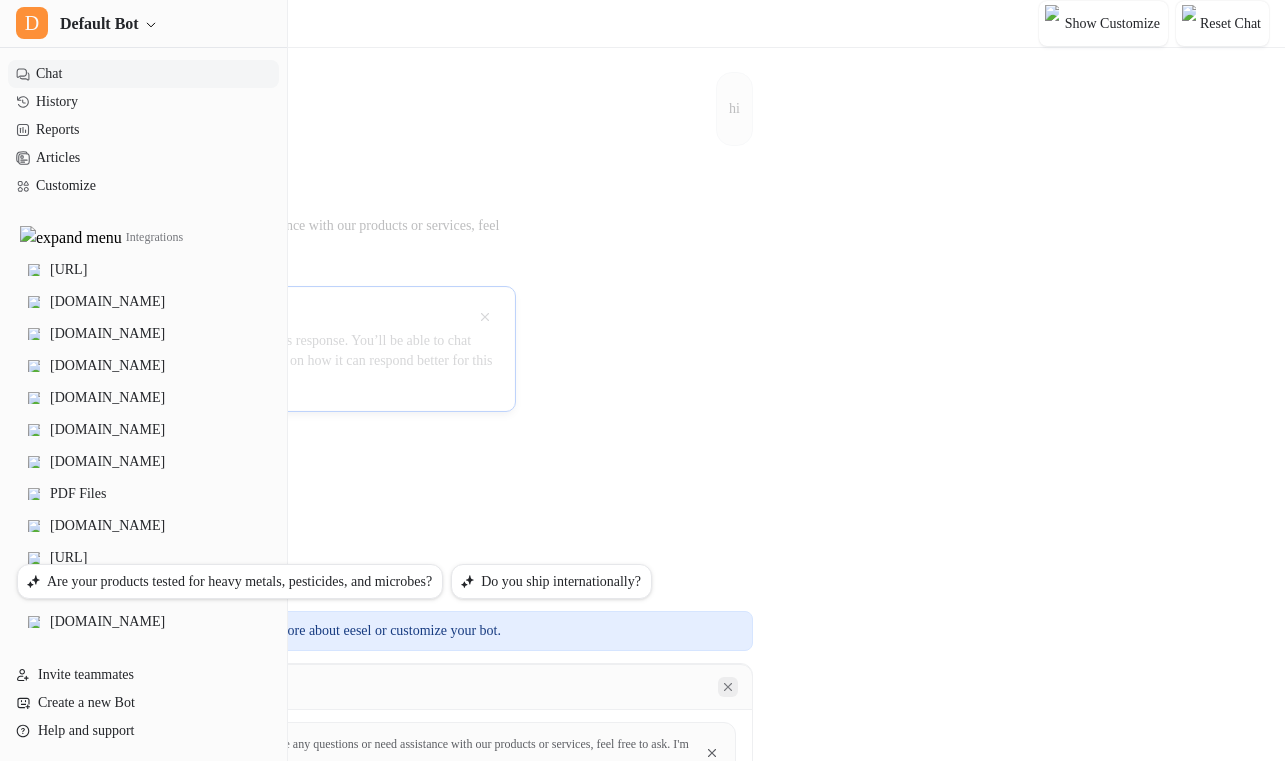 click 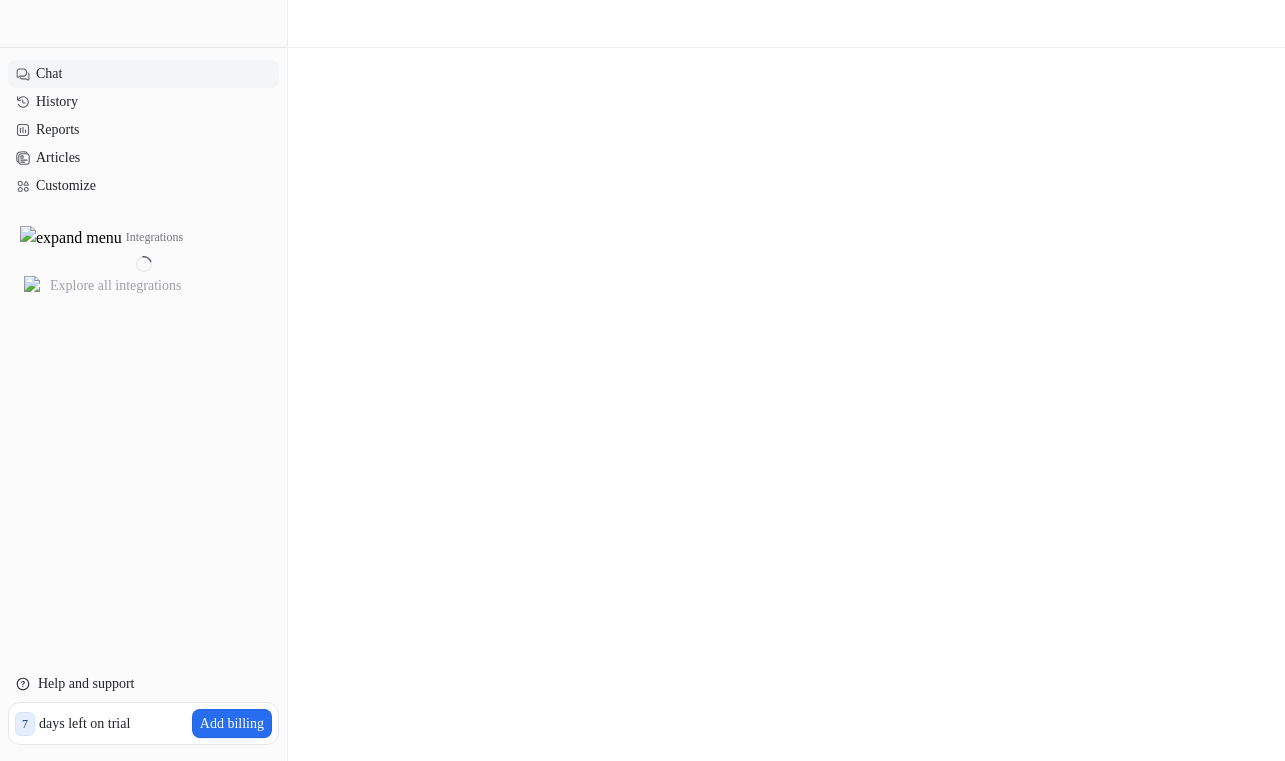 scroll, scrollTop: 0, scrollLeft: 0, axis: both 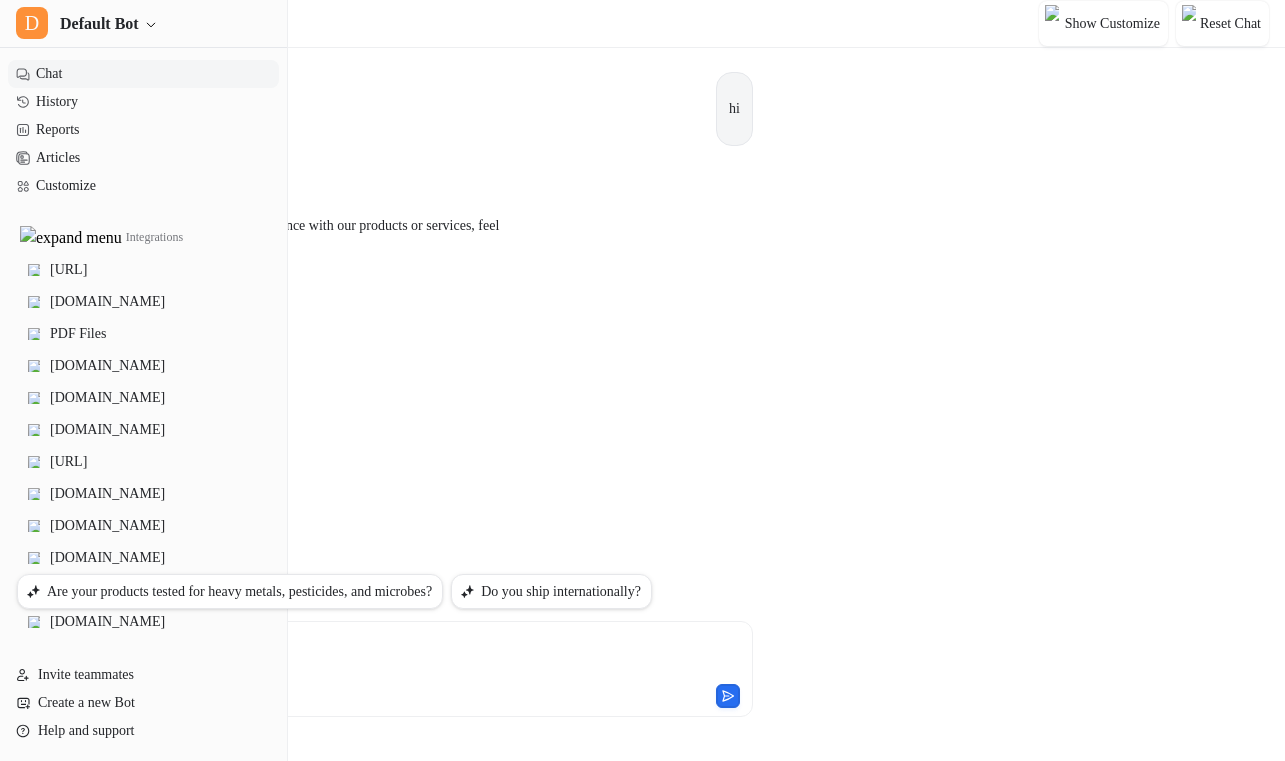 type on "**********" 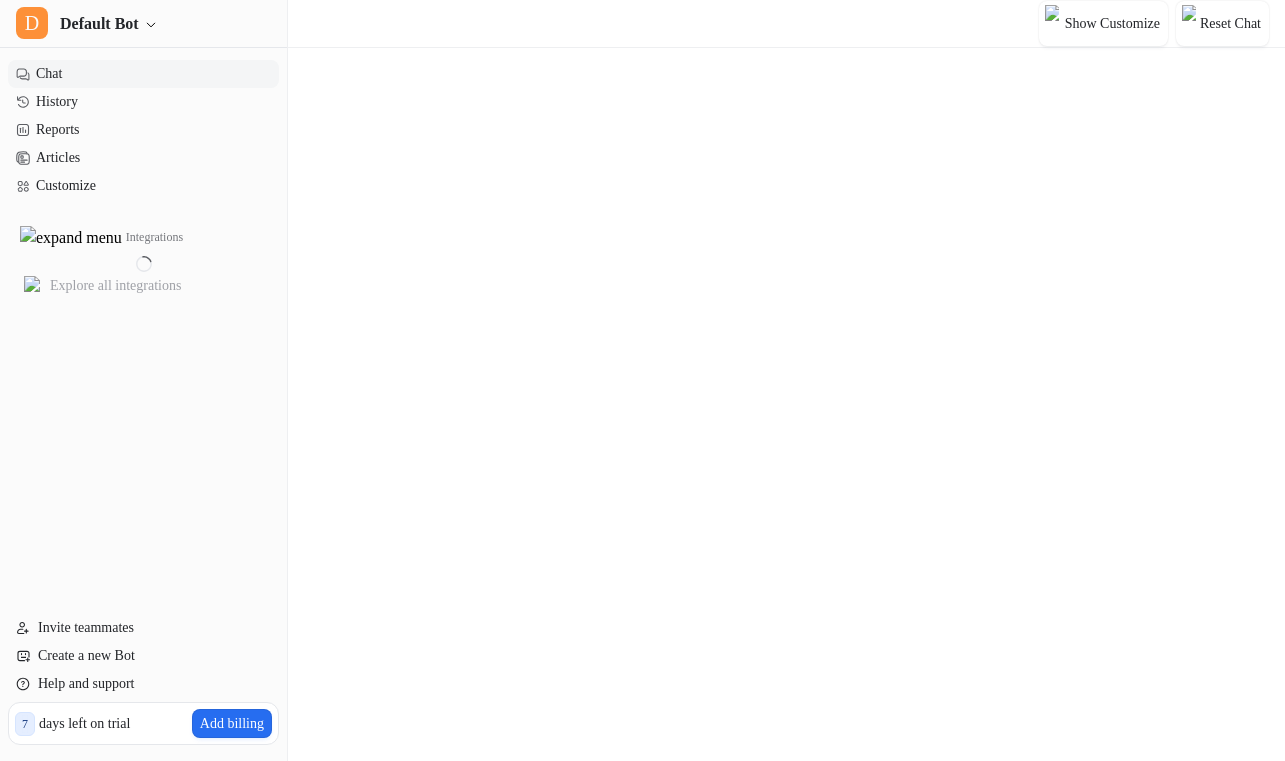 scroll, scrollTop: 0, scrollLeft: 0, axis: both 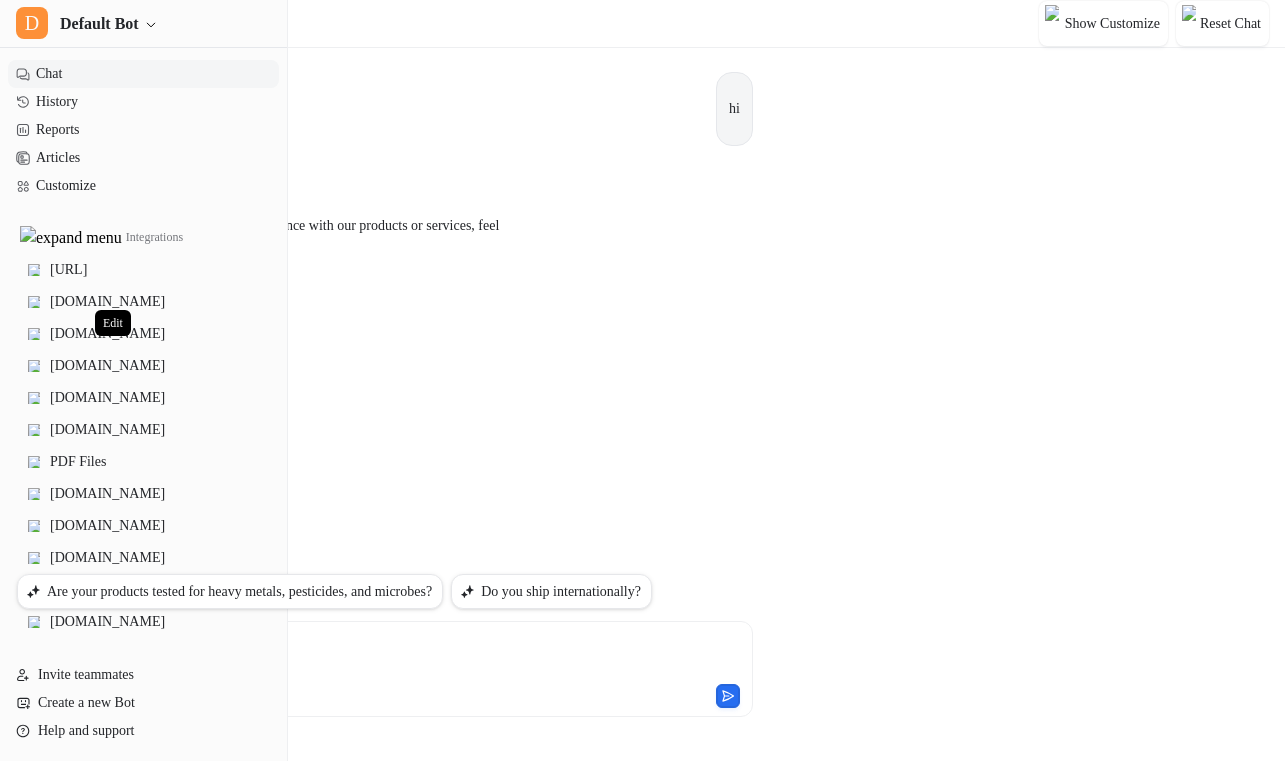 click 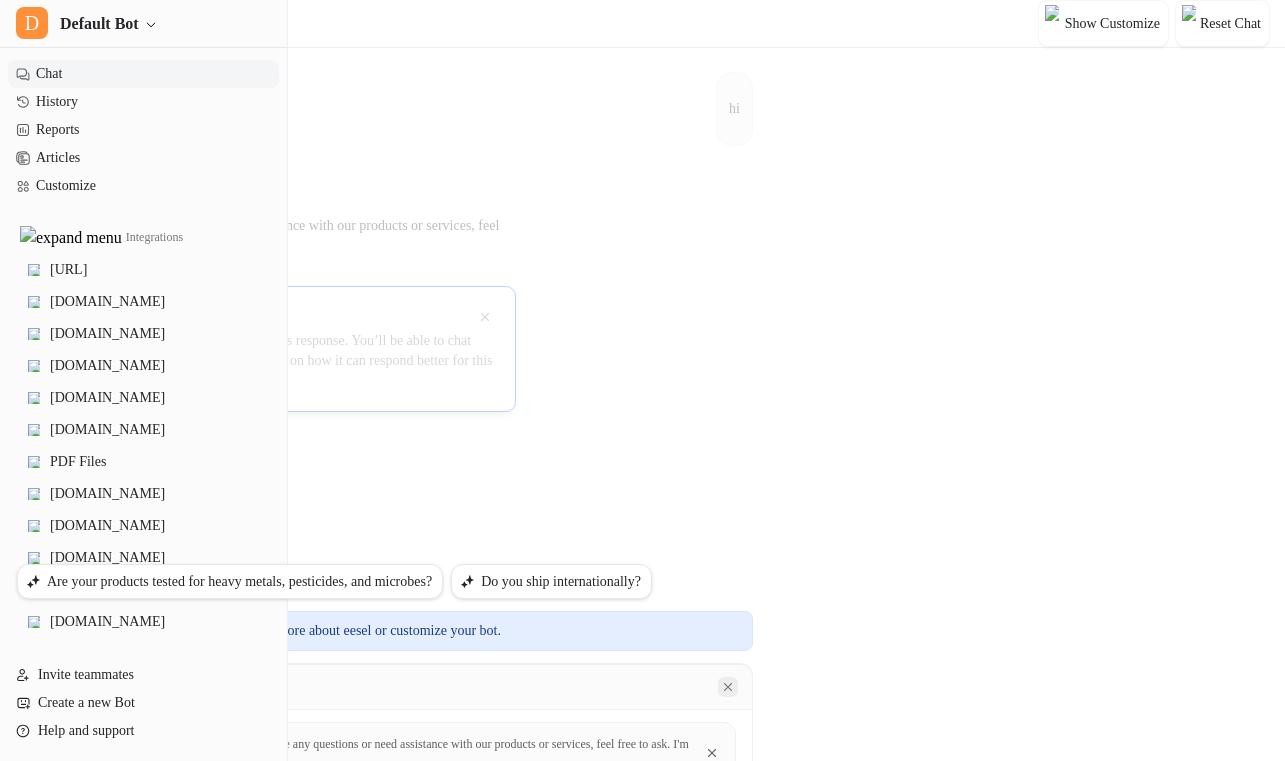 click 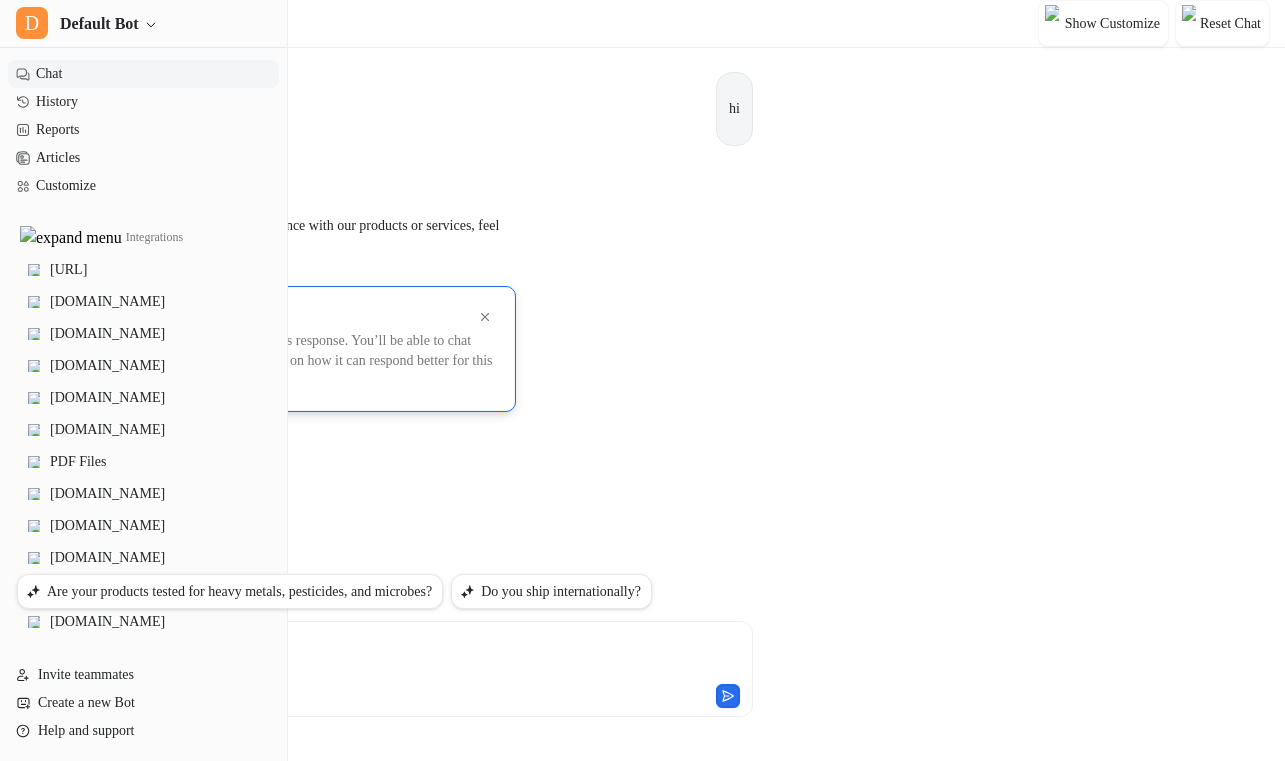 click on "**********" at bounding box center [385, 657] 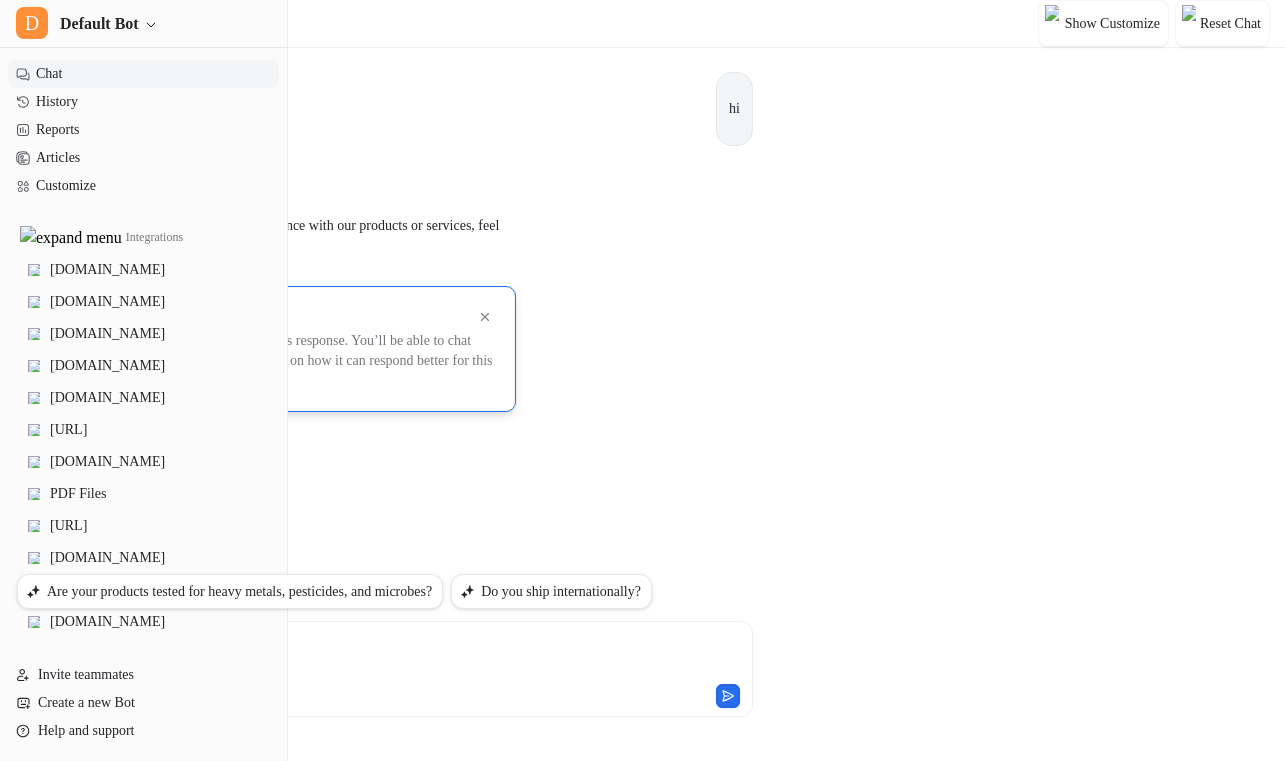 scroll, scrollTop: 0, scrollLeft: 0, axis: both 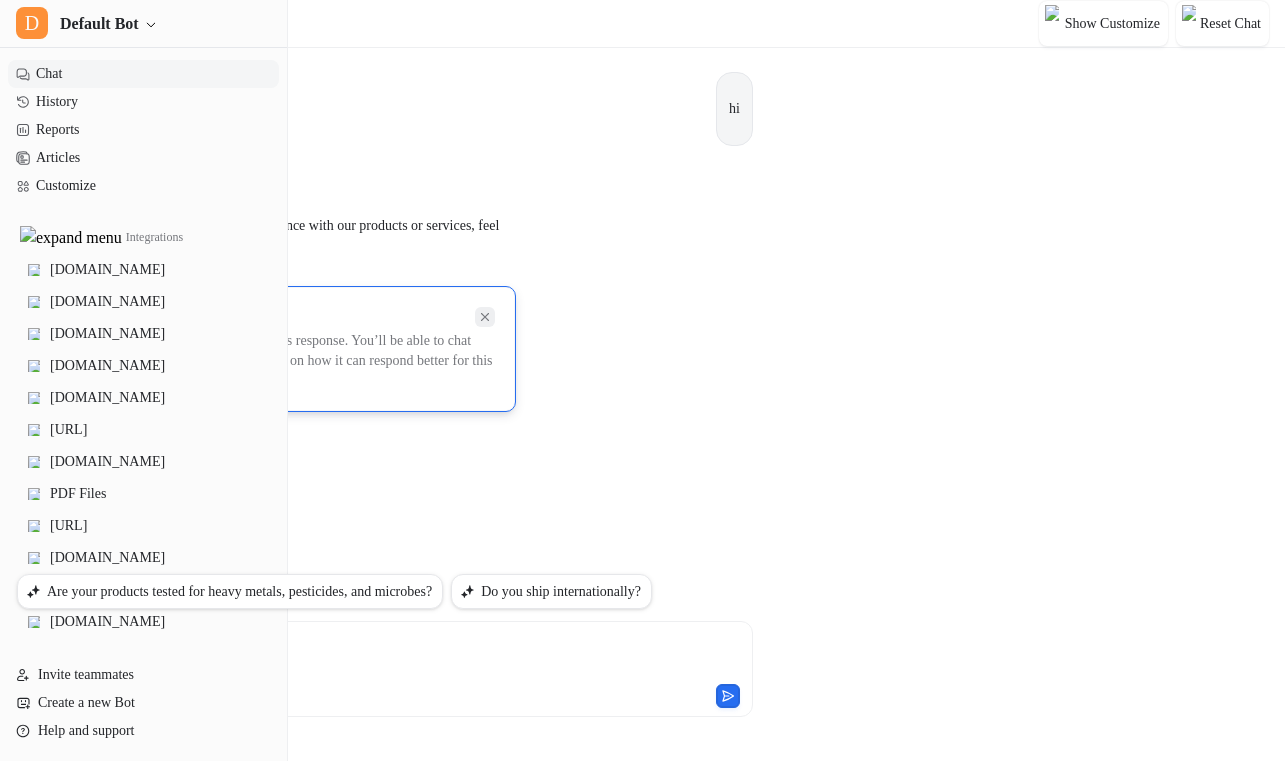 click 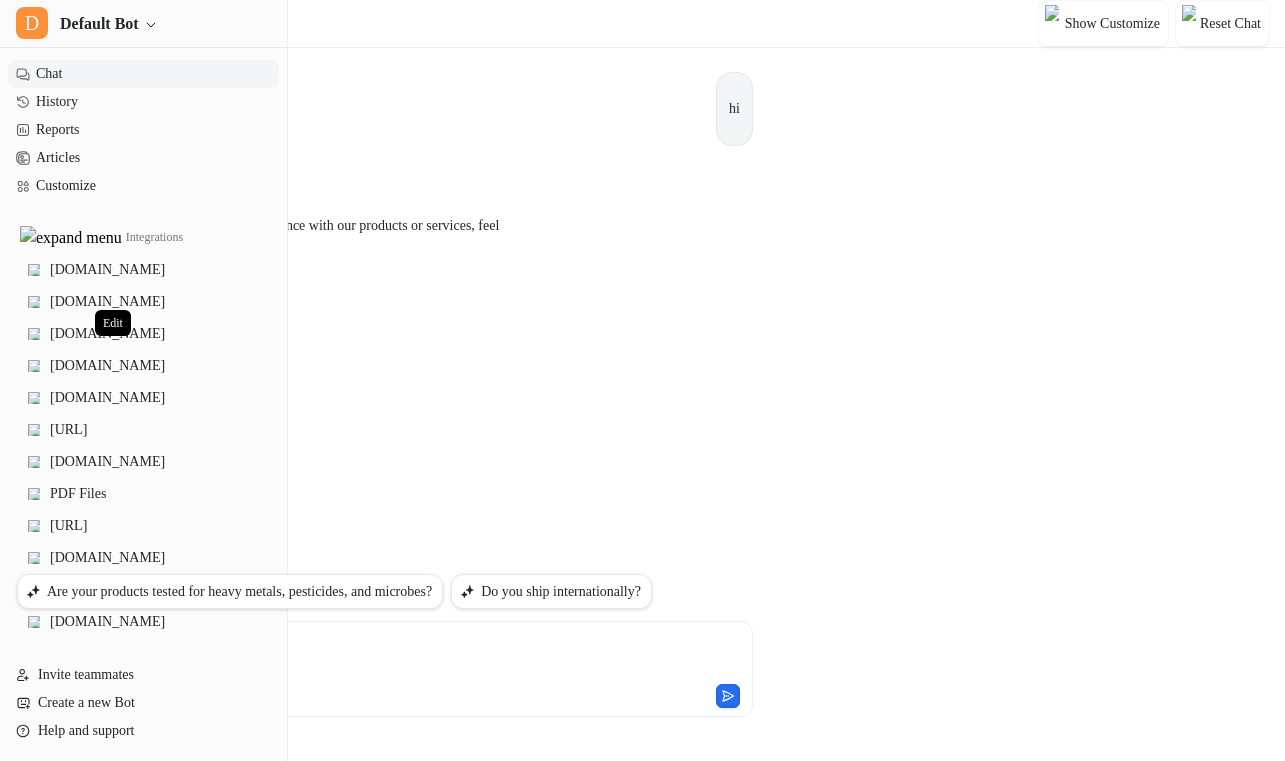 click 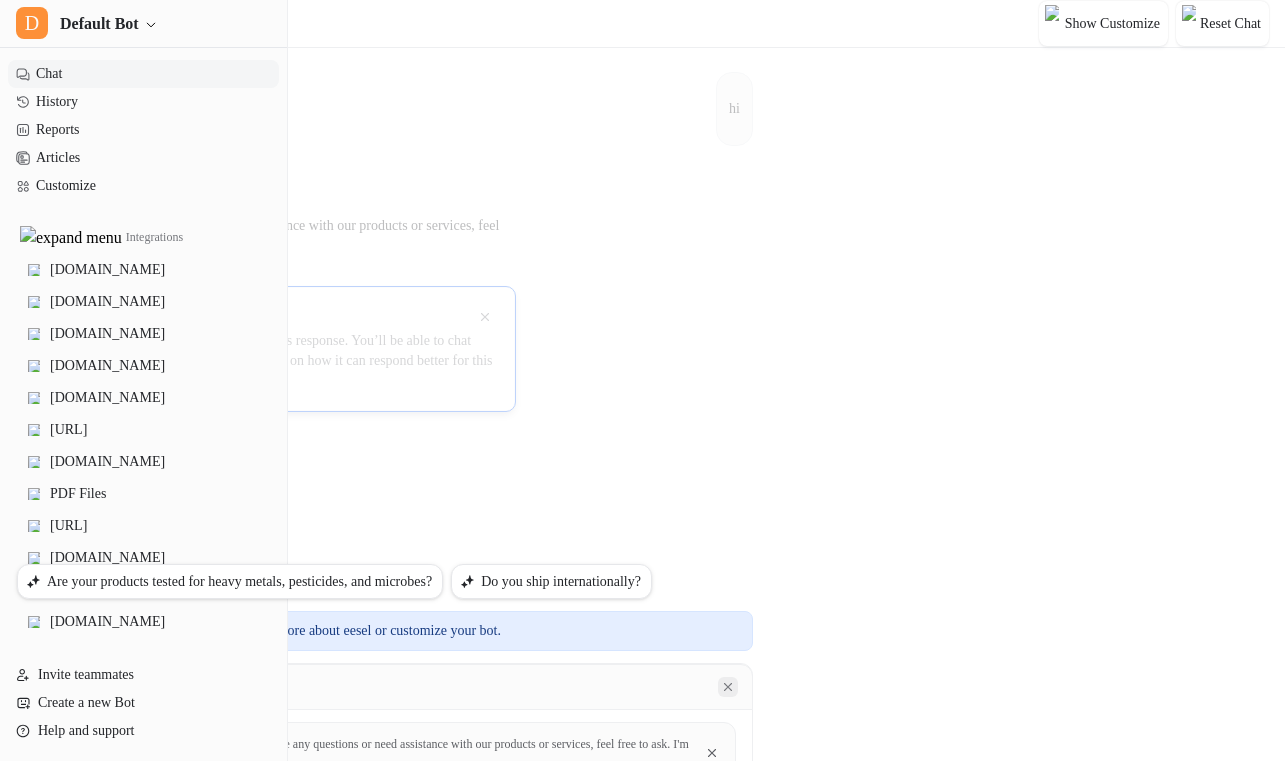 click 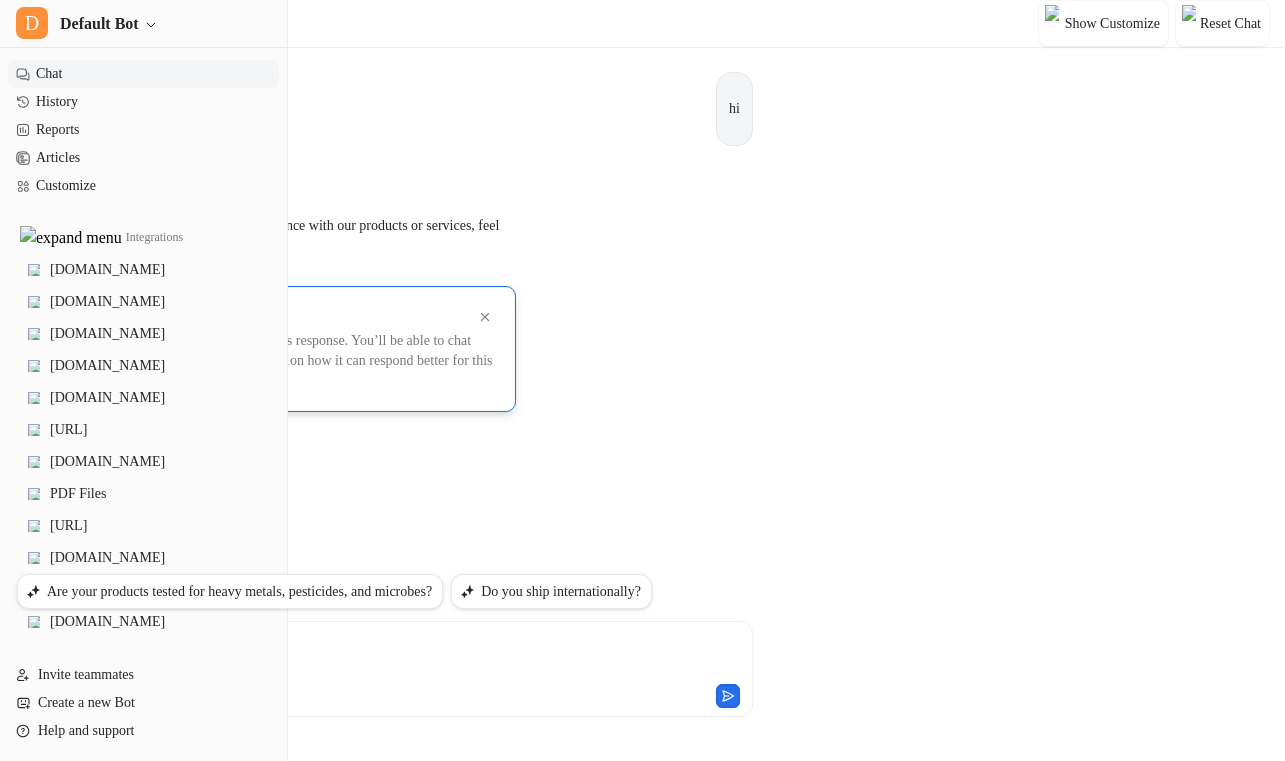 click on "hi
D Hello! How can I help you today?
If you have any questions or need assistance with our products or services, feel free to ask. I'm here to help!
Copy Adjust Tone Edit Correct the AI Click here to correct this response. You’ll be able to chat with the AI and guide it on how it can respond better for this and other questions." at bounding box center [385, 306] 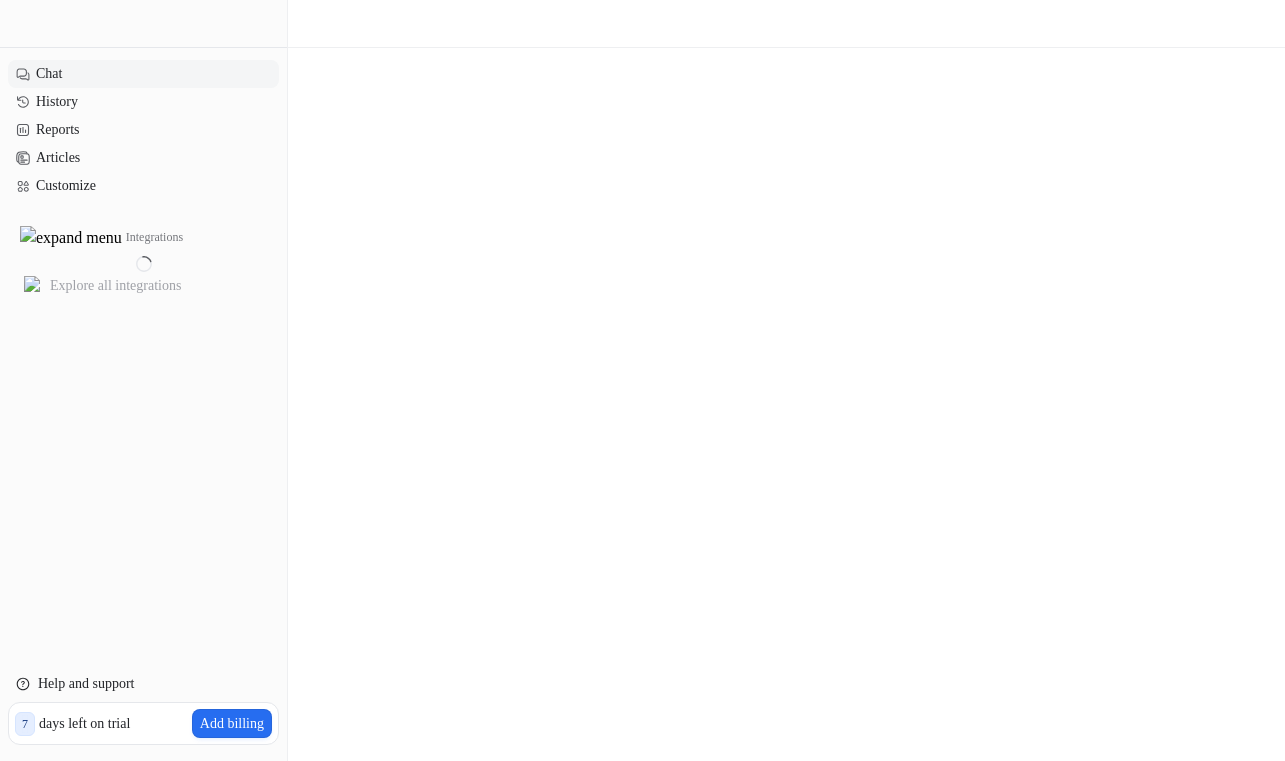 scroll, scrollTop: 0, scrollLeft: 0, axis: both 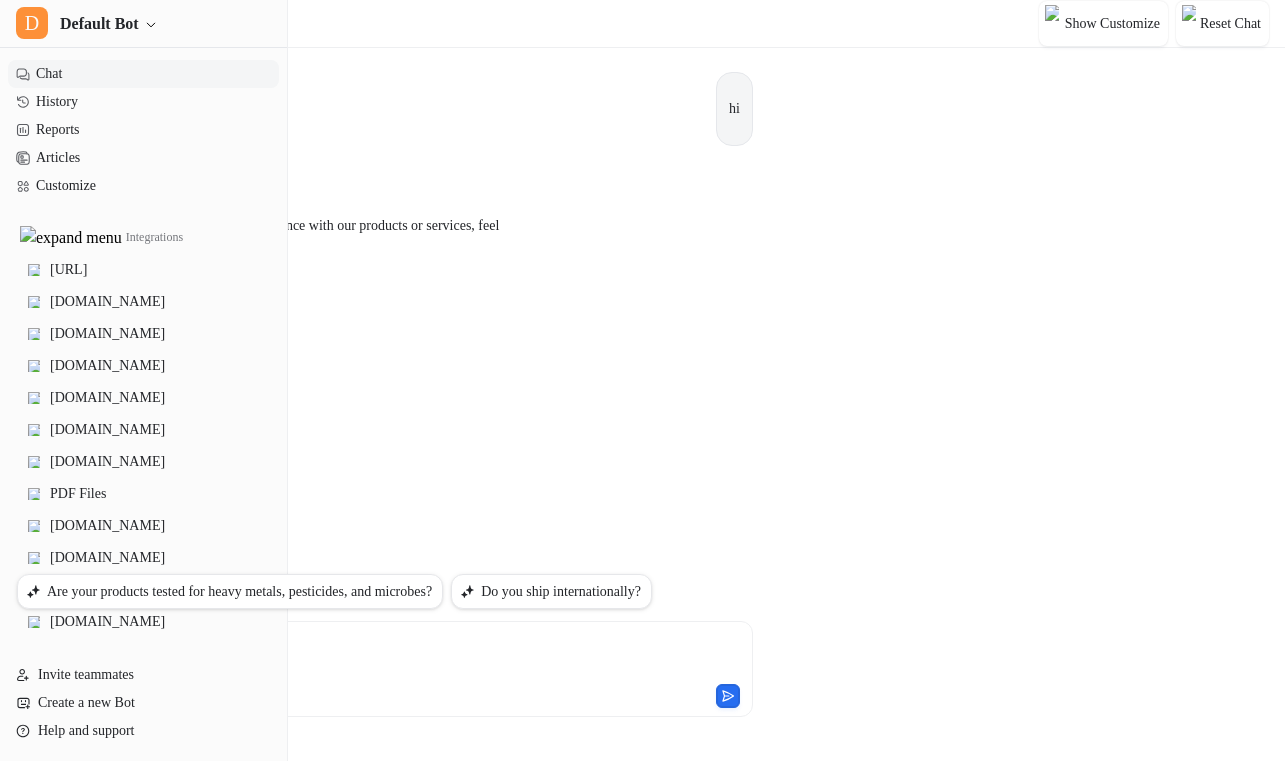 type on "**********" 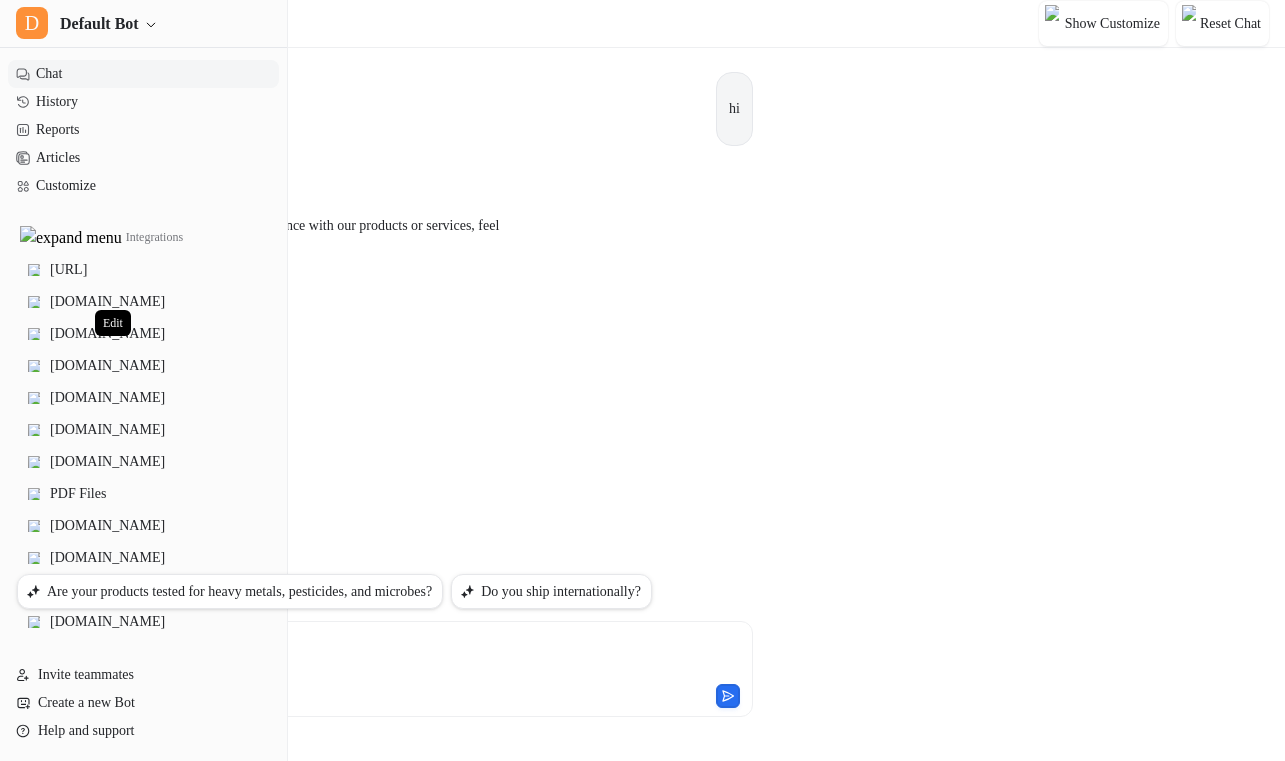 click 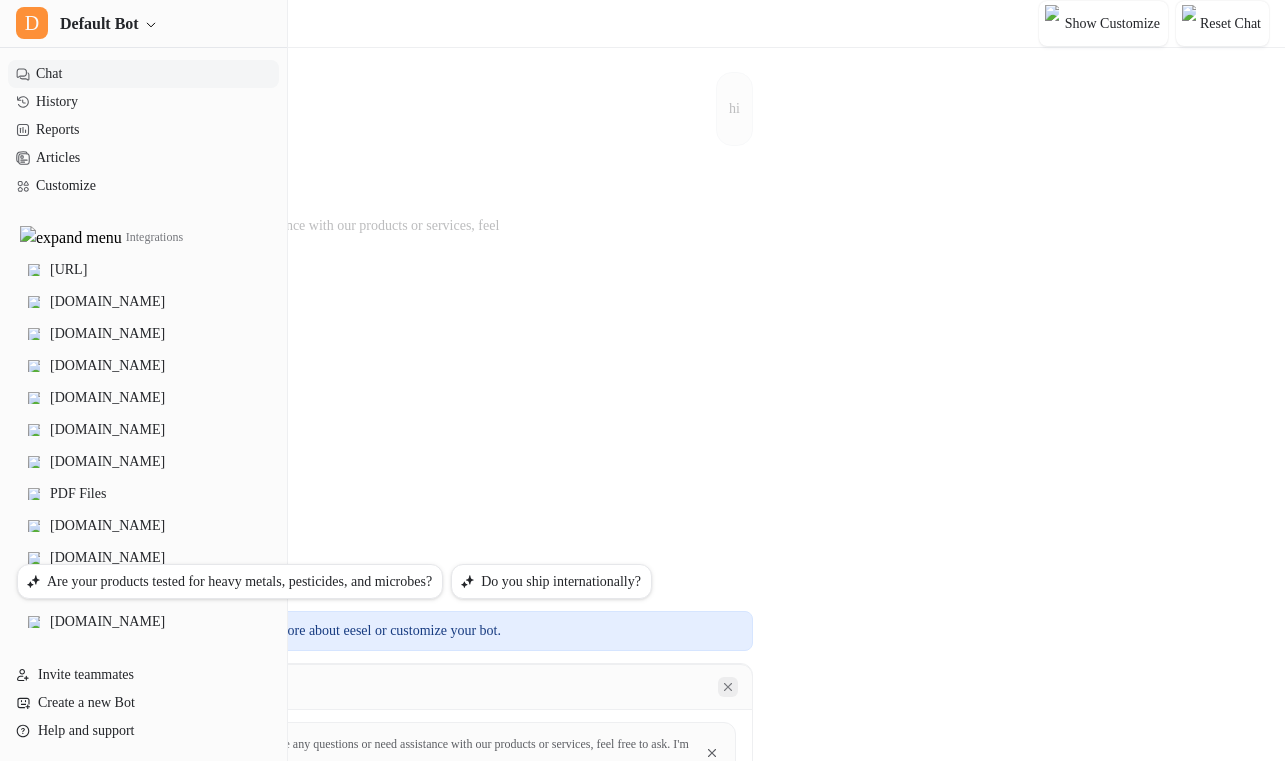 click 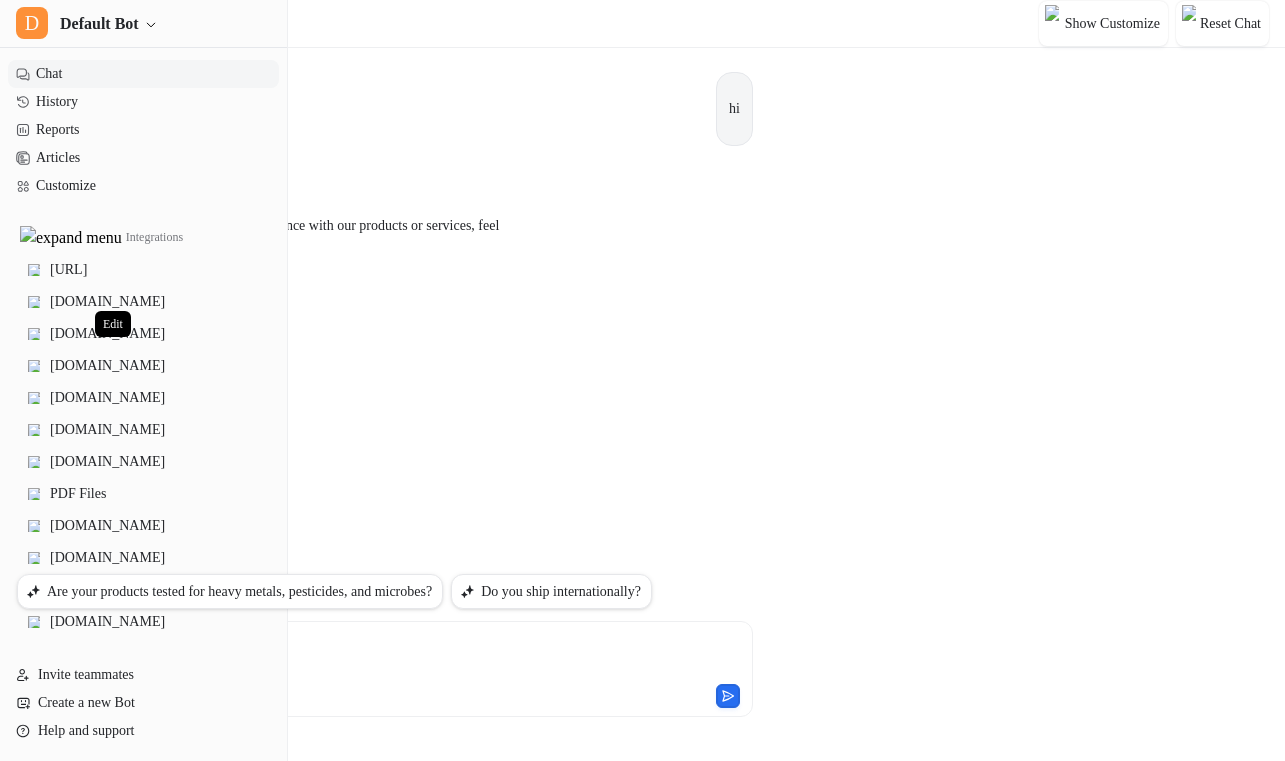 click 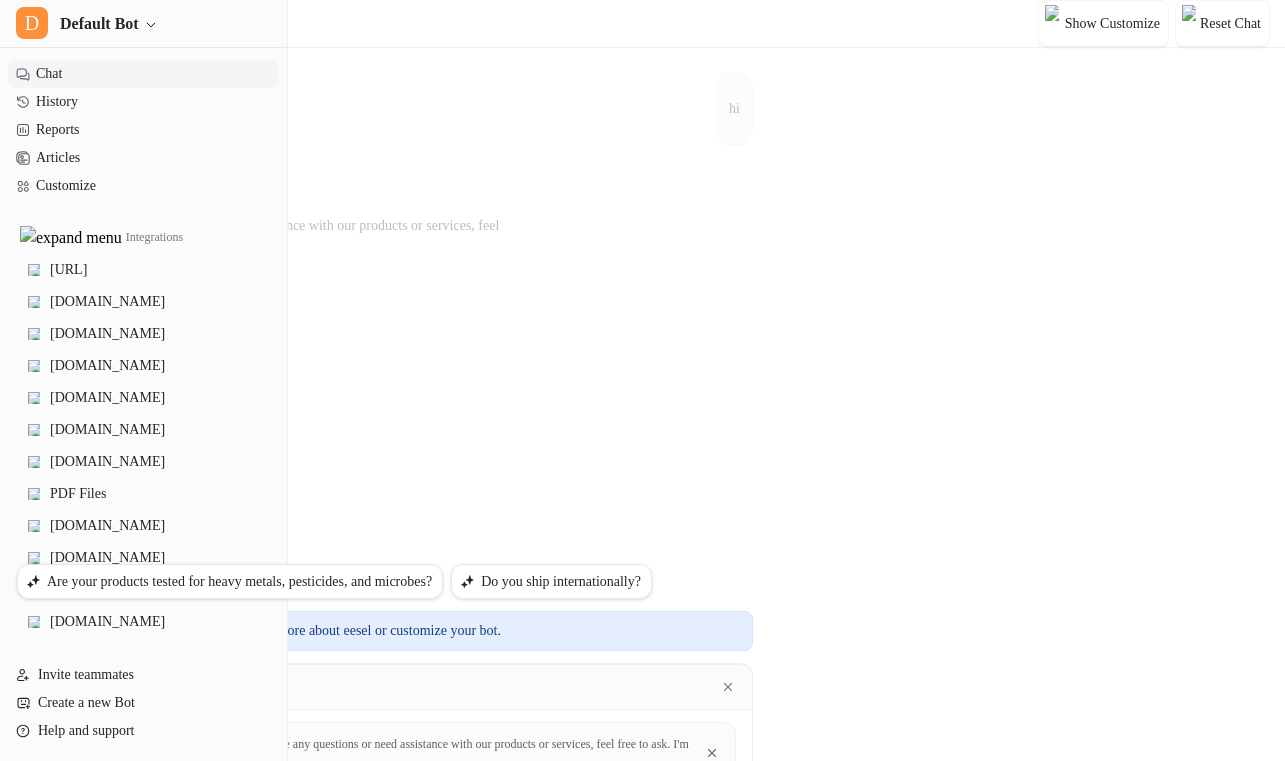 click 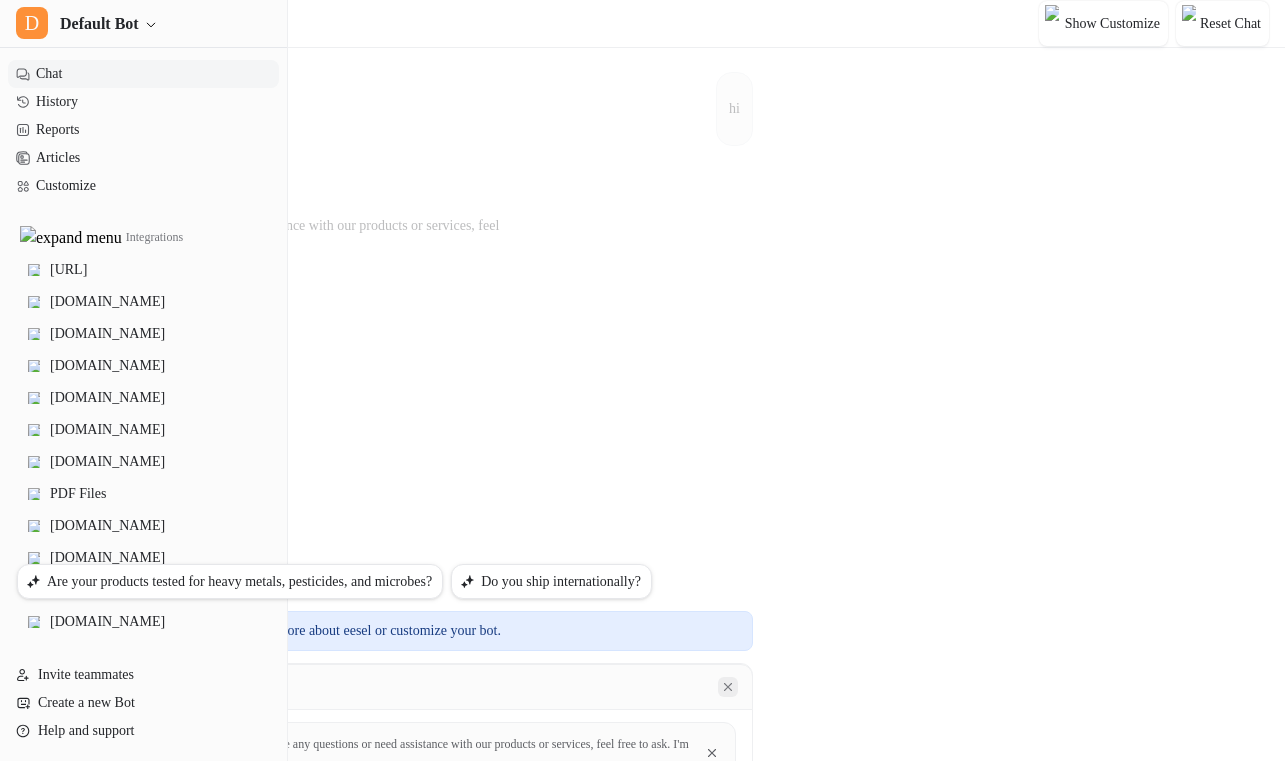click 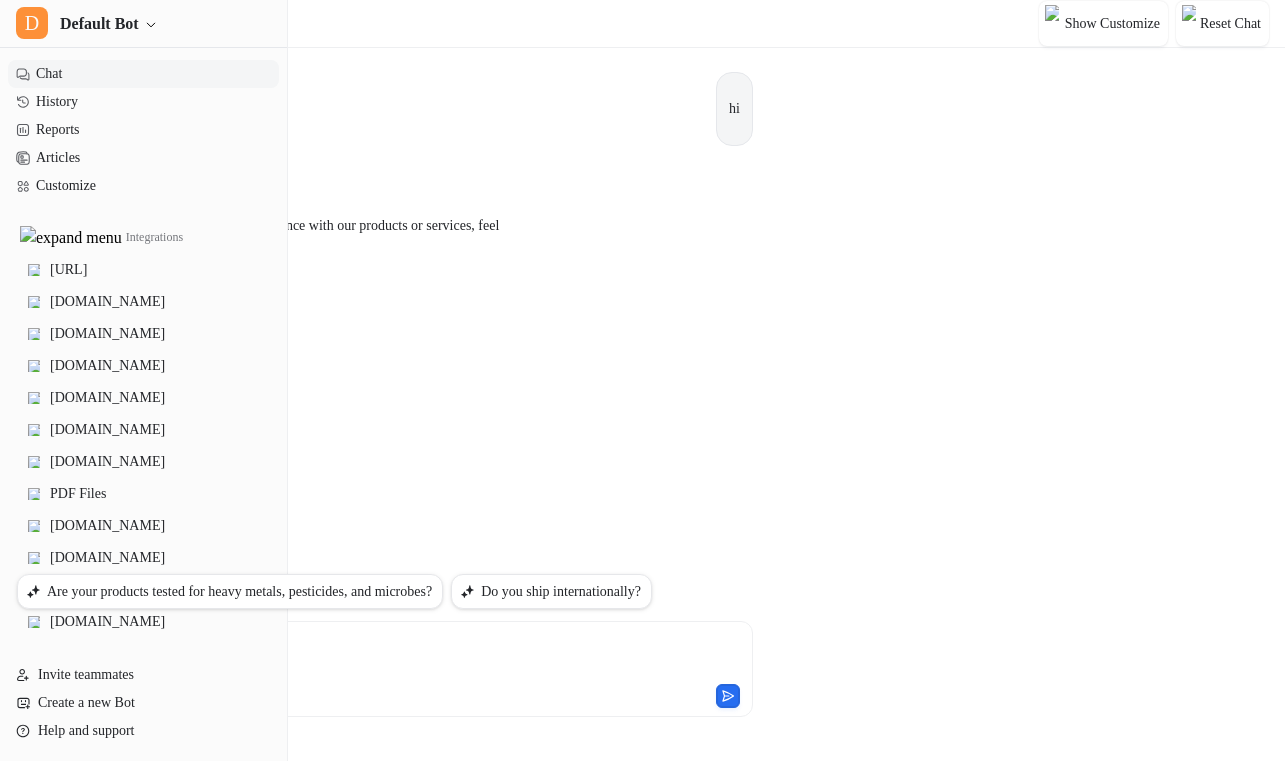 click on "hi
D Hello! How can I help you today?
If you have any questions or need assistance with our products or services, feel free to ask. I'm here to help!
Copy Adjust Tone Edit" at bounding box center (385, 306) 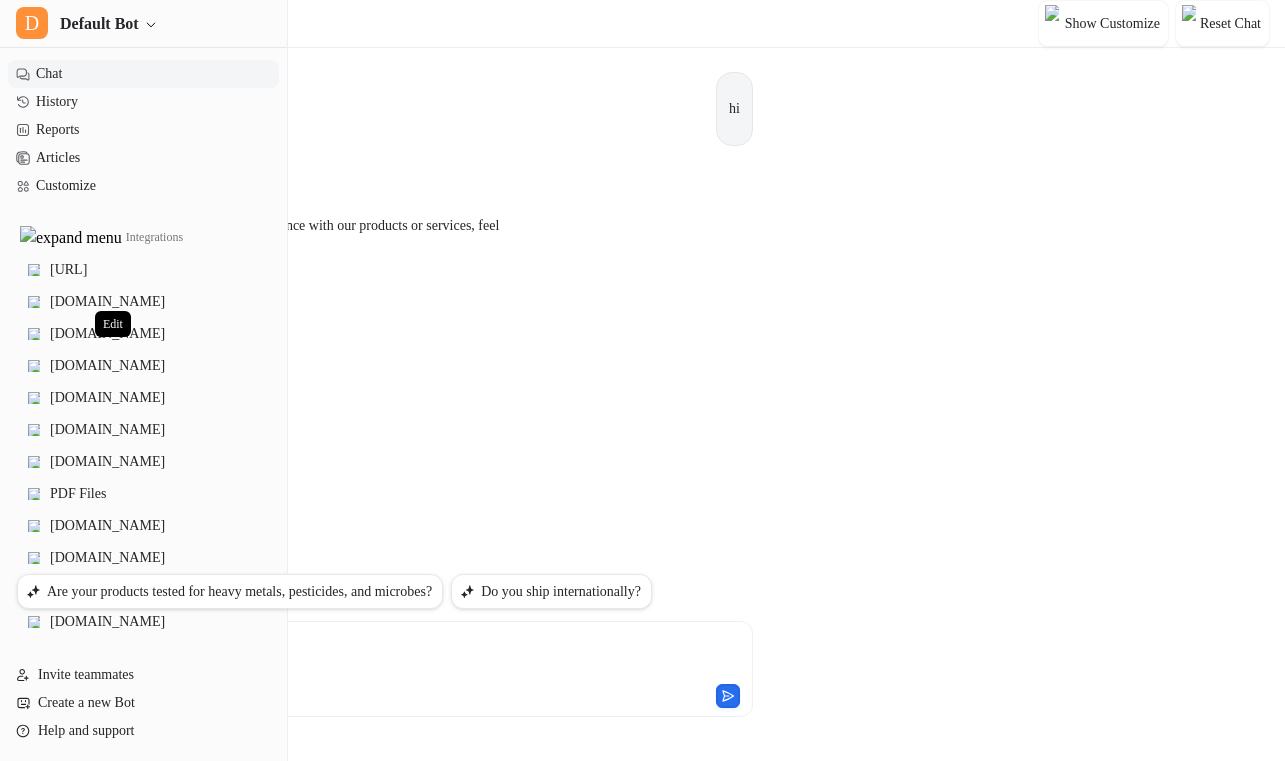 click 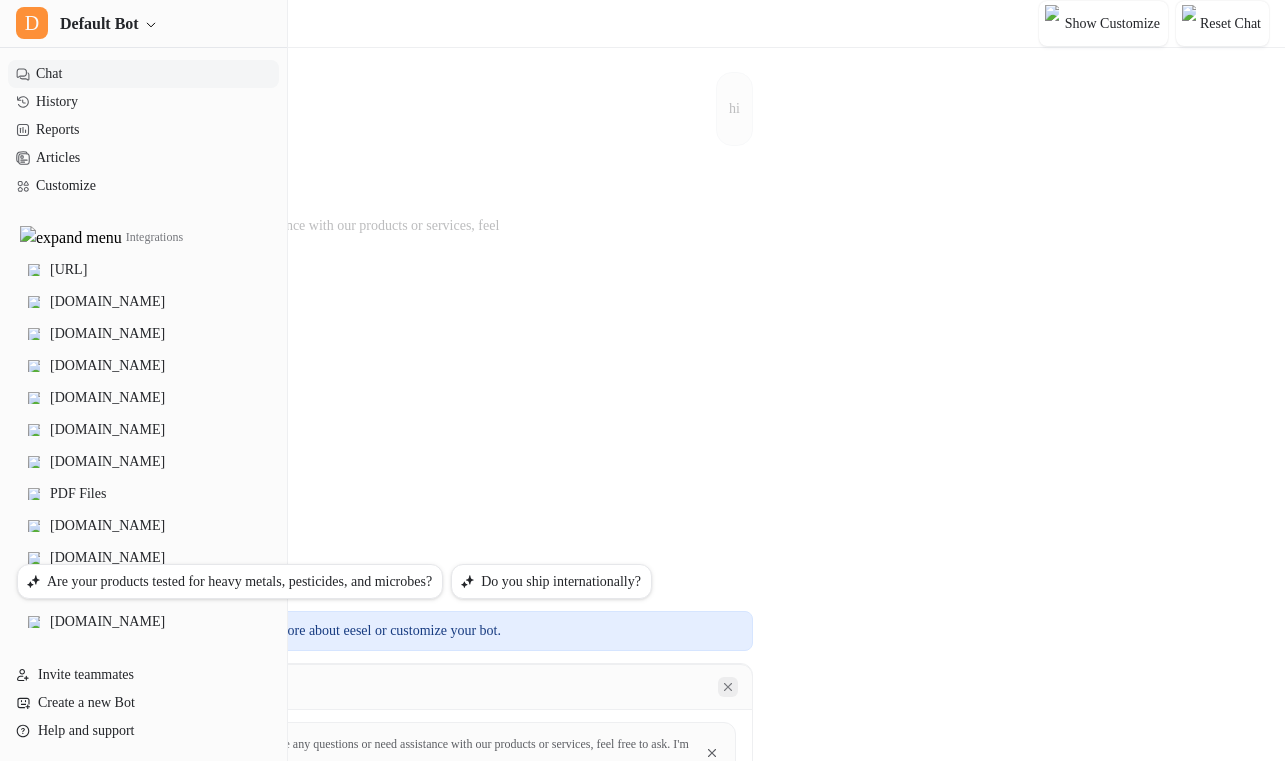 click 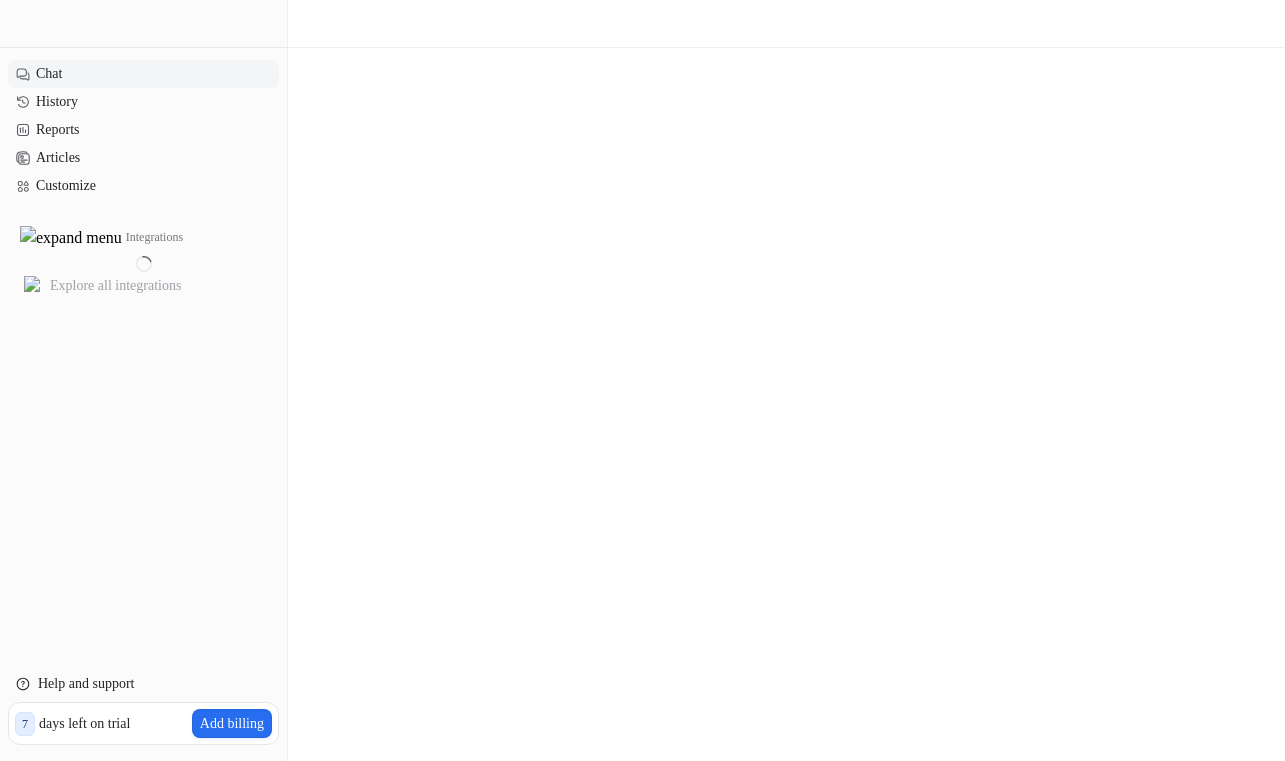 scroll, scrollTop: 0, scrollLeft: 0, axis: both 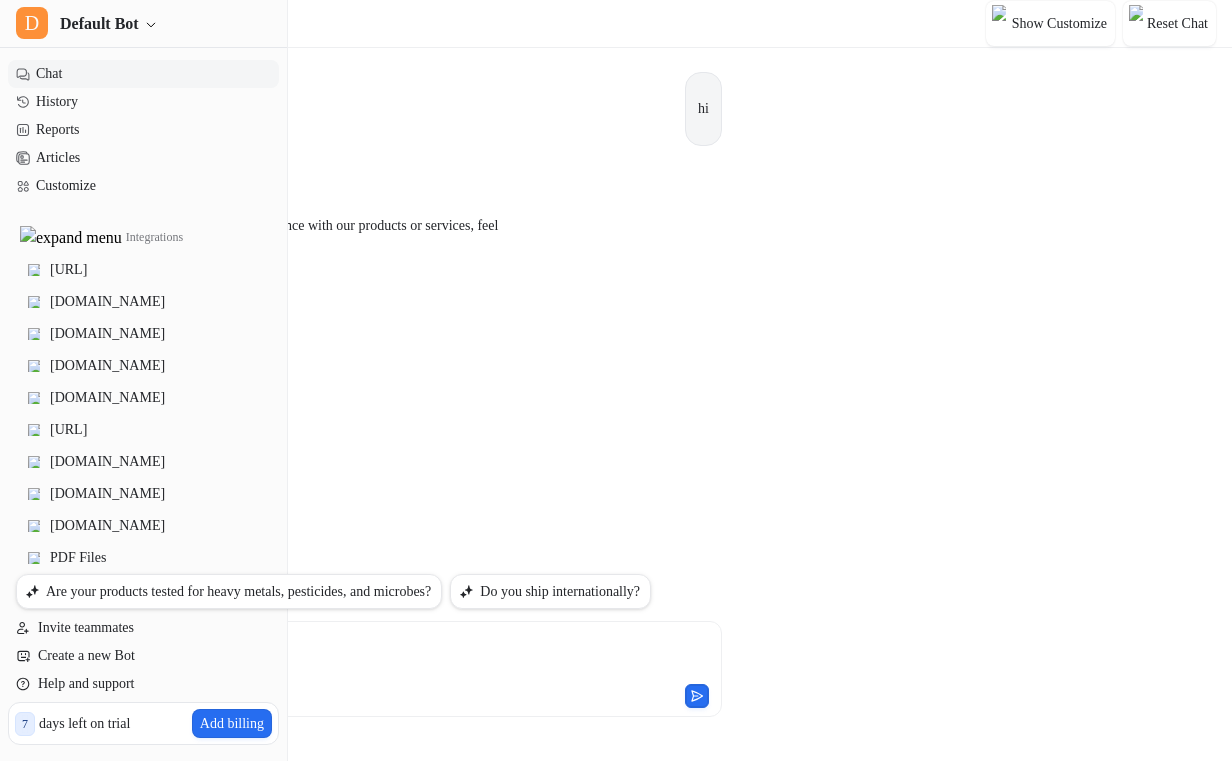 type on "**********" 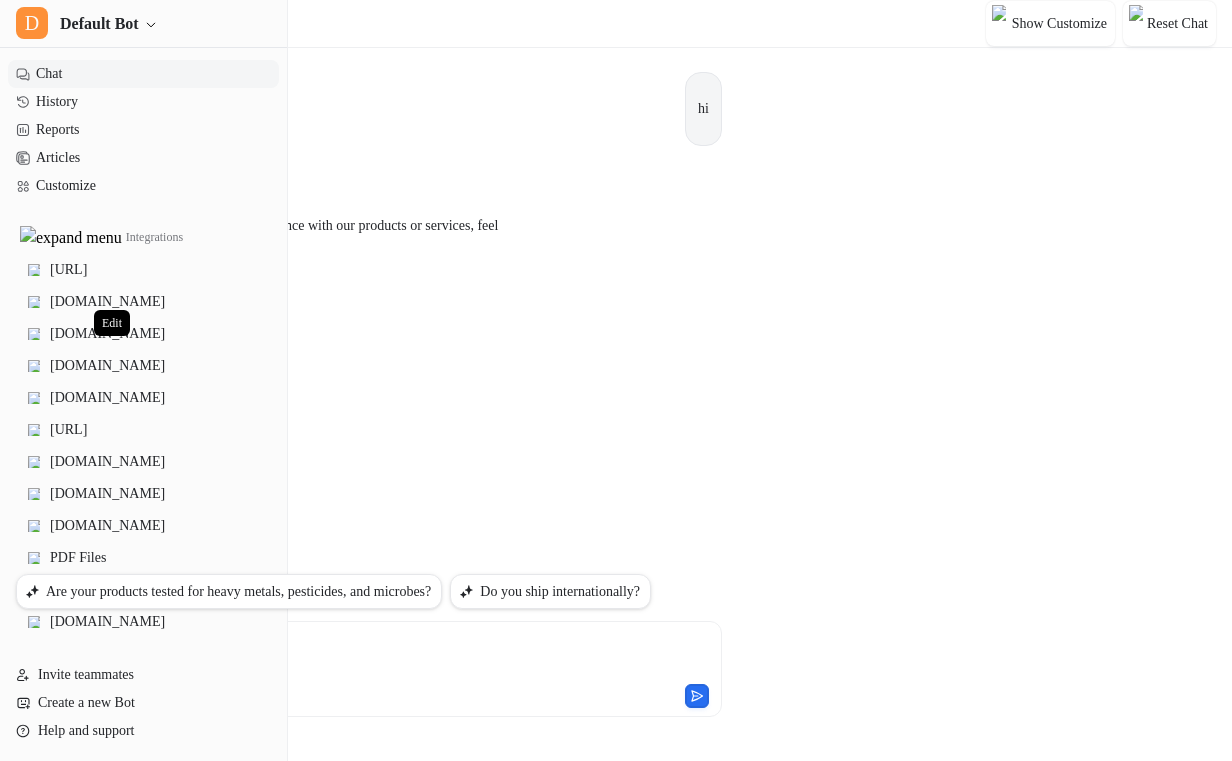 click 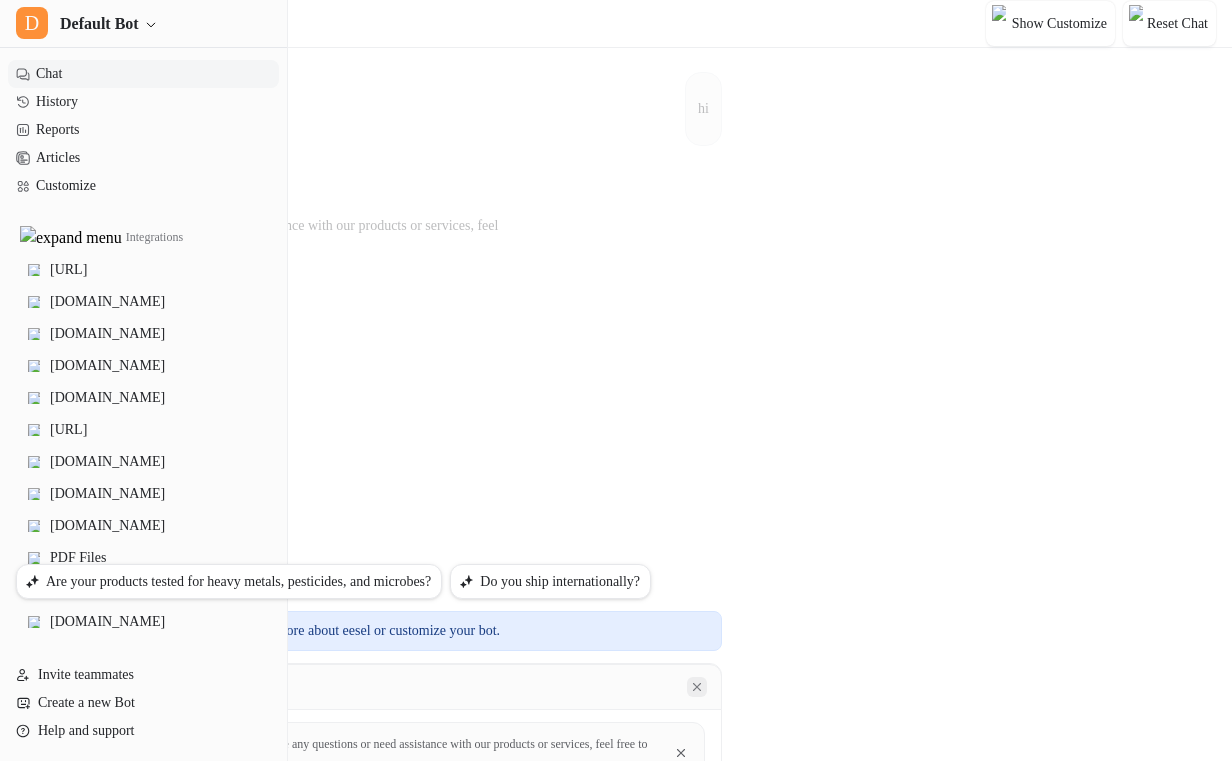 click at bounding box center [697, 687] 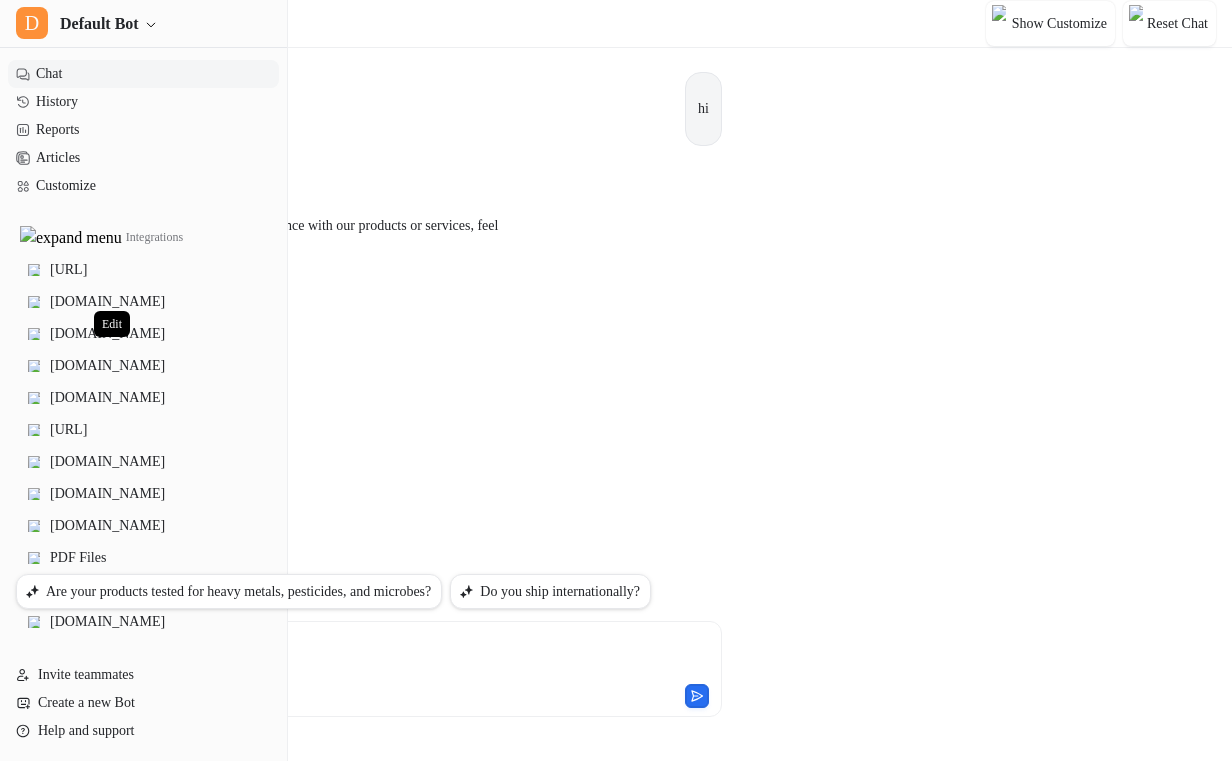 click 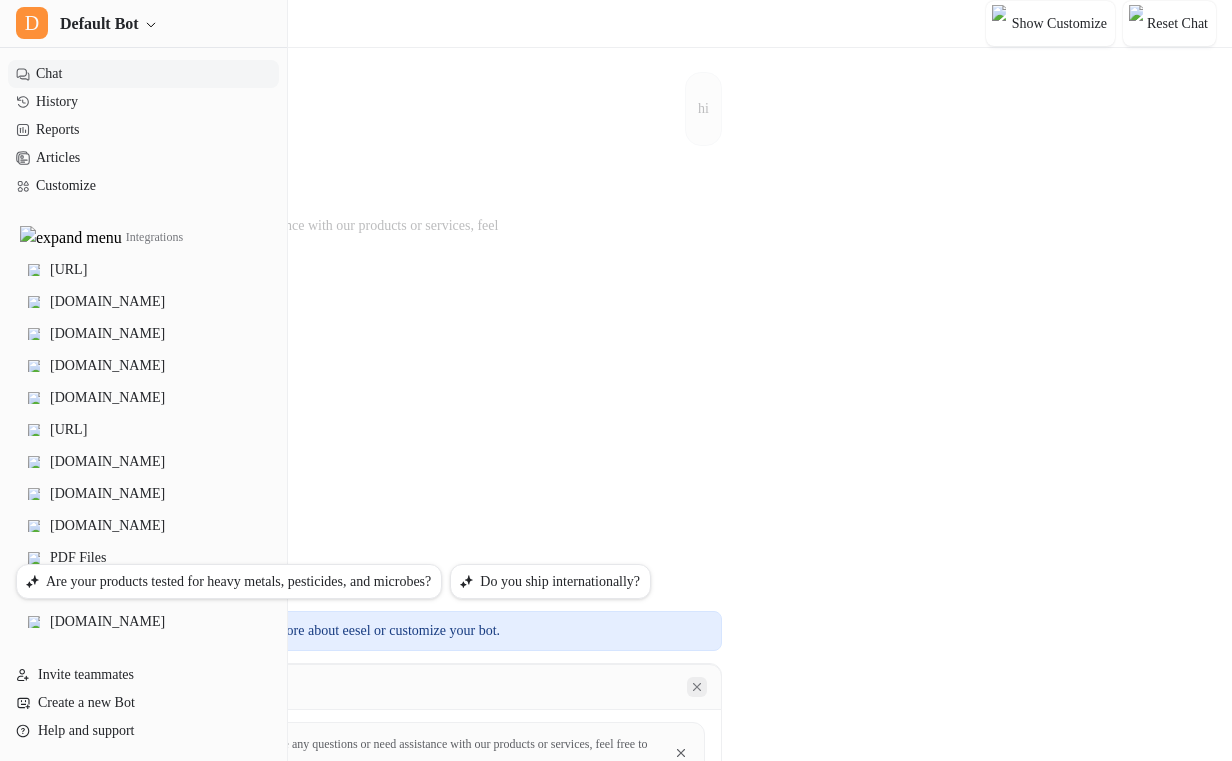 click 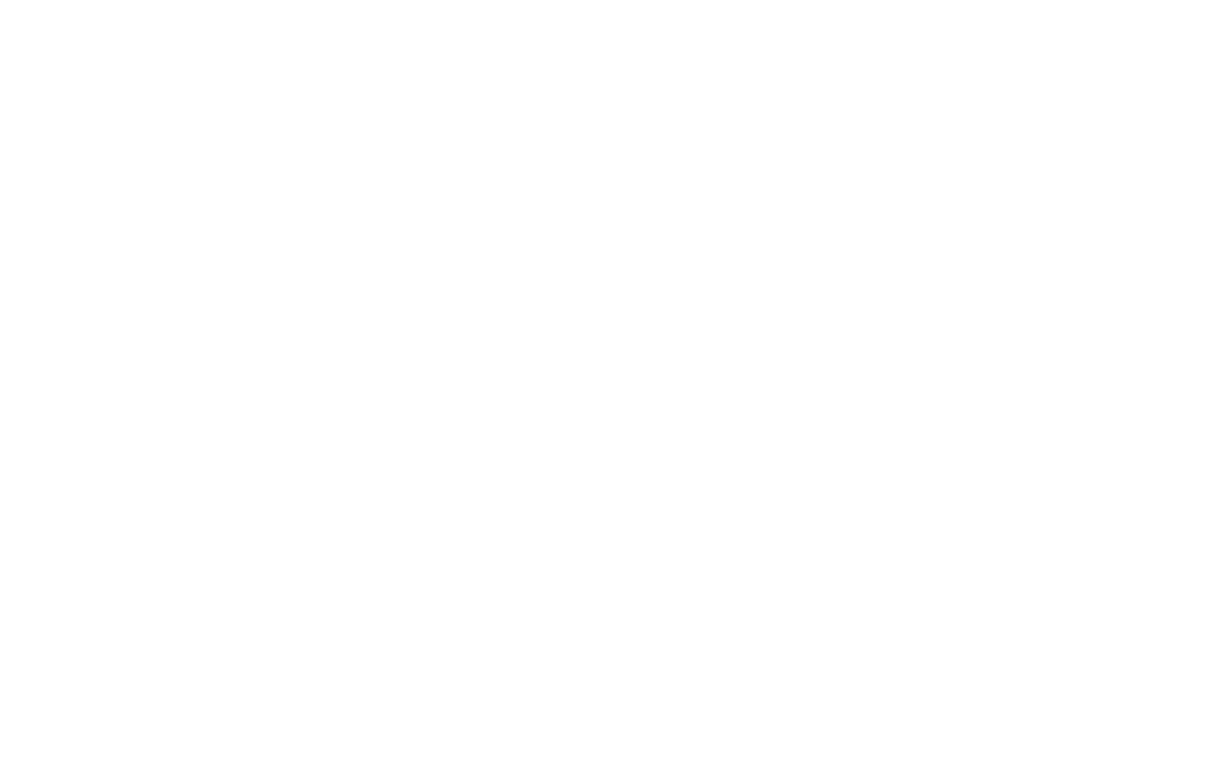 scroll, scrollTop: 0, scrollLeft: 0, axis: both 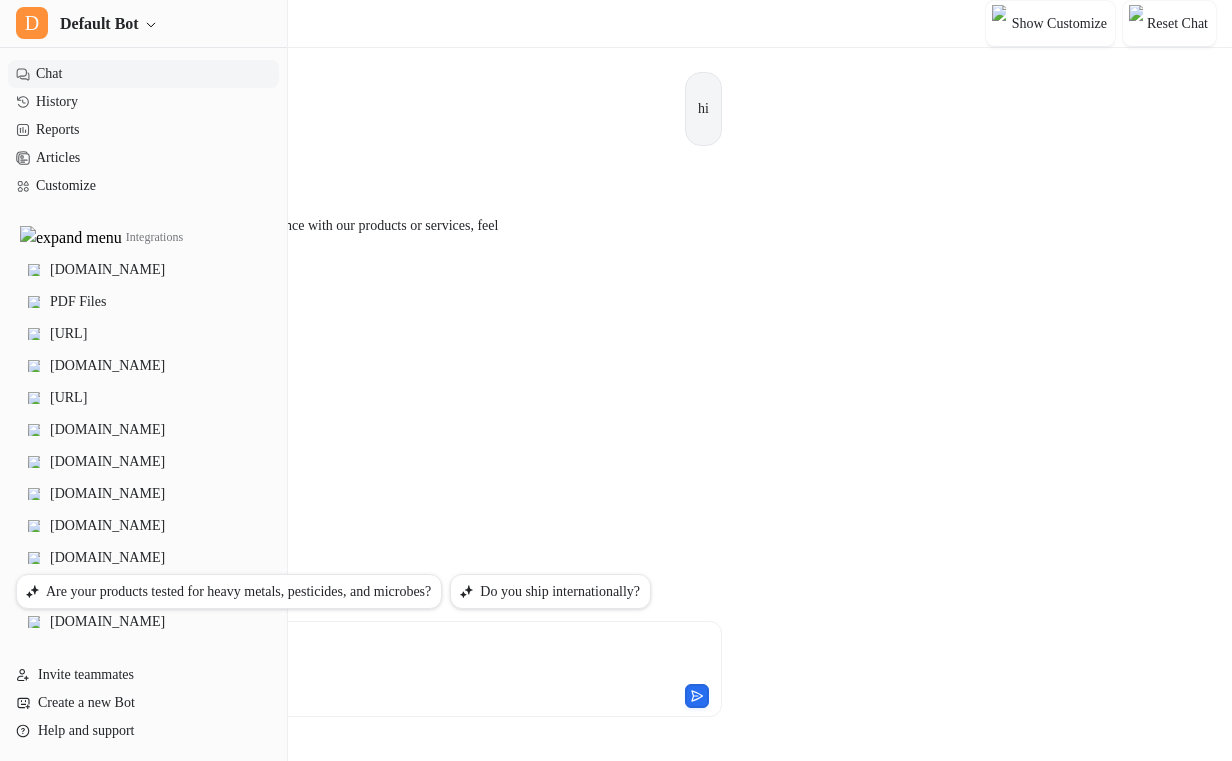 type on "**********" 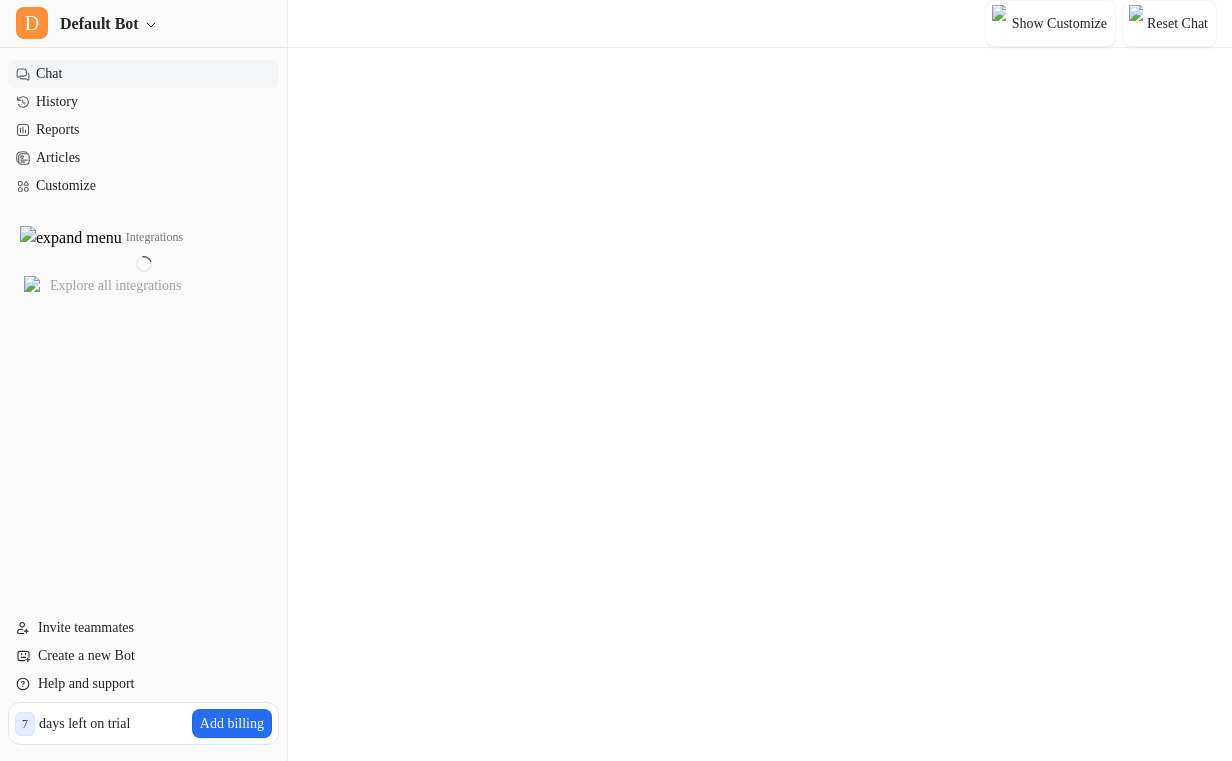 scroll, scrollTop: 0, scrollLeft: 0, axis: both 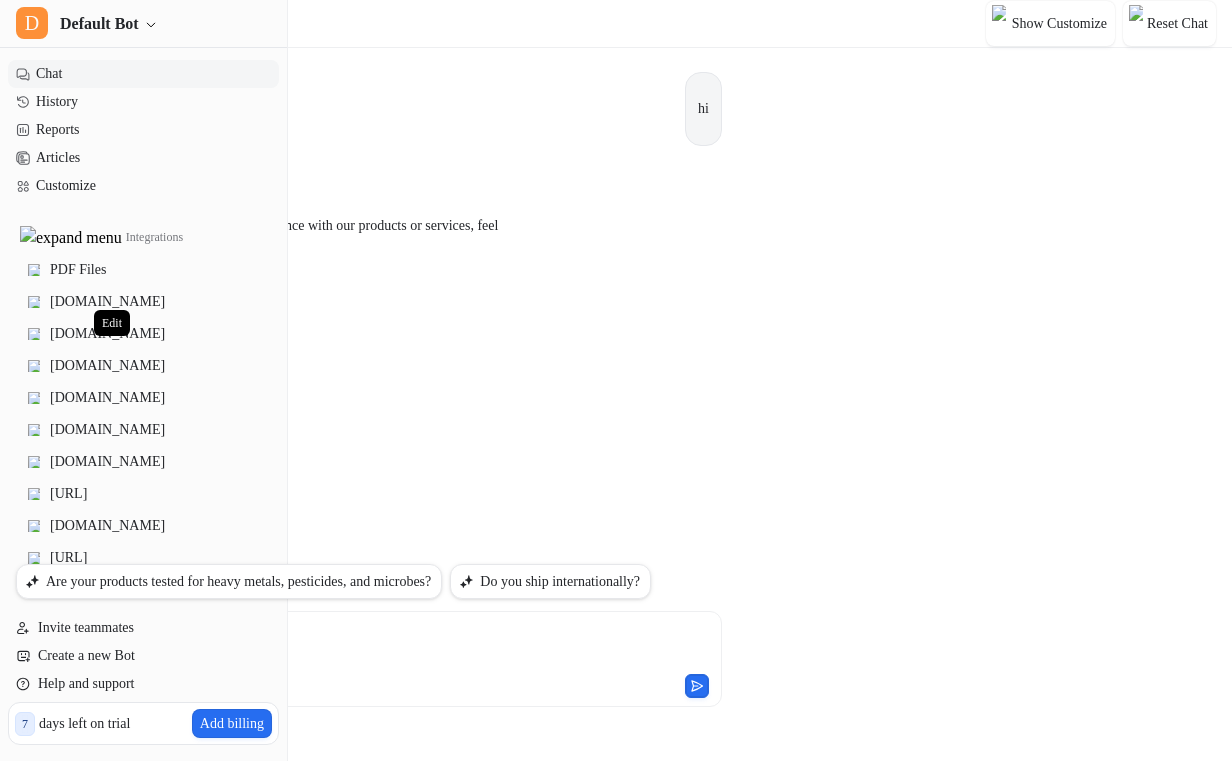 click 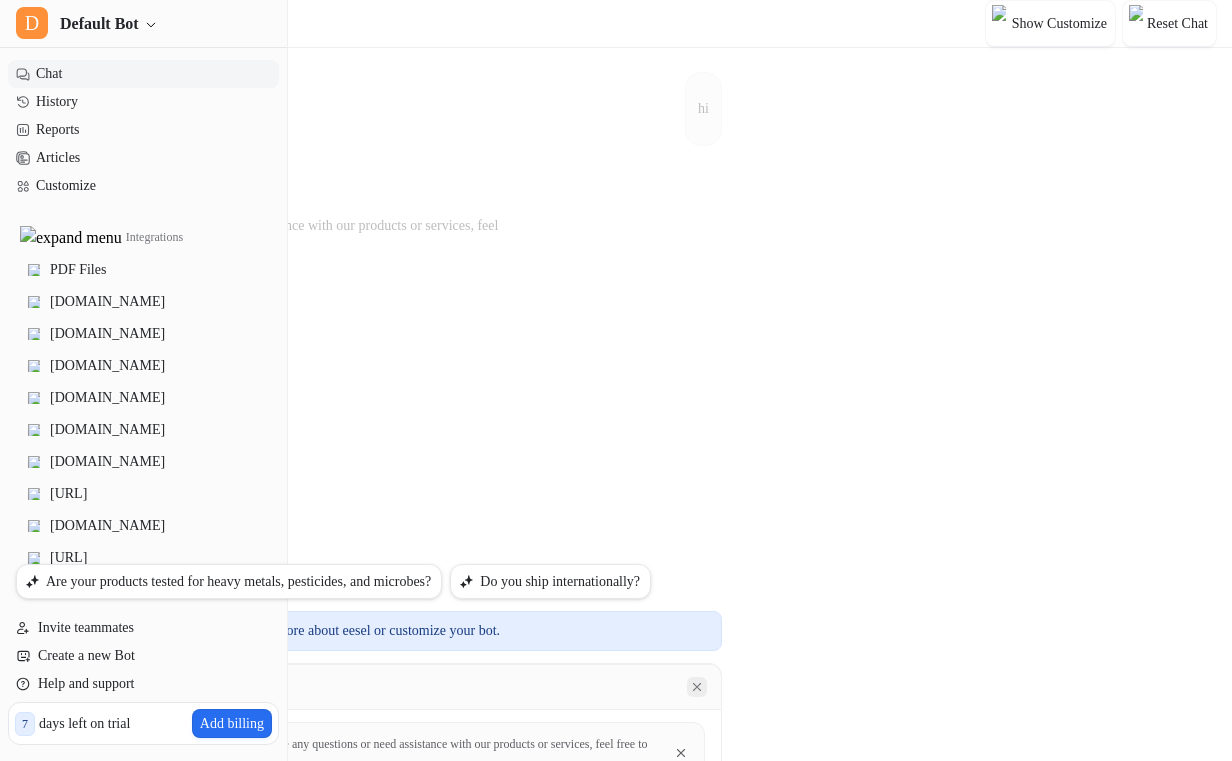 type on "**********" 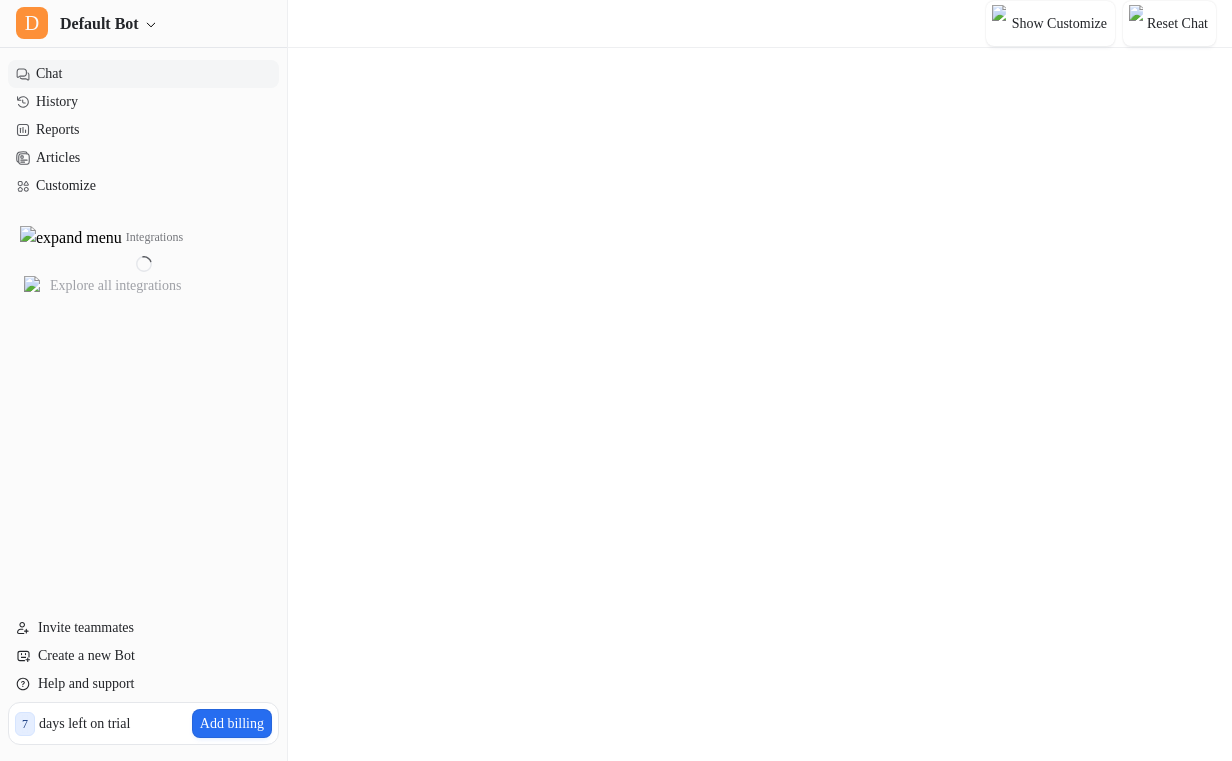 scroll, scrollTop: 0, scrollLeft: 0, axis: both 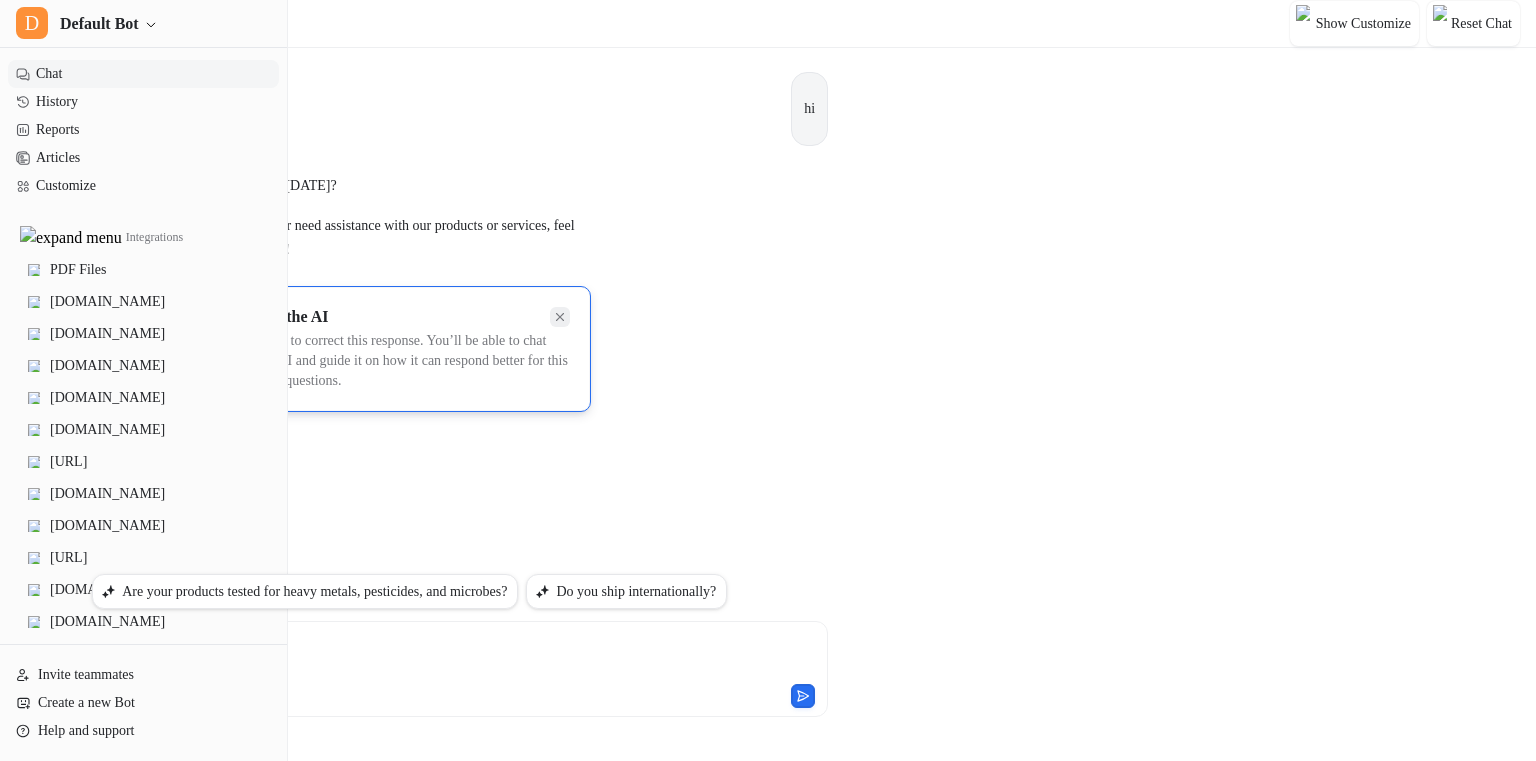 click 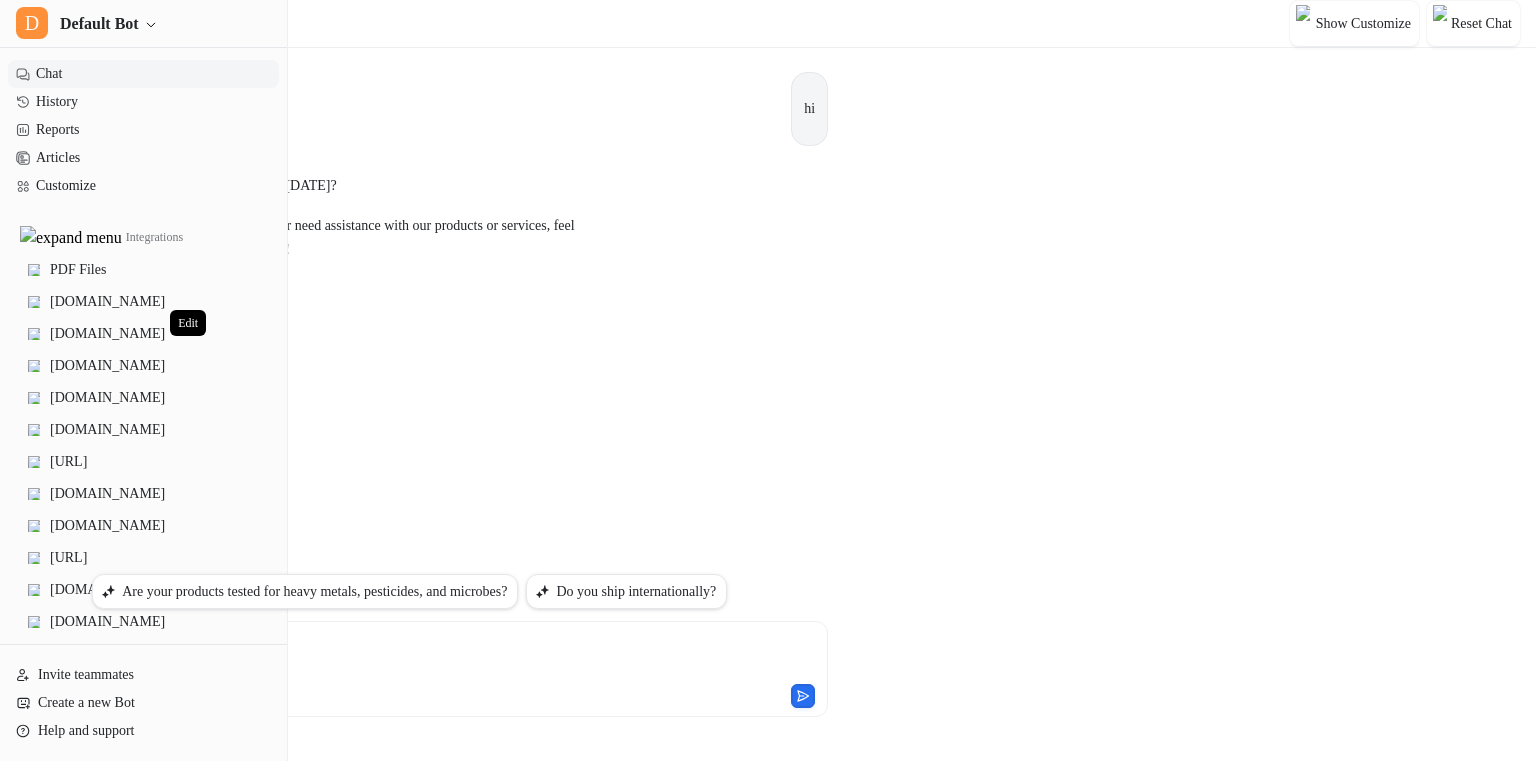 click 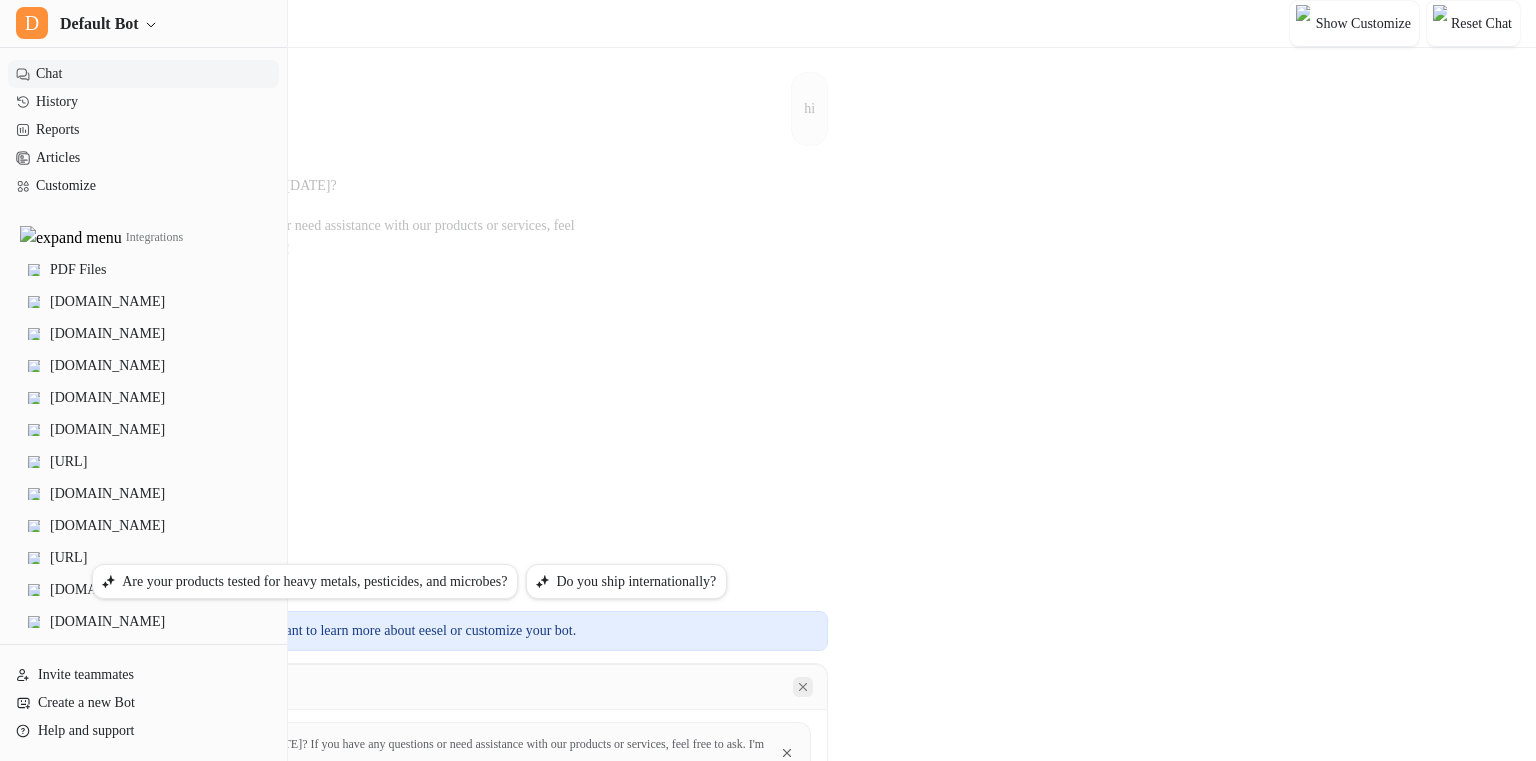 click 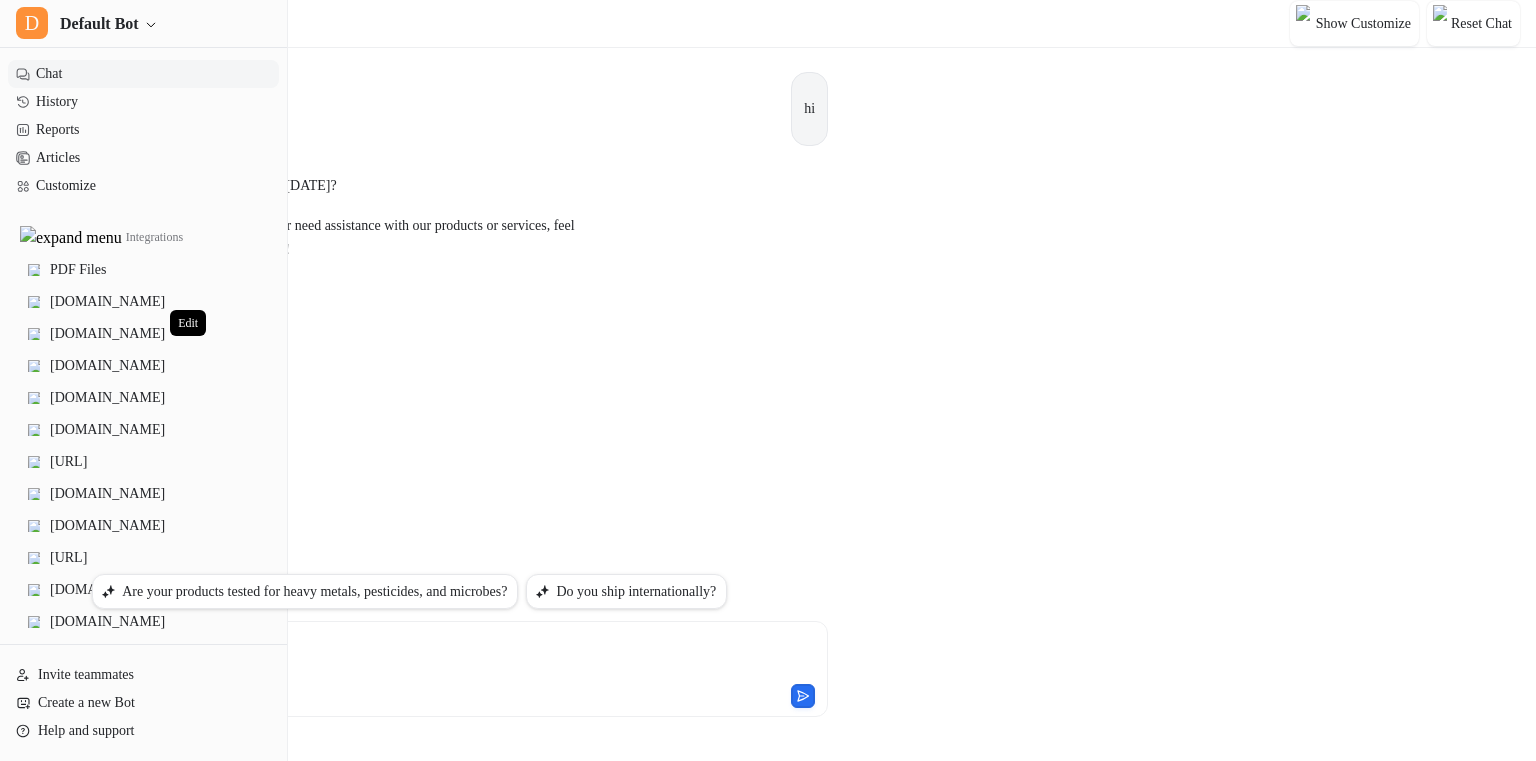 click 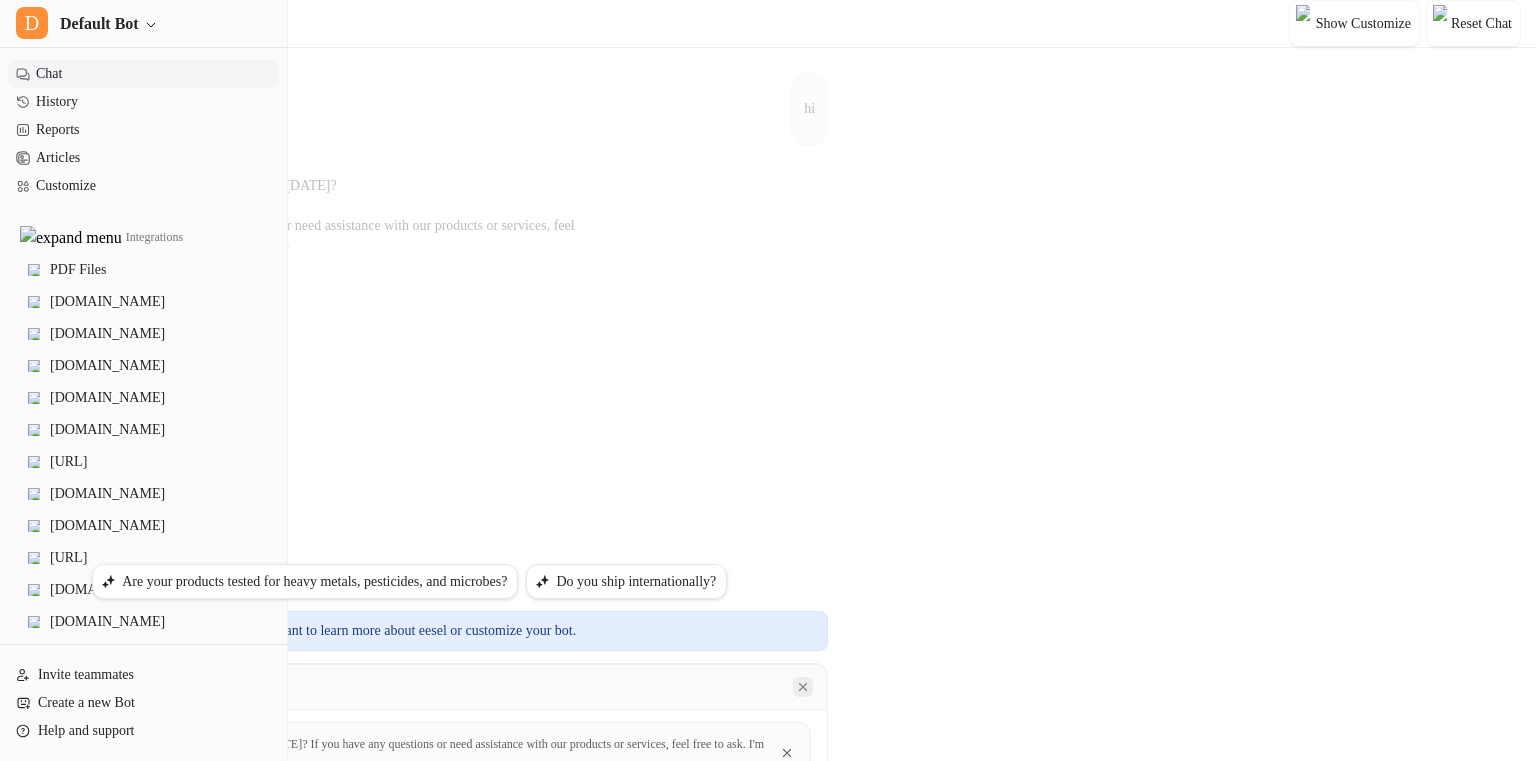 click 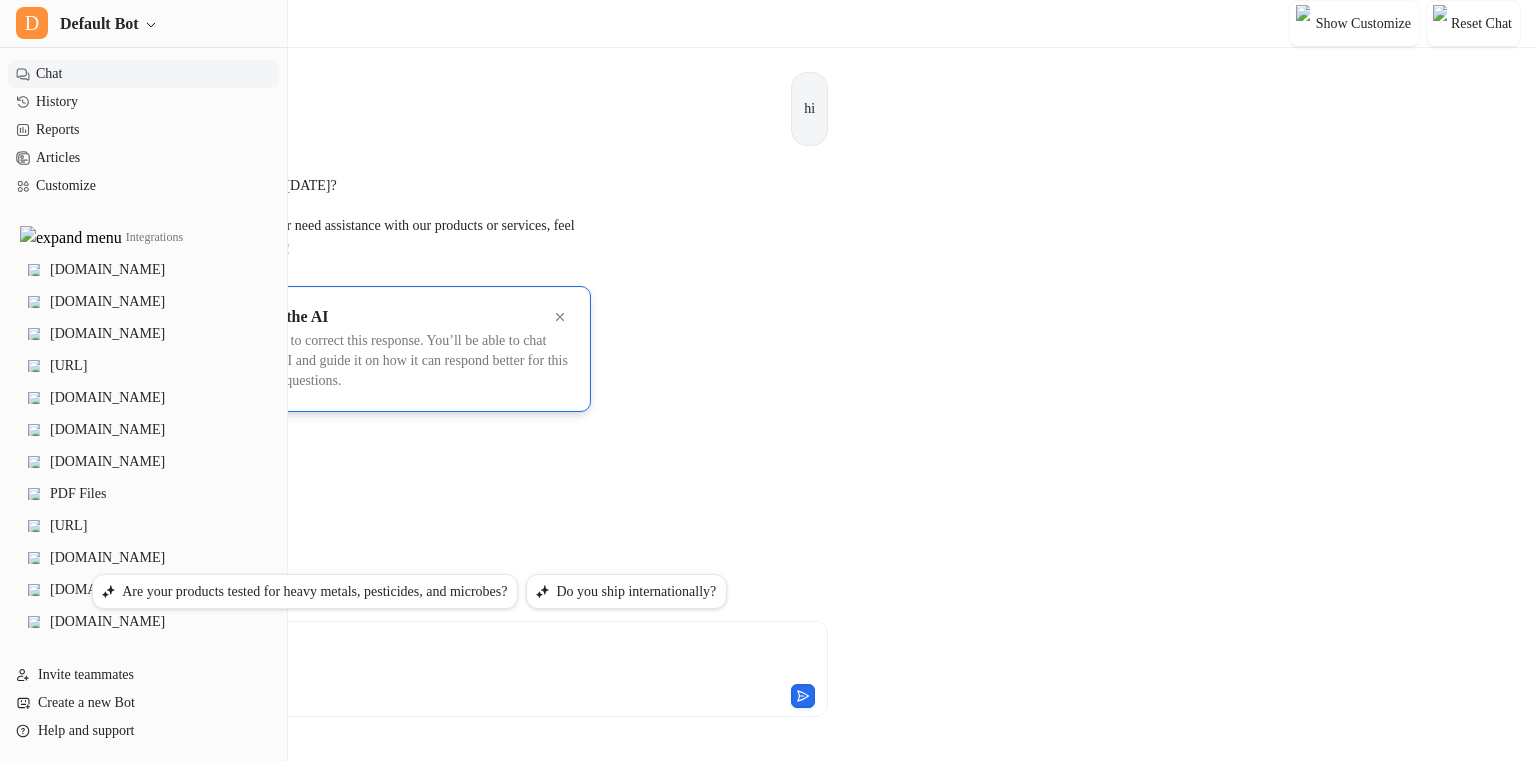 scroll, scrollTop: 0, scrollLeft: 0, axis: both 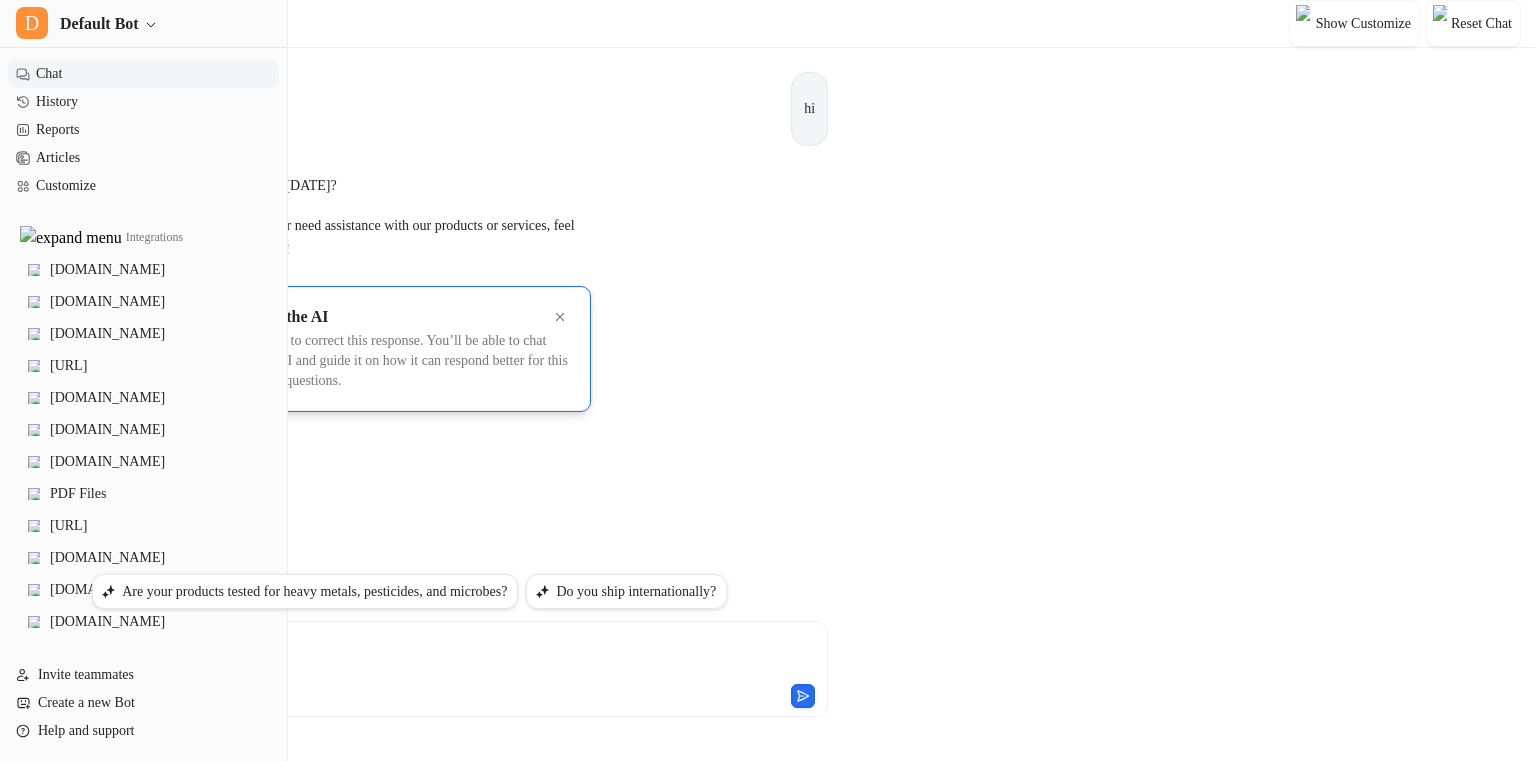 click on "hi
D Hello! How can I help you [DATE]?
If you have any questions or need assistance with our products or services, feel free to ask. I'm here to help!
Copy Adjust Tone Edit Correct the AI Click here to correct this response. You’ll be able to chat with the AI and guide it on how it can respond better for this and other questions." at bounding box center [460, 306] 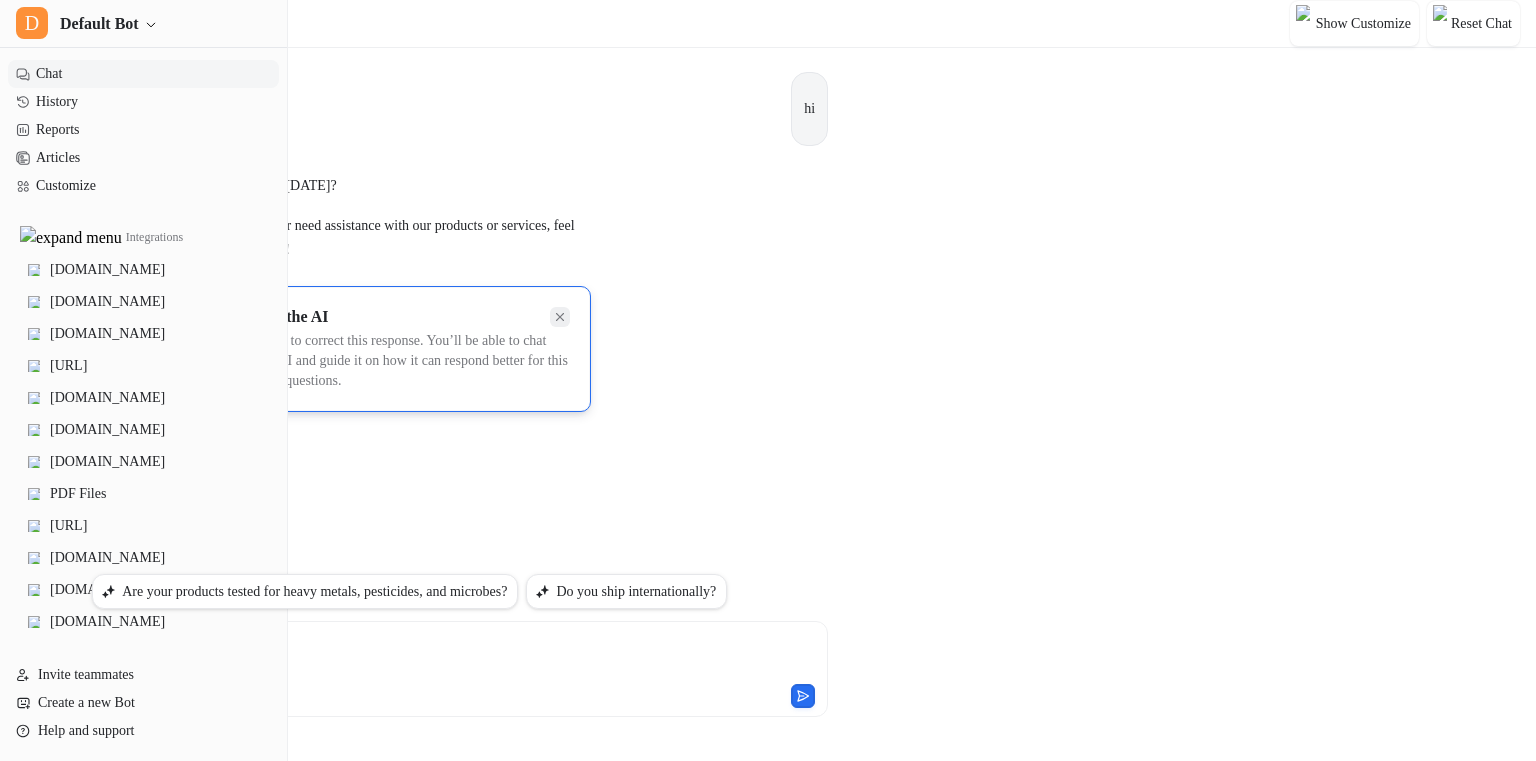 click 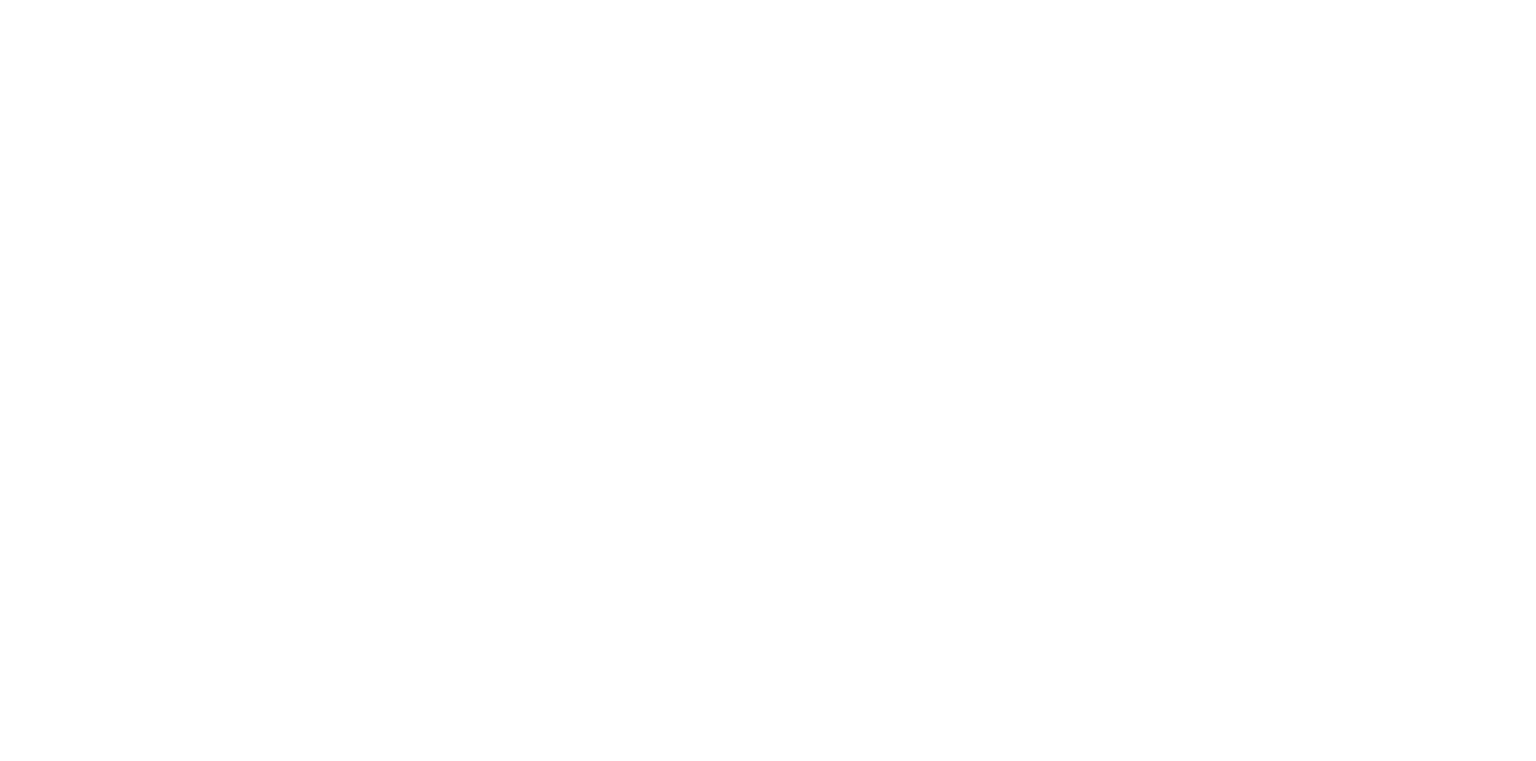 scroll, scrollTop: 0, scrollLeft: 0, axis: both 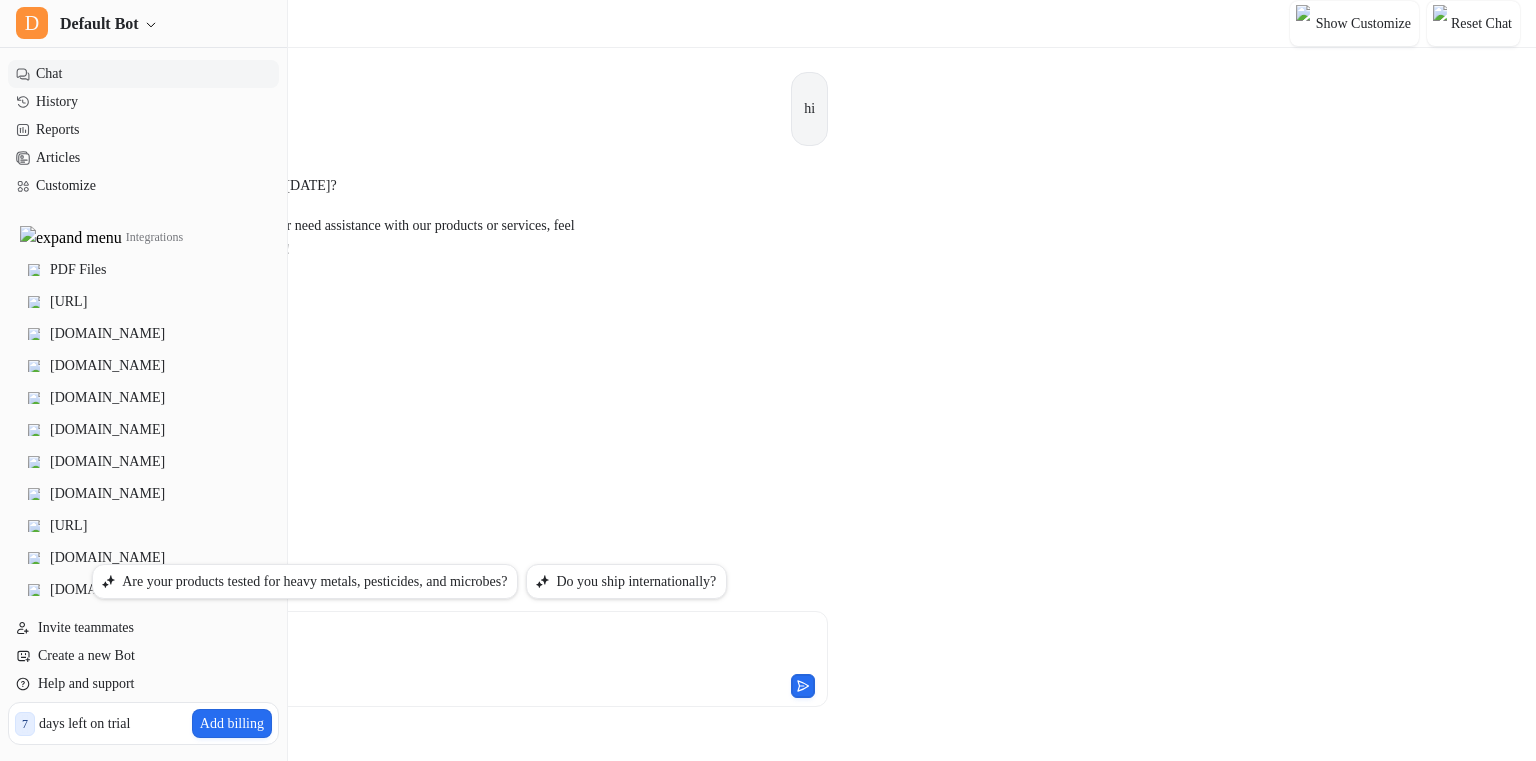 type on "**********" 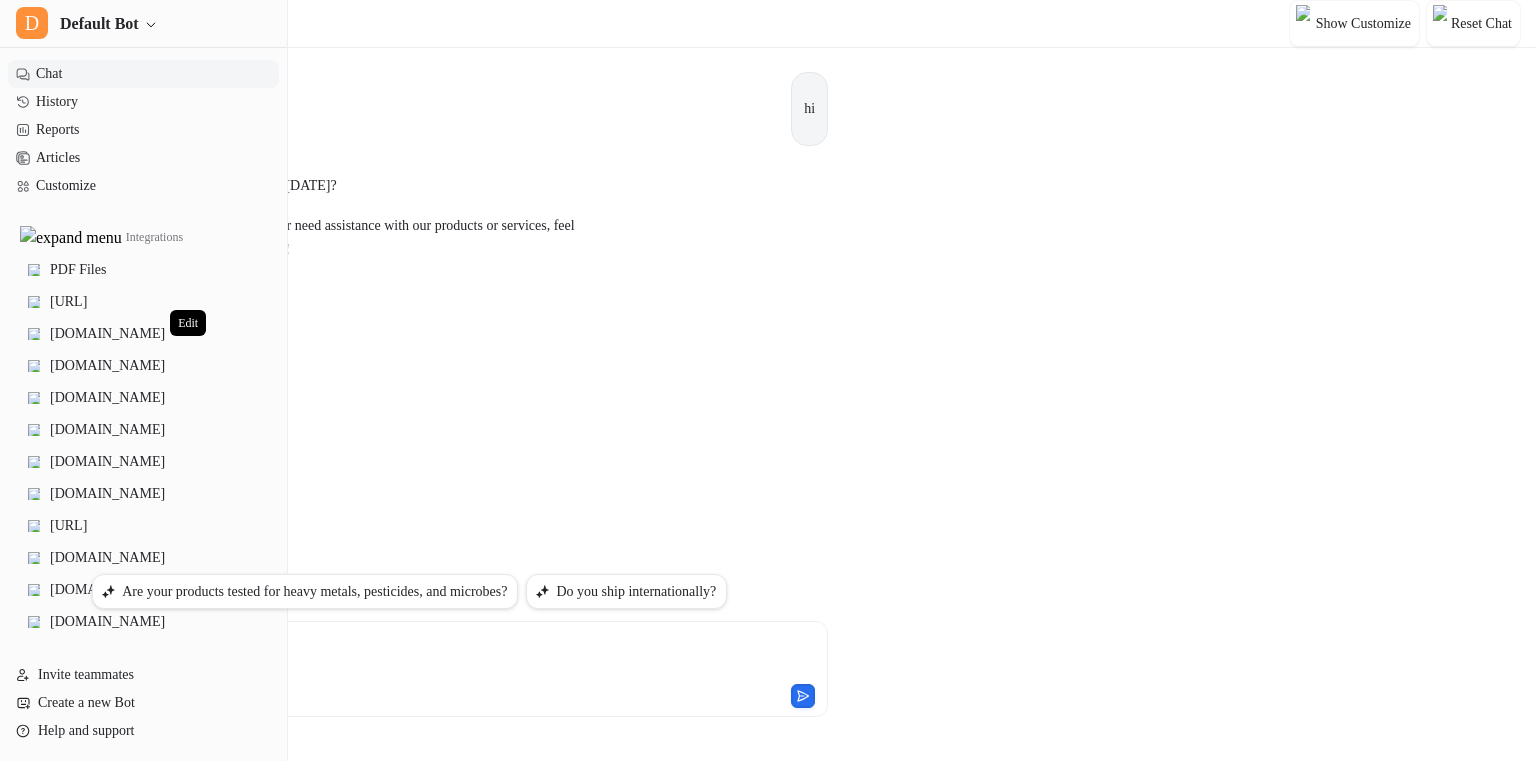 click 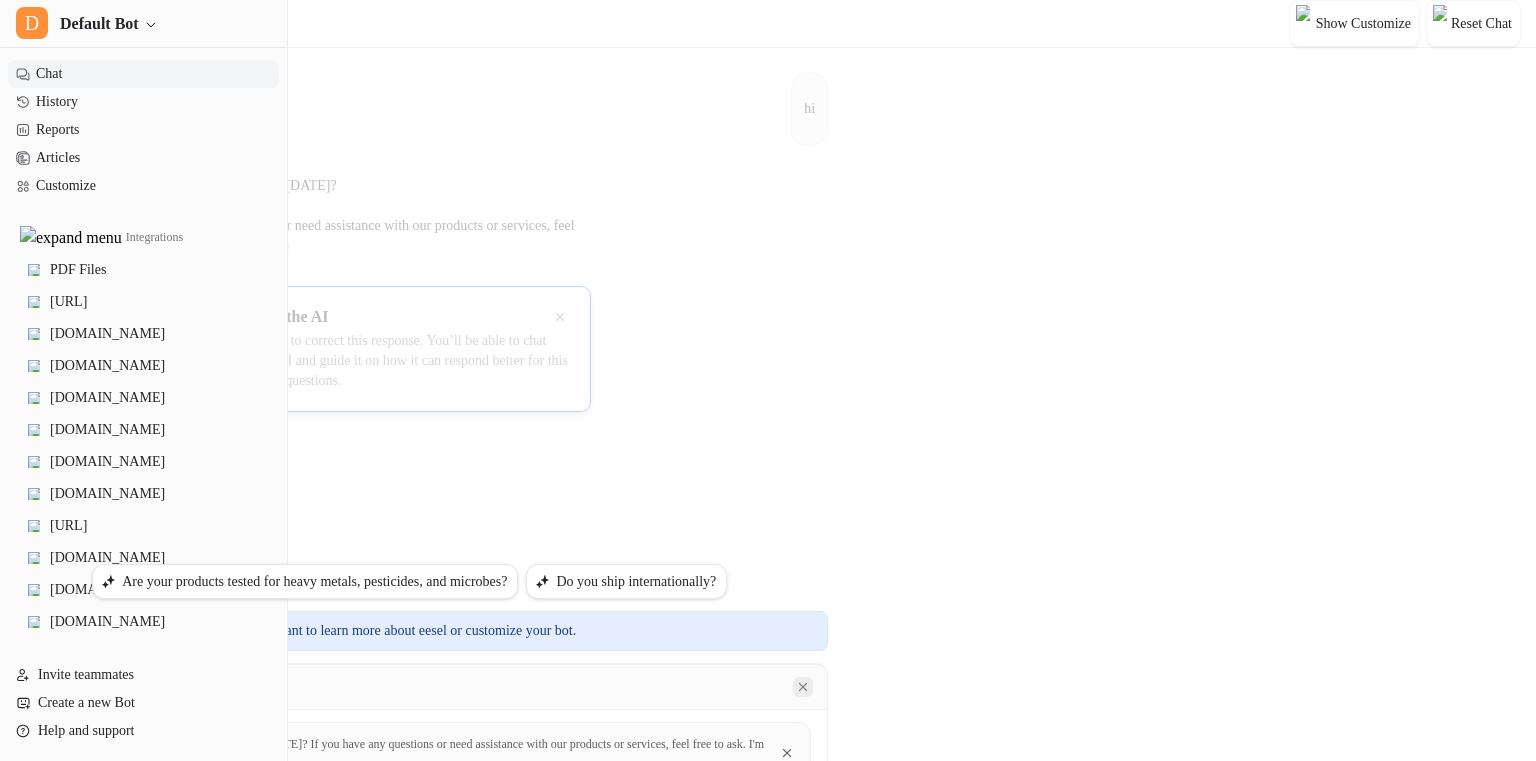 click 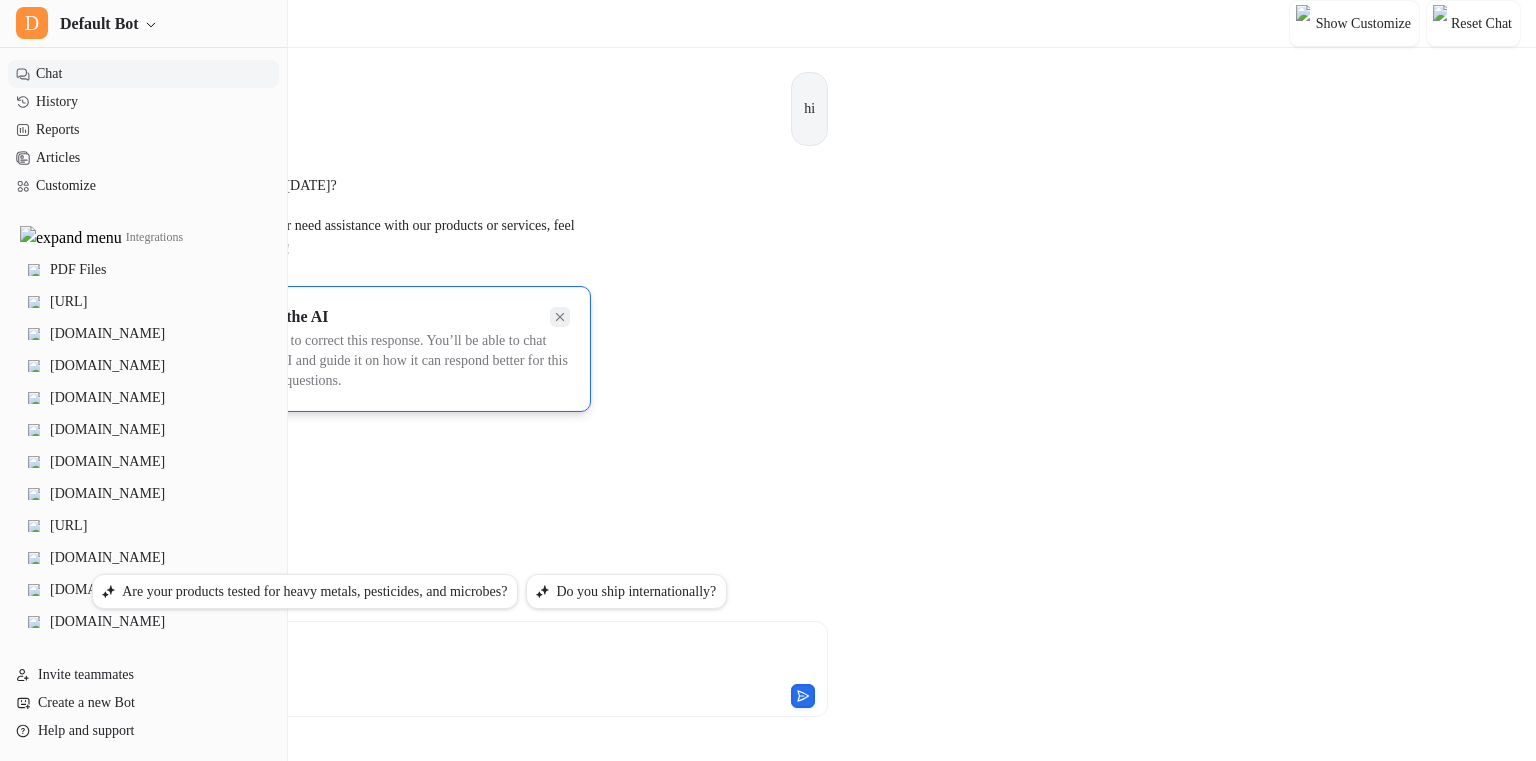 click 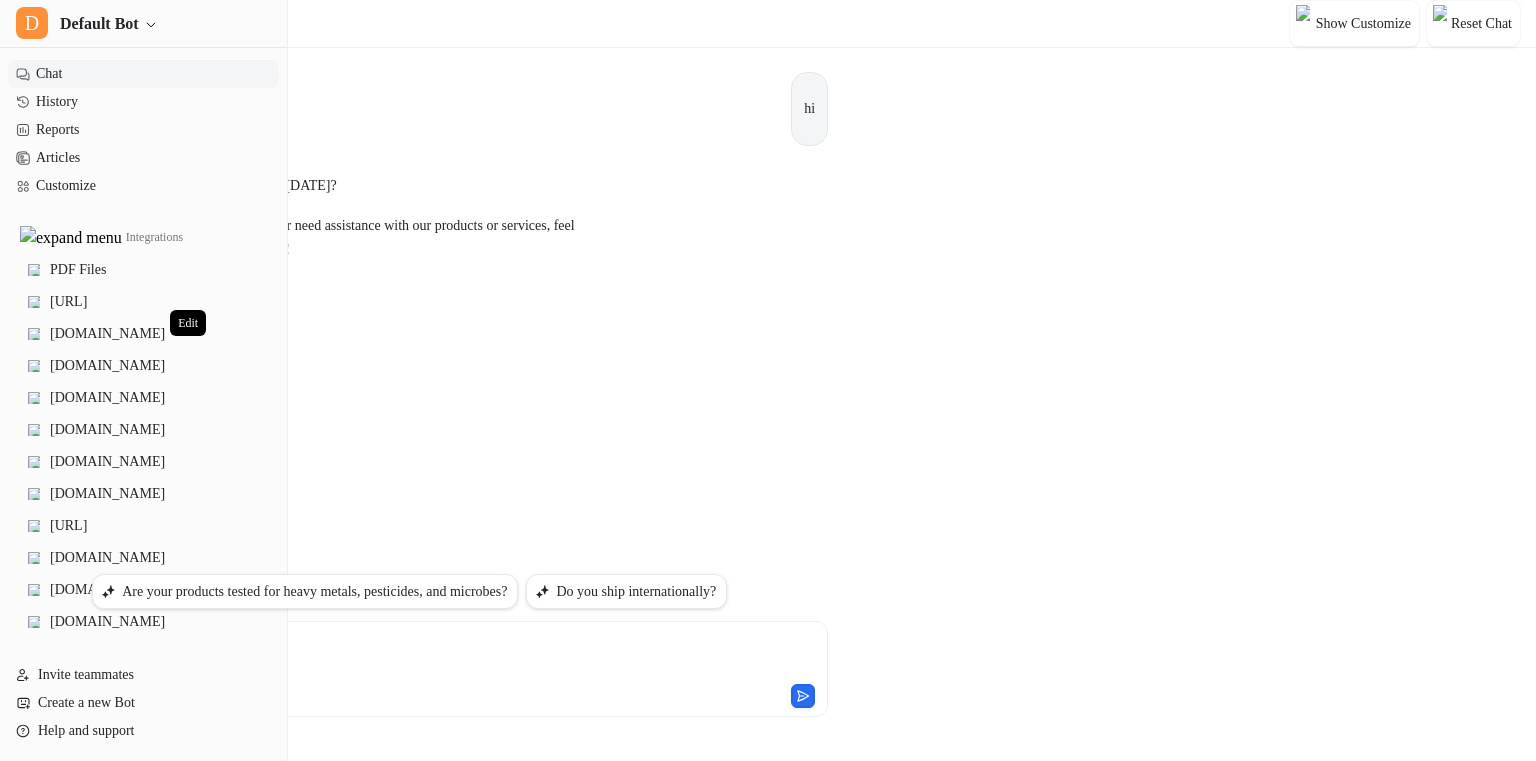 click 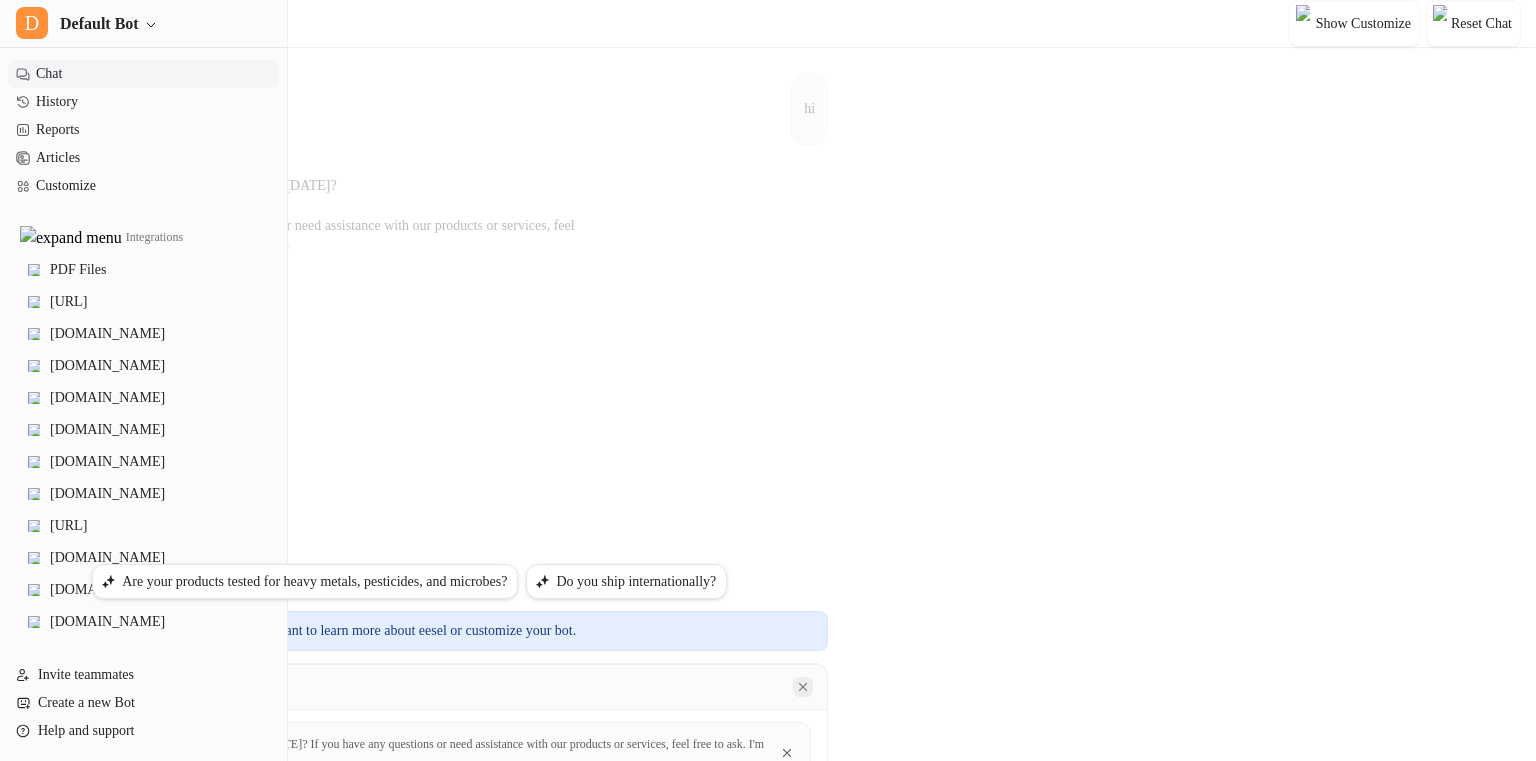 click at bounding box center (803, 687) 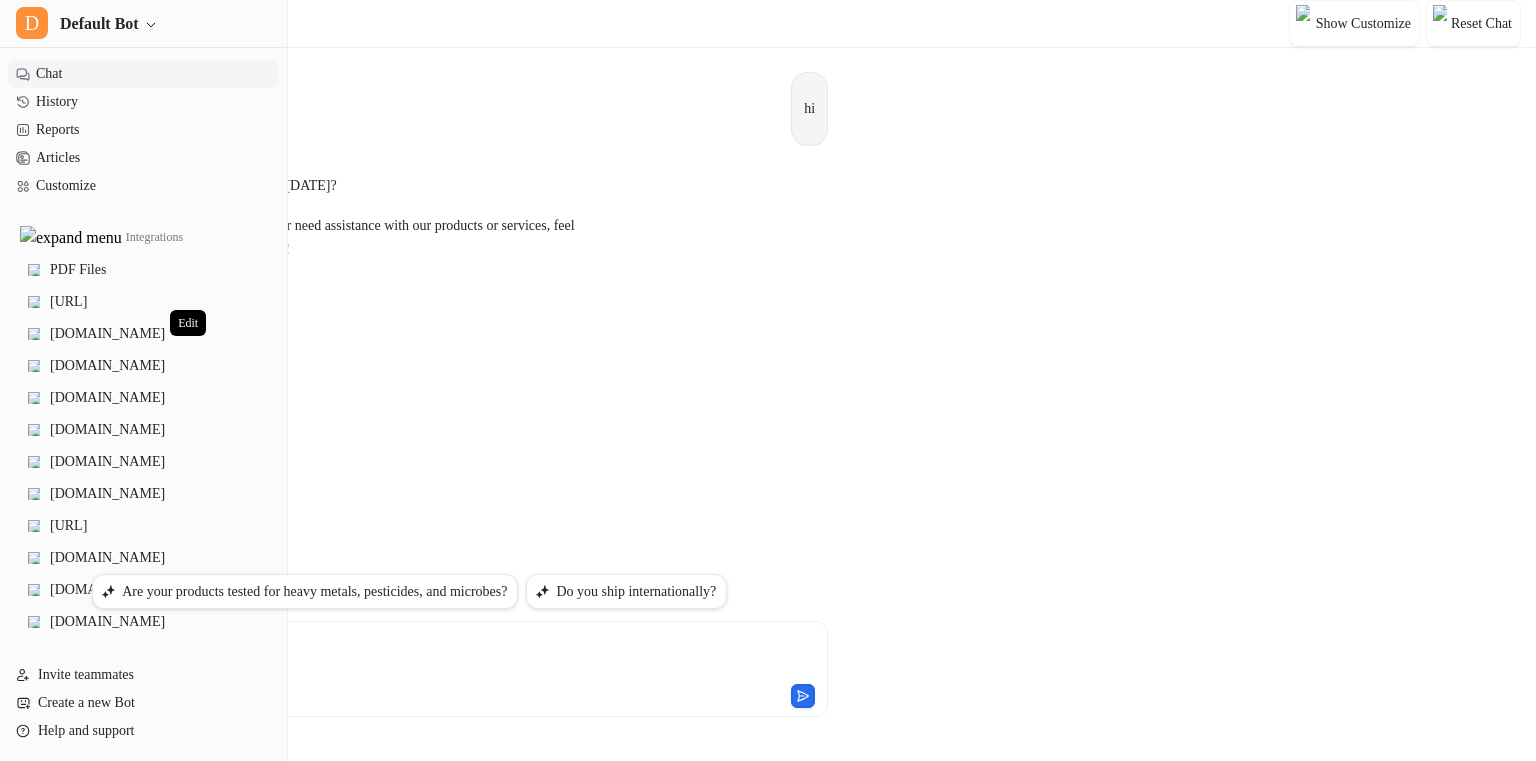 click 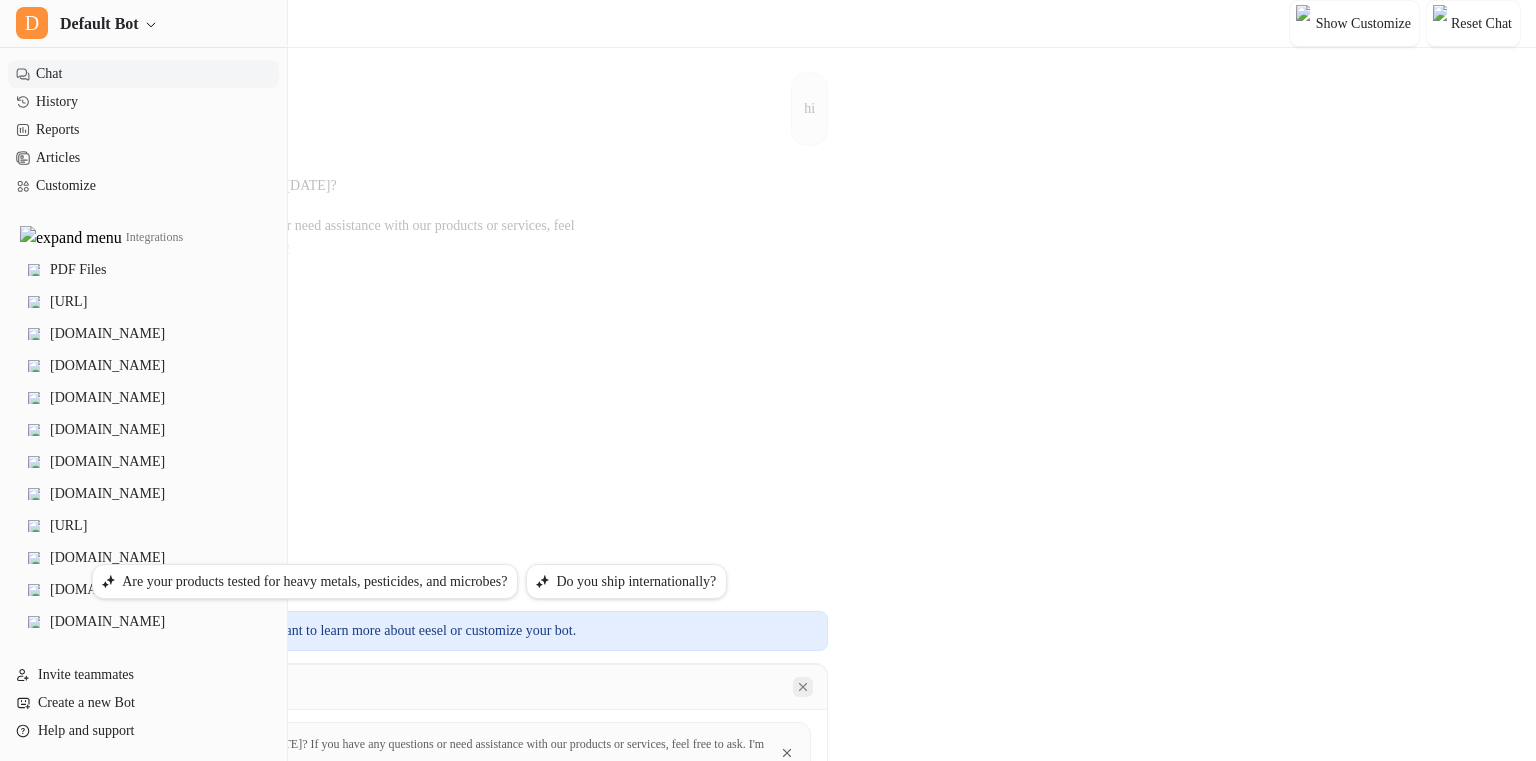 click 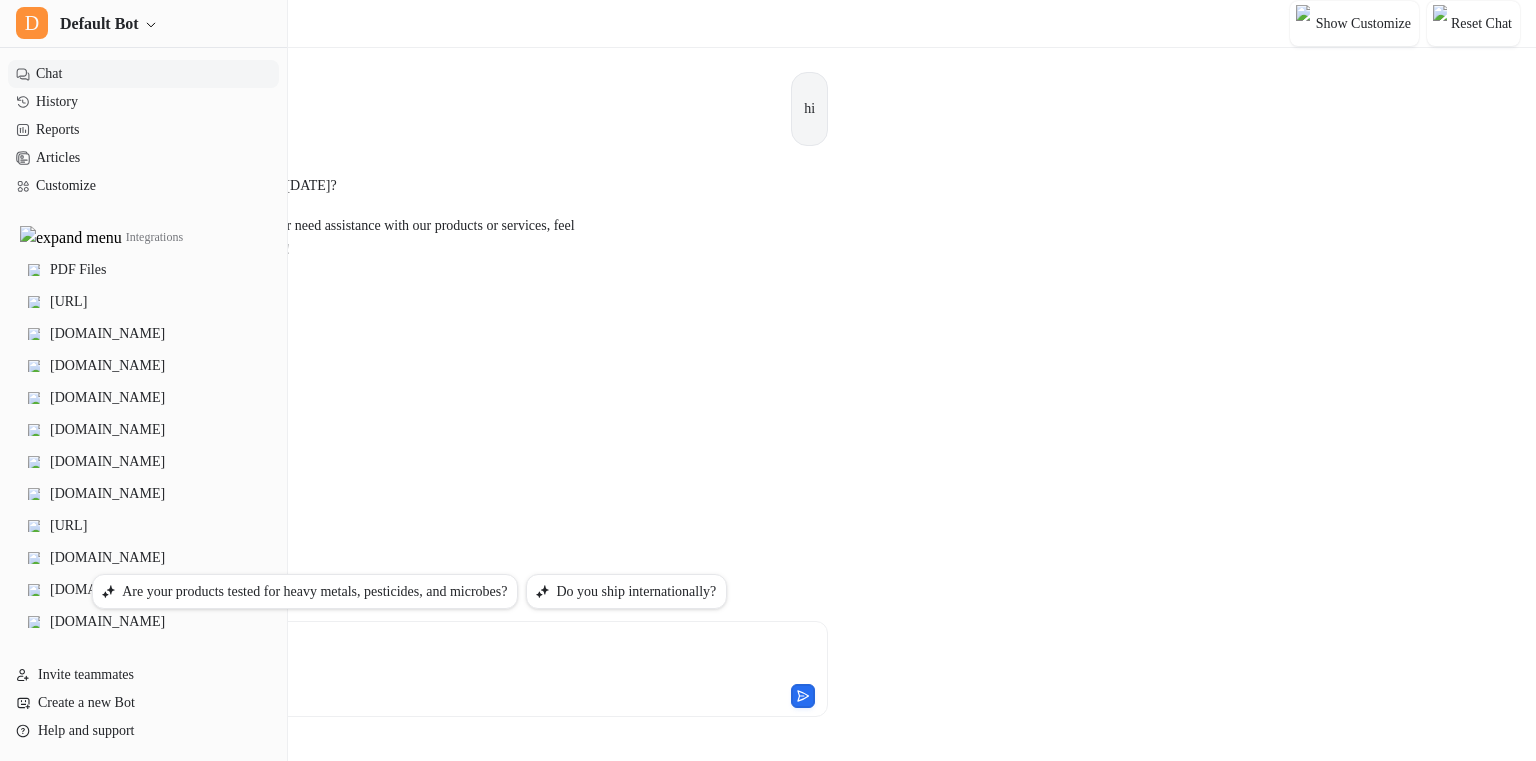 click on "If you have any questions or need assistance with our products or services, feel free to ask. I'm here to help!" at bounding box center [359, 238] 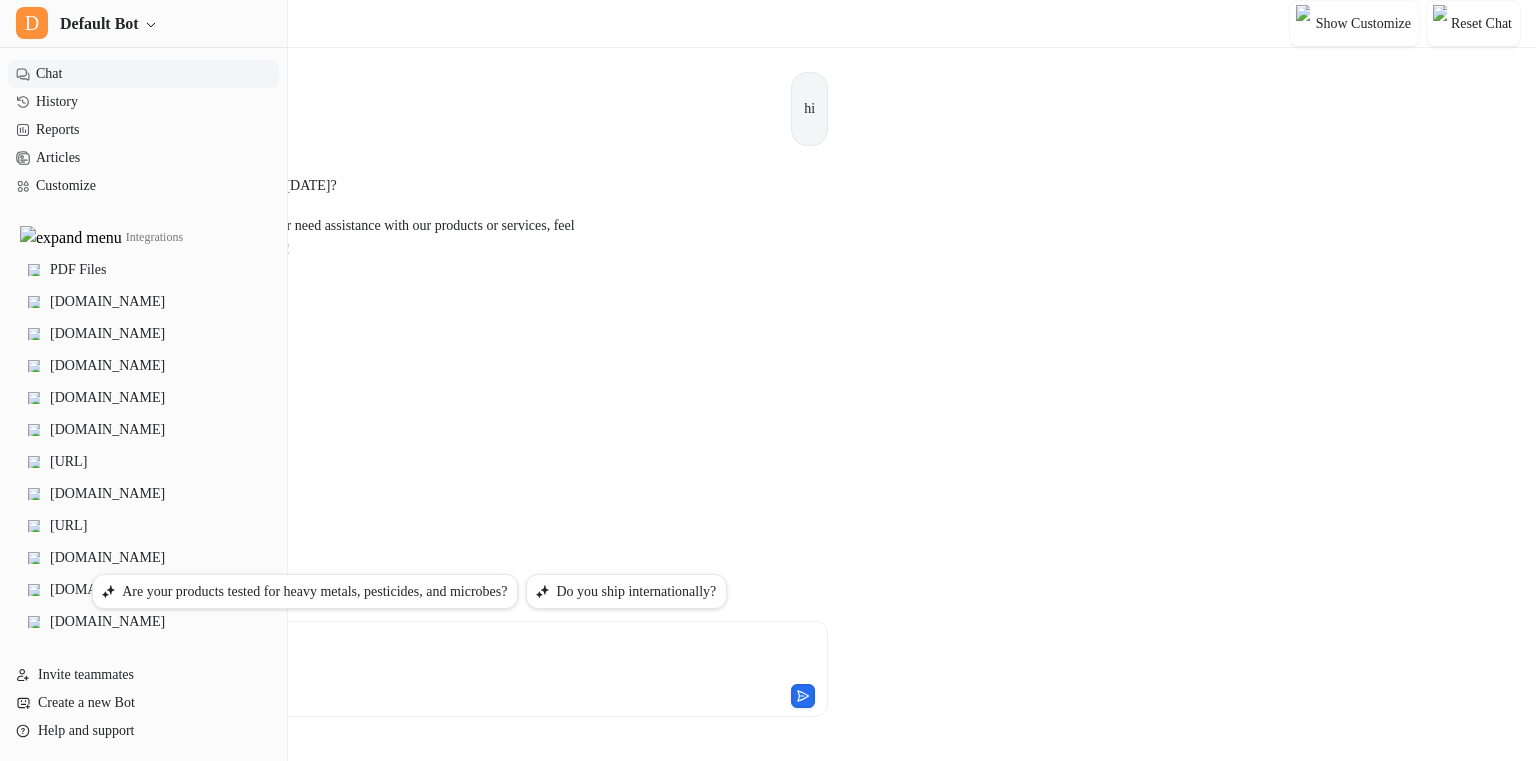 scroll, scrollTop: 0, scrollLeft: 0, axis: both 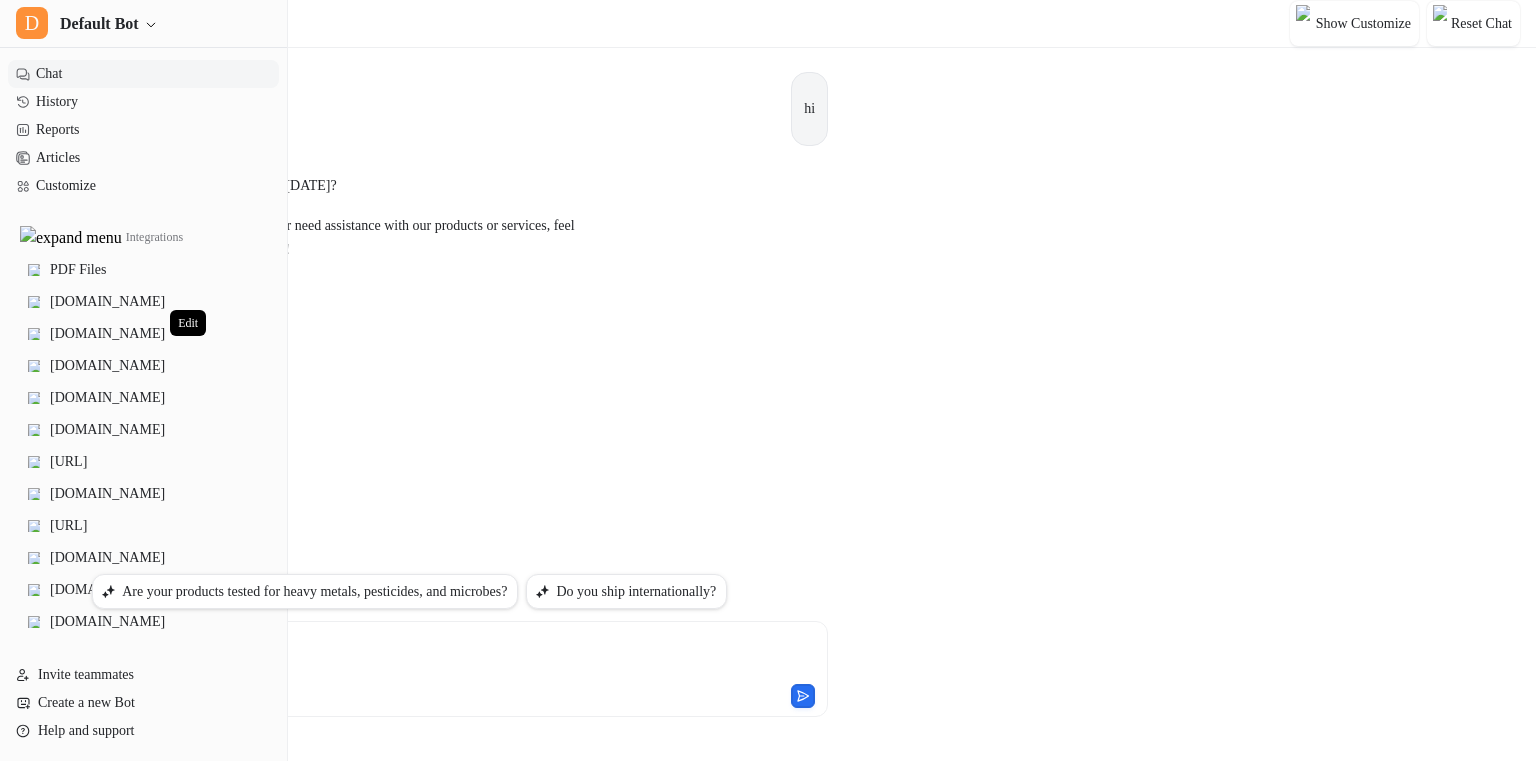 click 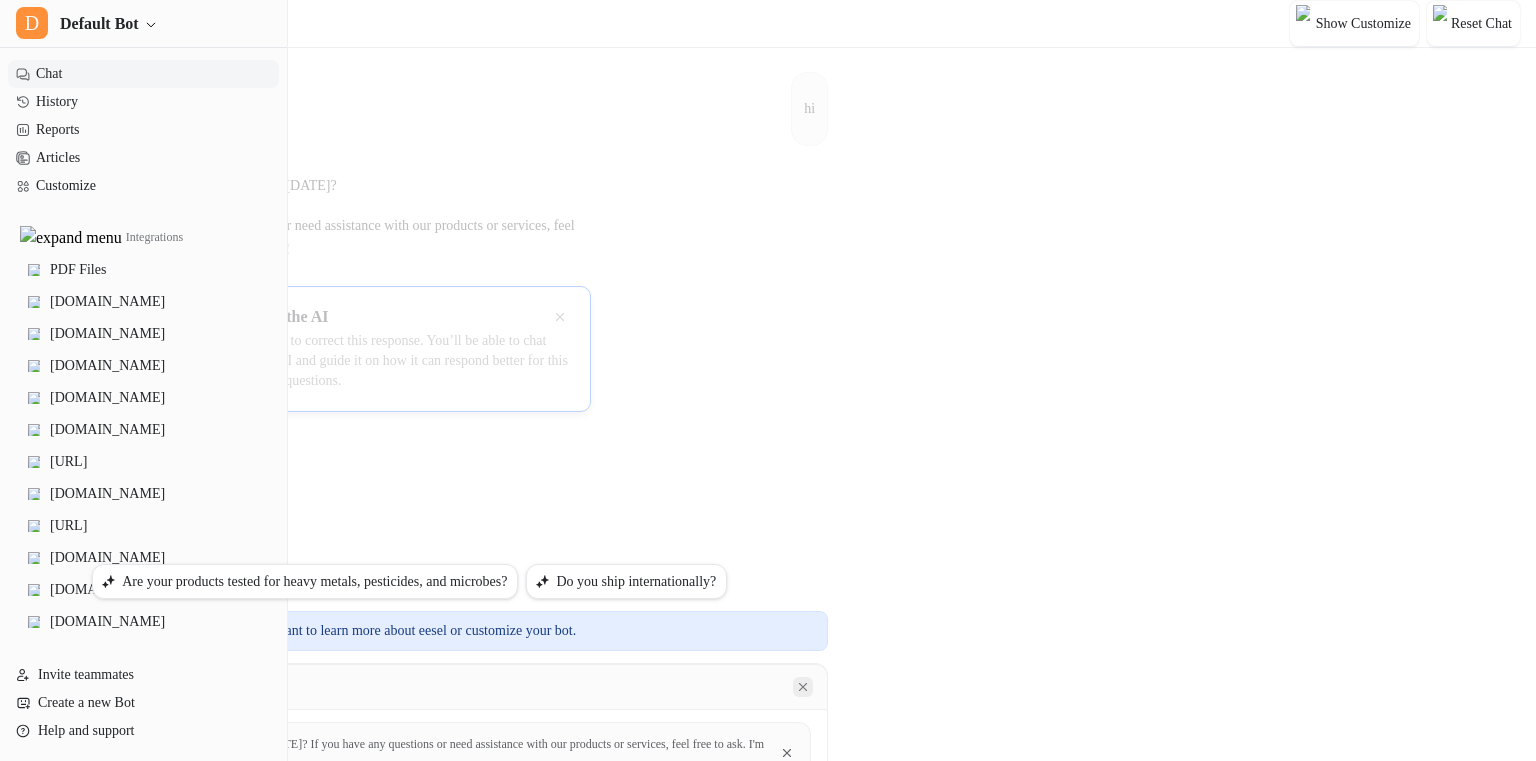 click 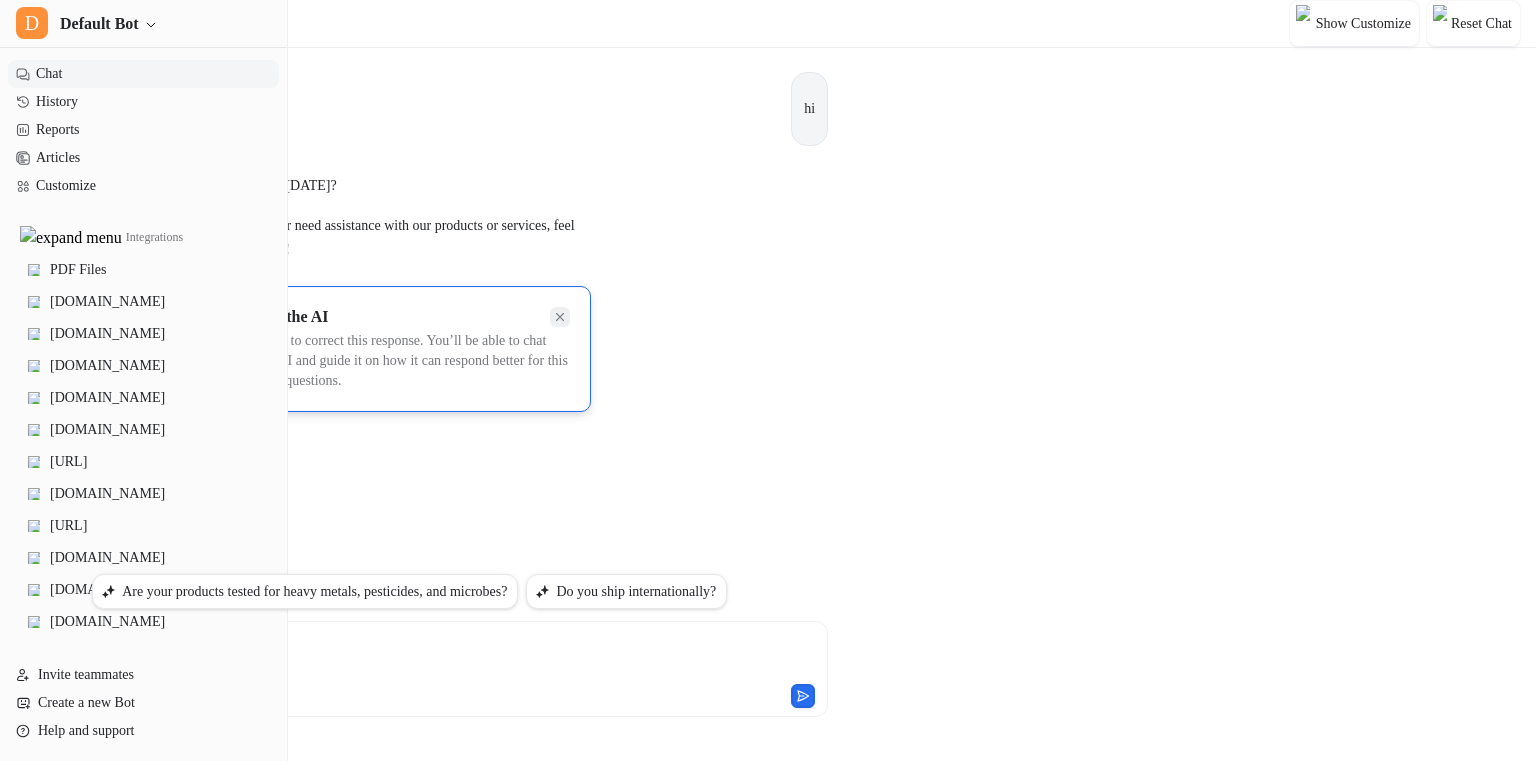 click 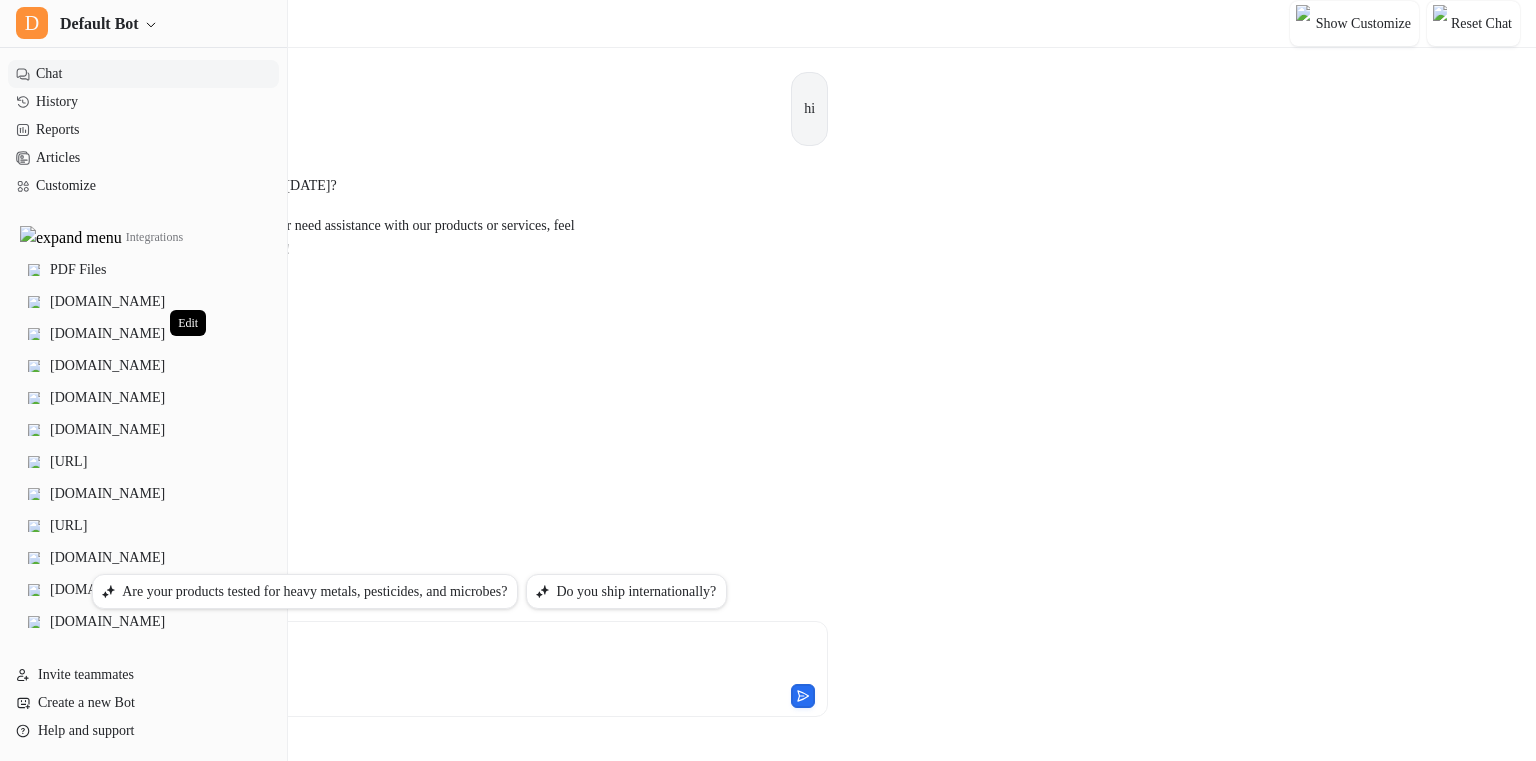 click 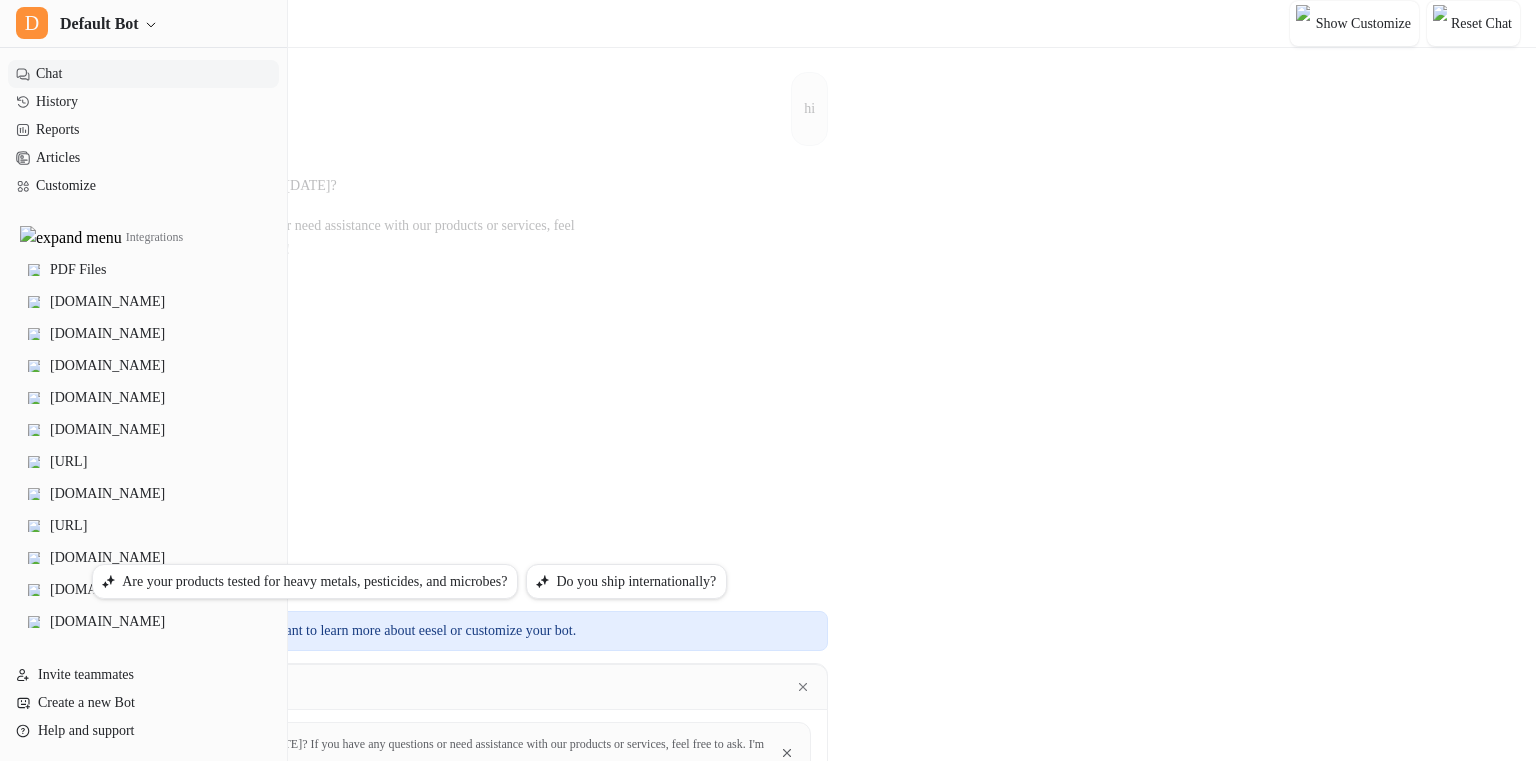 click 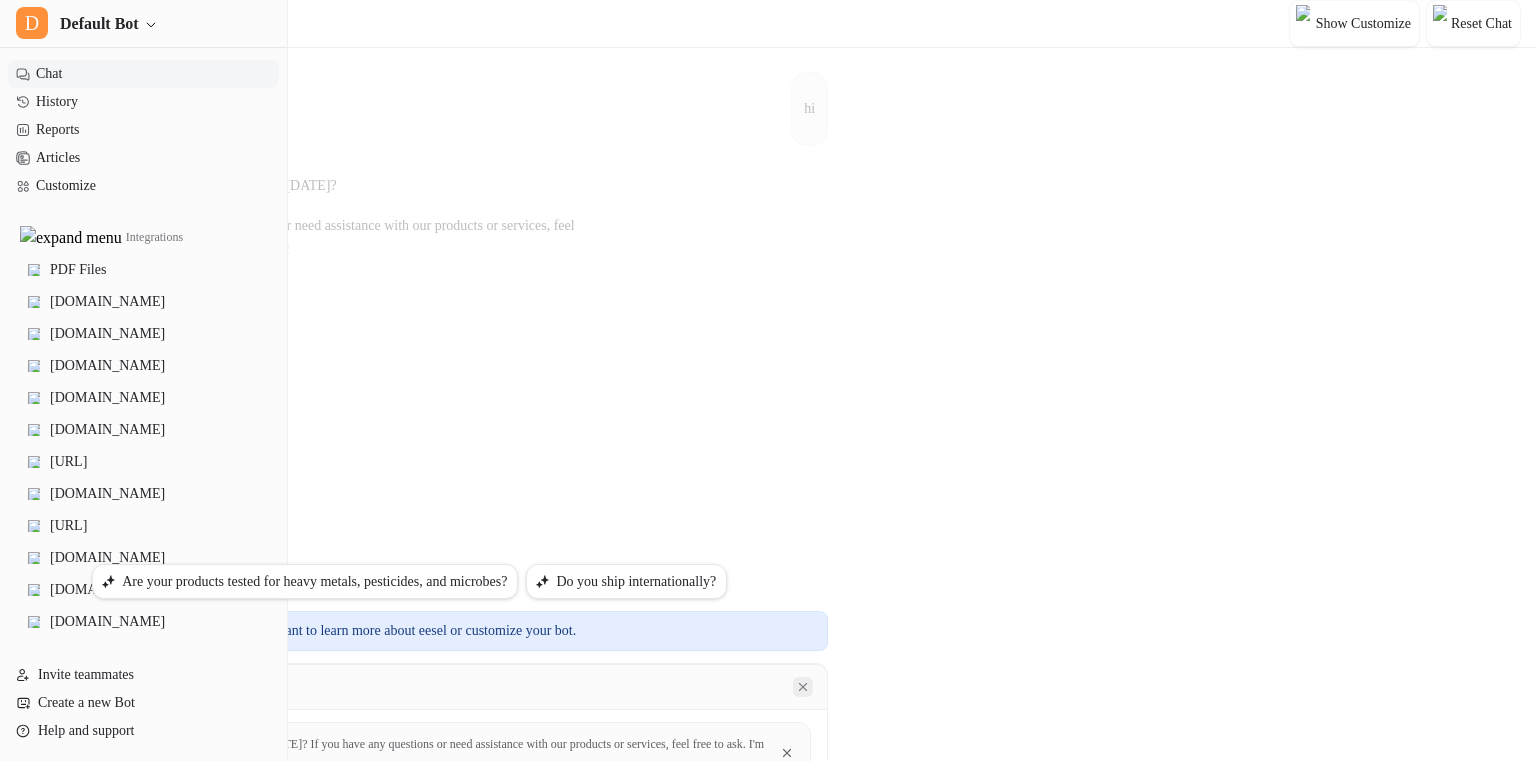 click 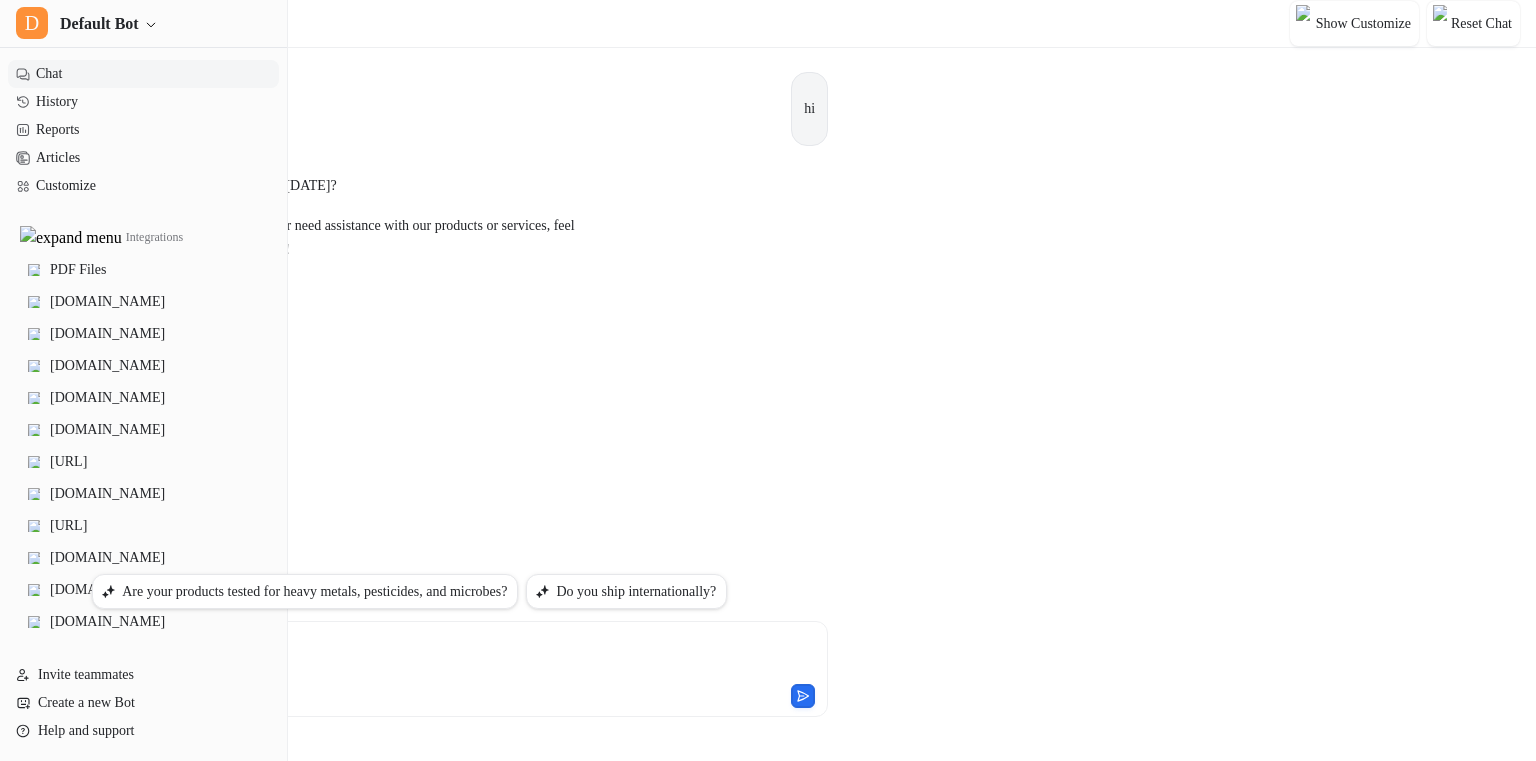 click on "hi
D Hello! How can I help you today?
If you have any questions or need assistance with our products or services, feel free to ask. I'm here to help!
Copy Adjust Tone Edit" at bounding box center (460, 306) 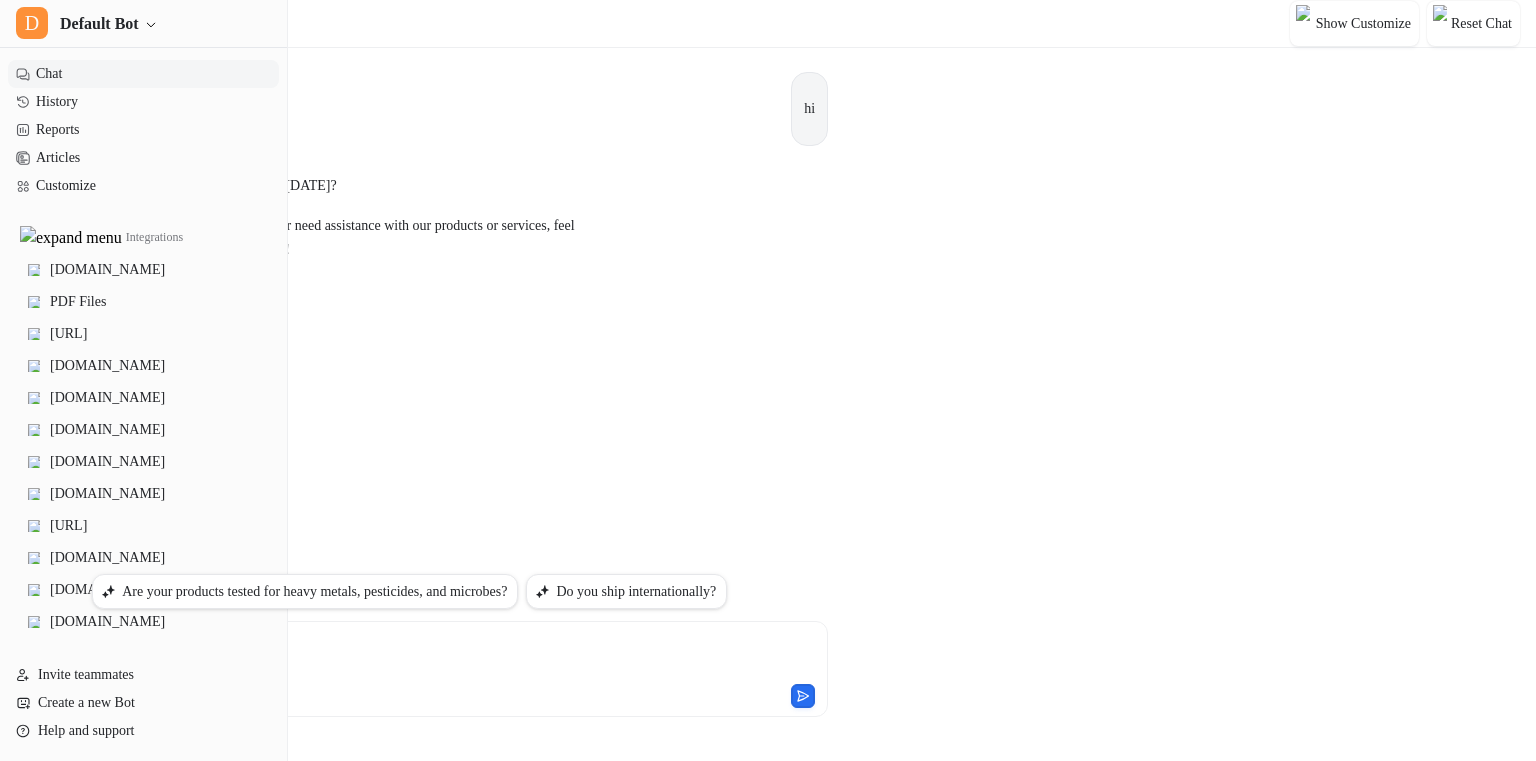scroll, scrollTop: 0, scrollLeft: 0, axis: both 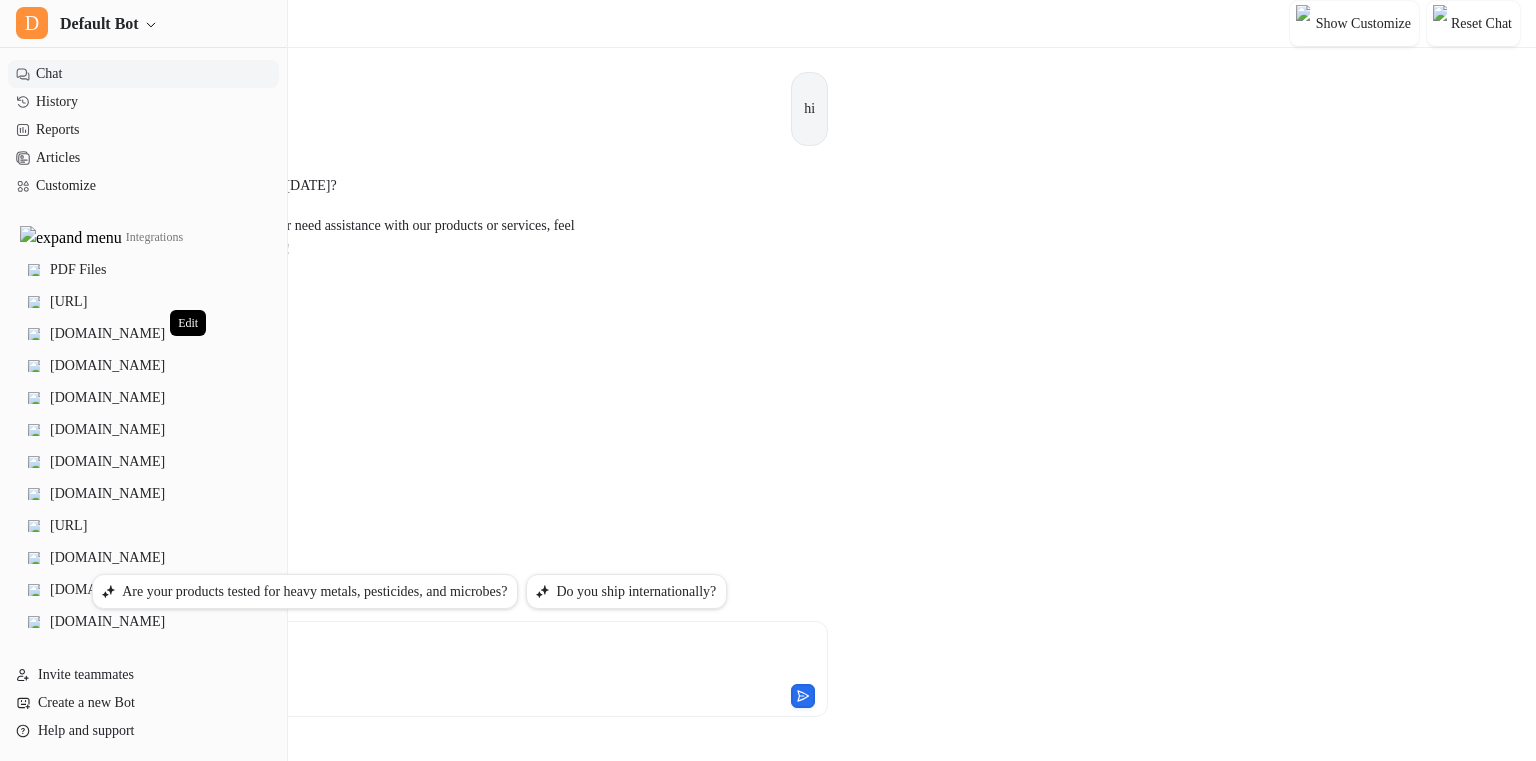 click 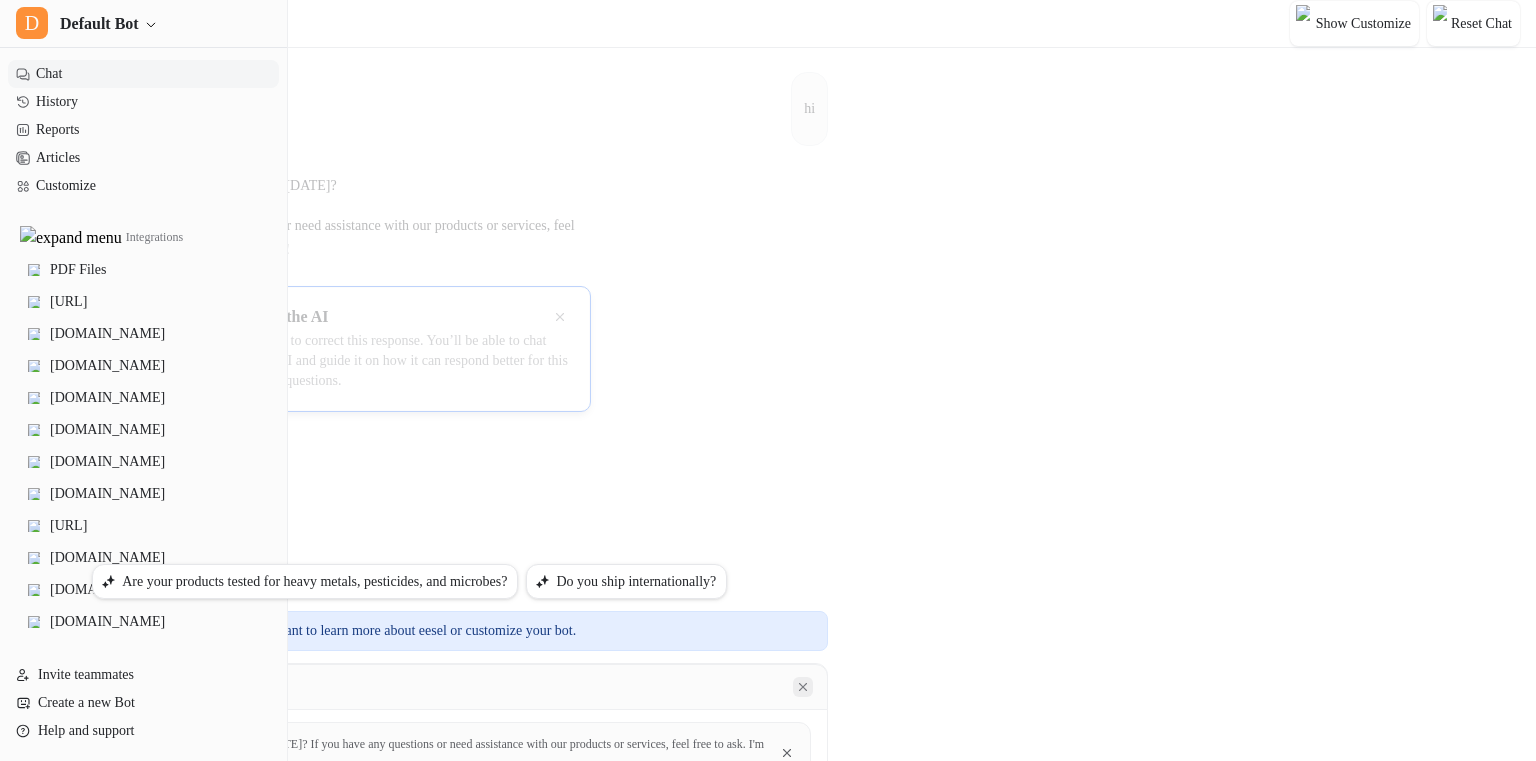 click at bounding box center (803, 687) 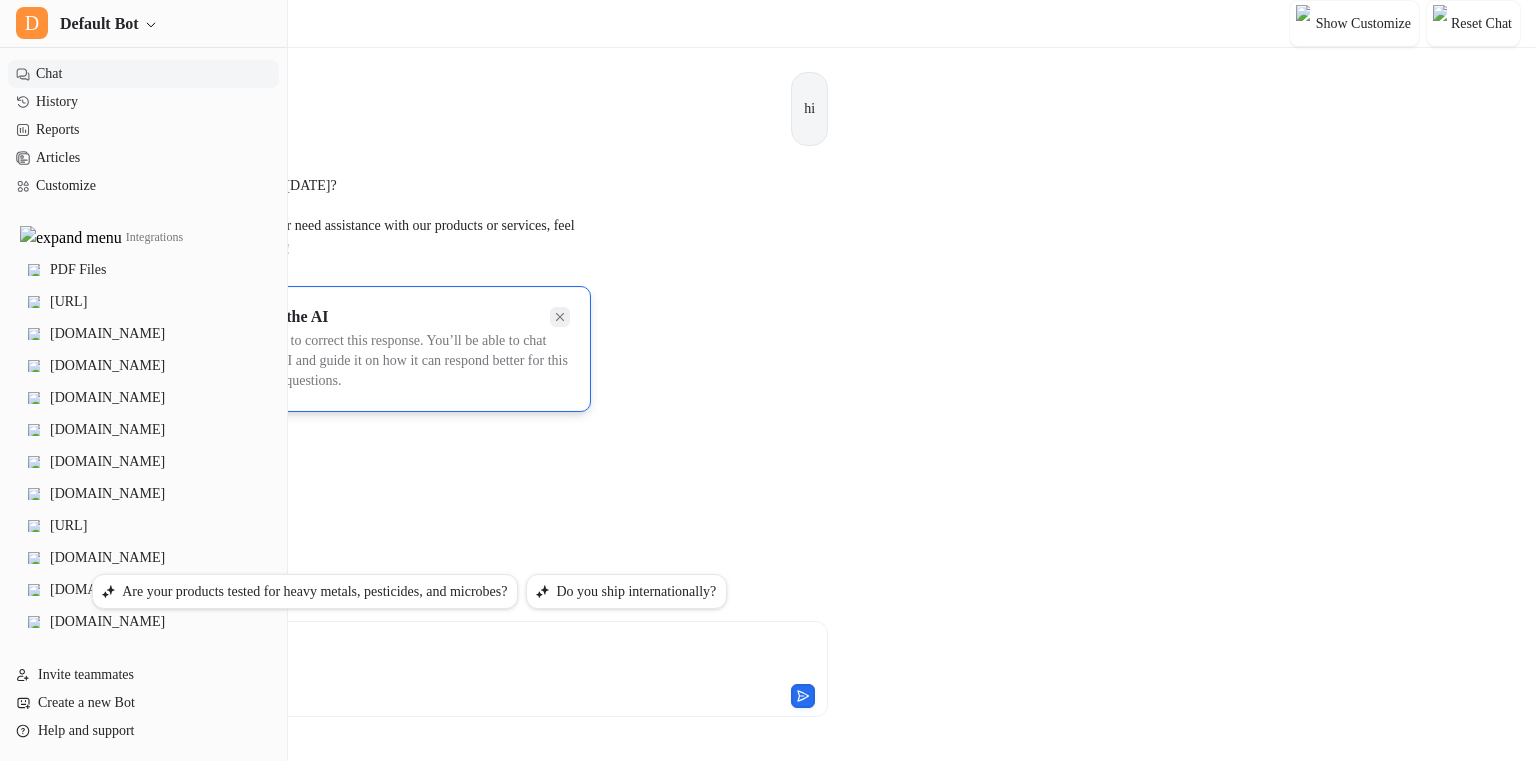 click 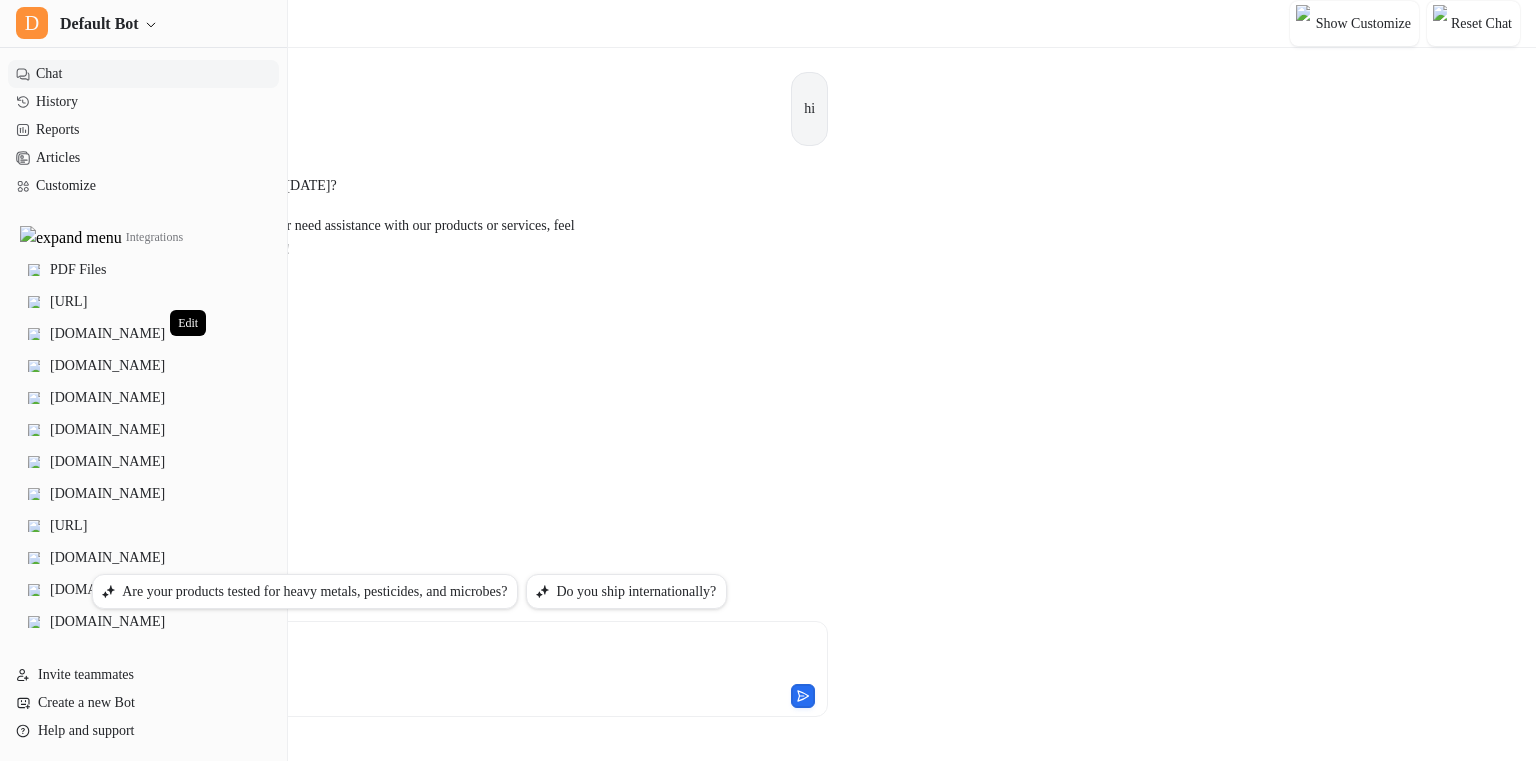 click 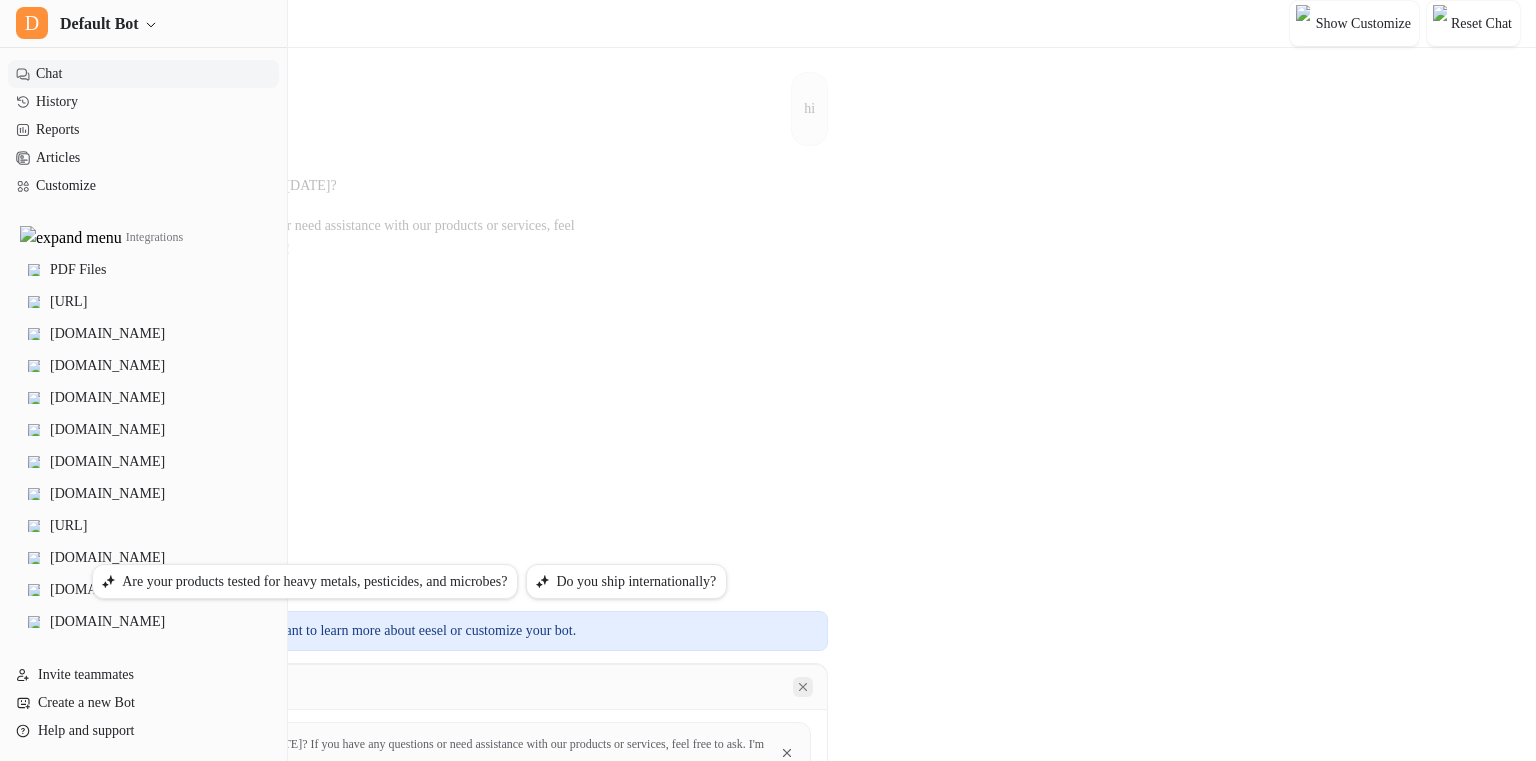click 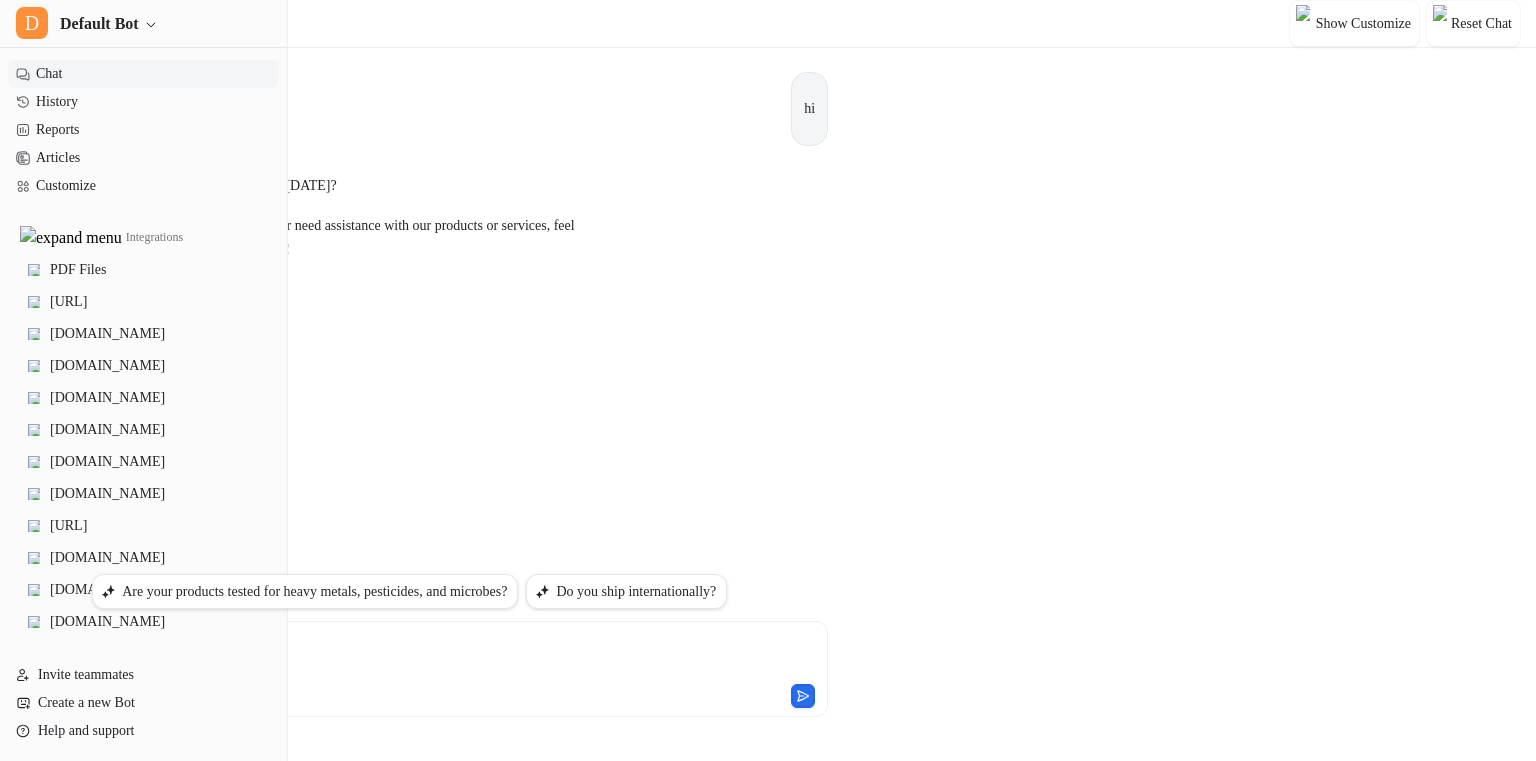 click on "hi
D Hello! How can I help you [DATE]?
If you have any questions or need assistance with our products or services, feel free to ask. I'm here to help!
Copy Adjust Tone Edit" at bounding box center [460, 306] 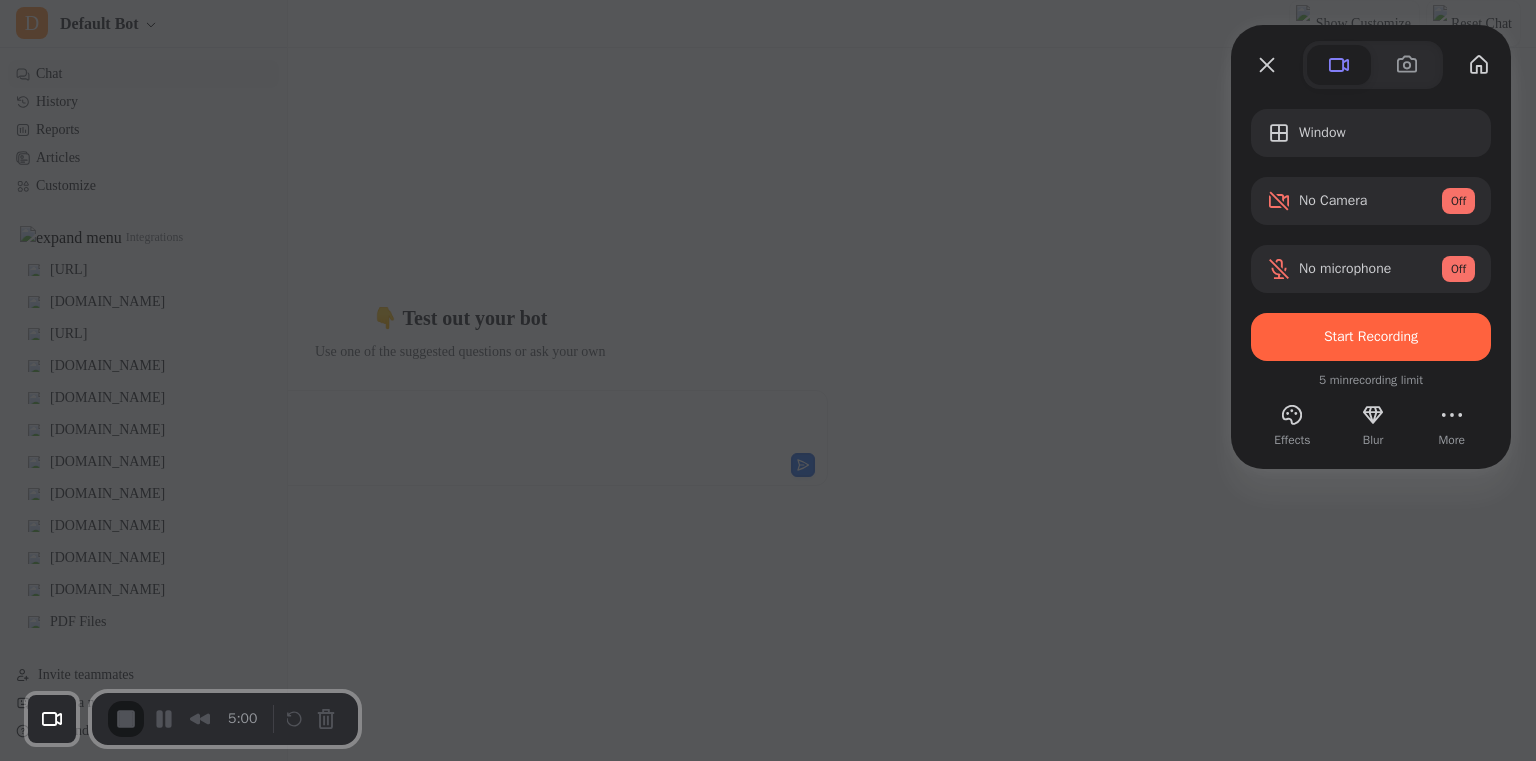 scroll, scrollTop: 0, scrollLeft: 0, axis: both 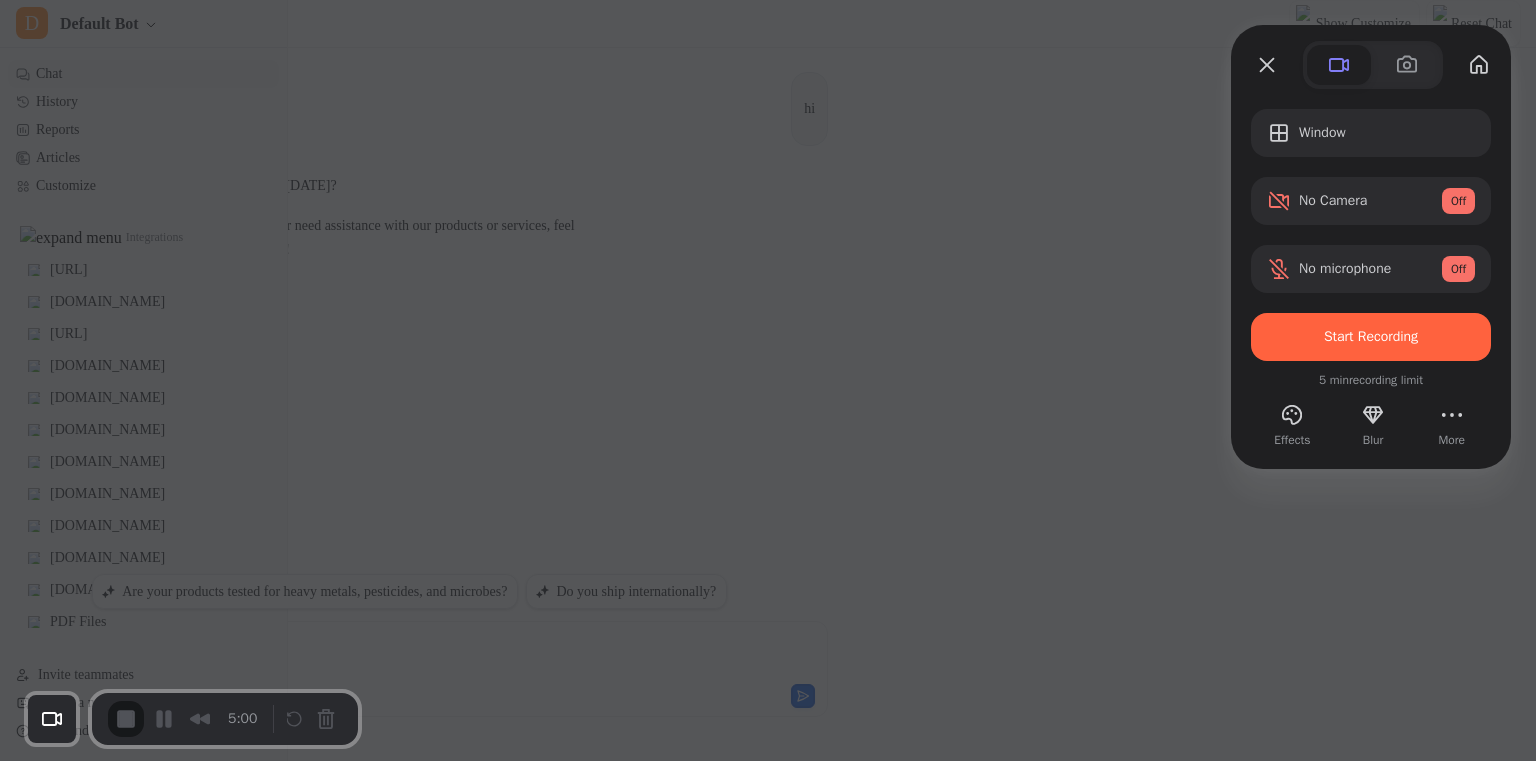 click at bounding box center [768, 380] 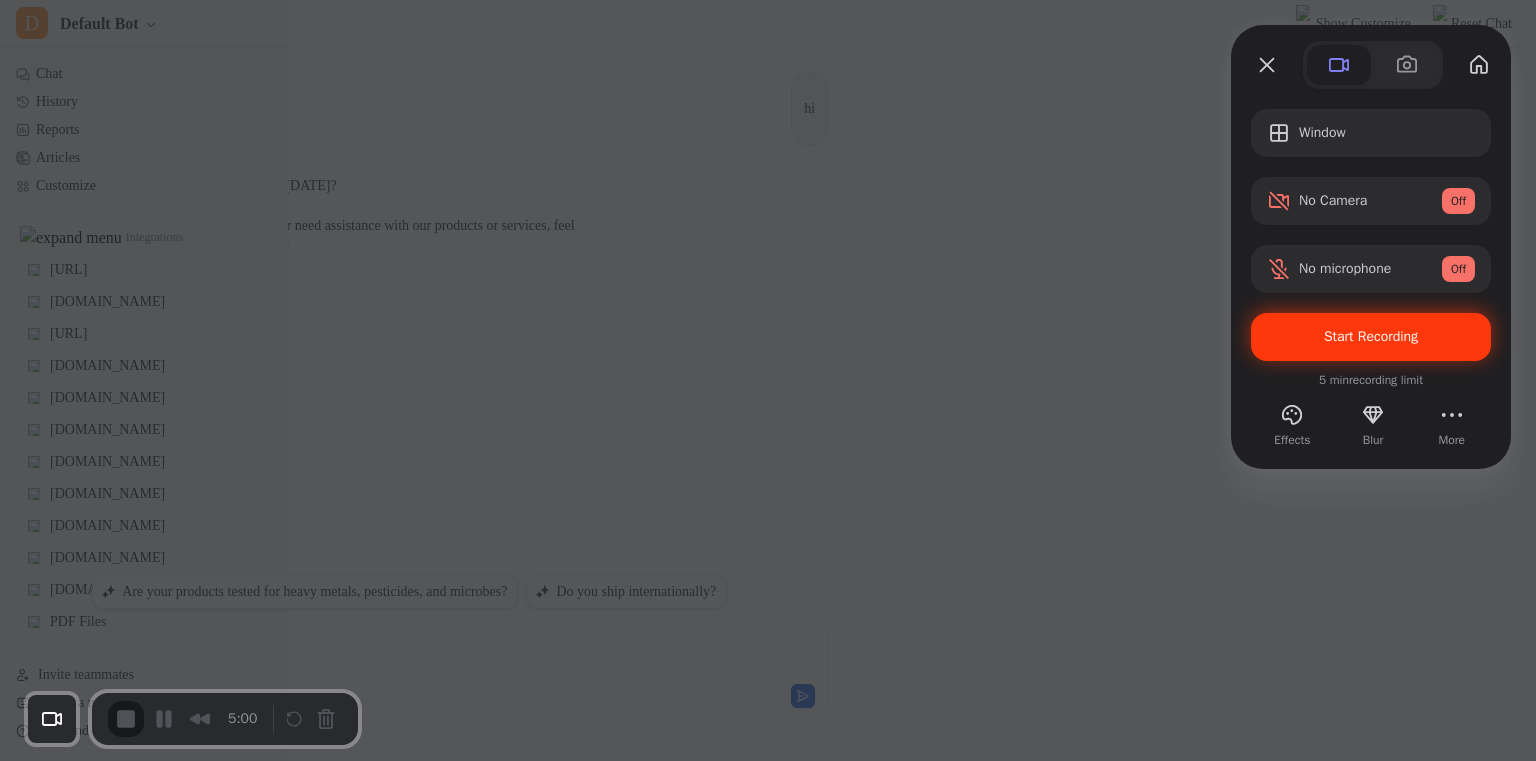 click on "Start Recording" at bounding box center (1371, 337) 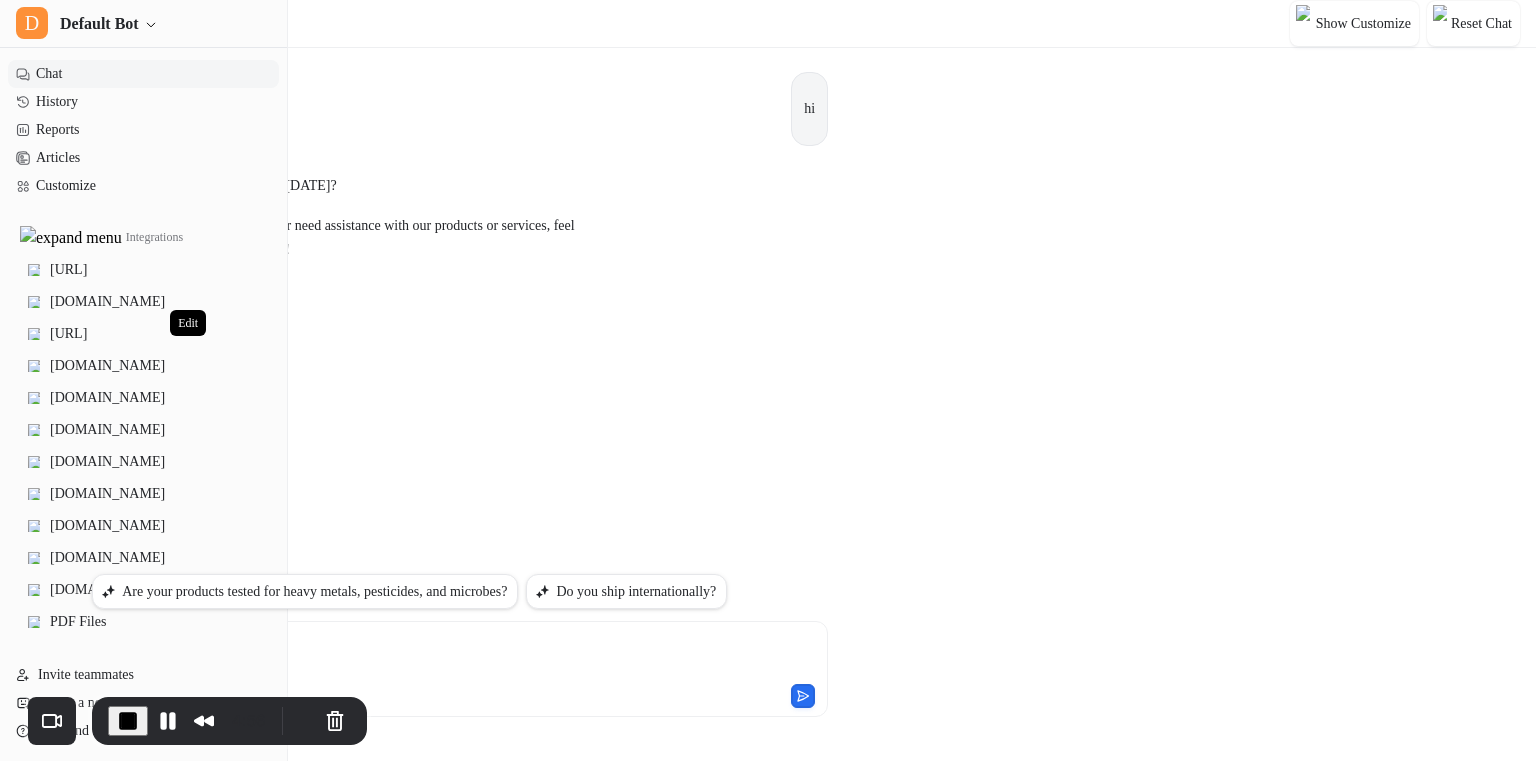 click 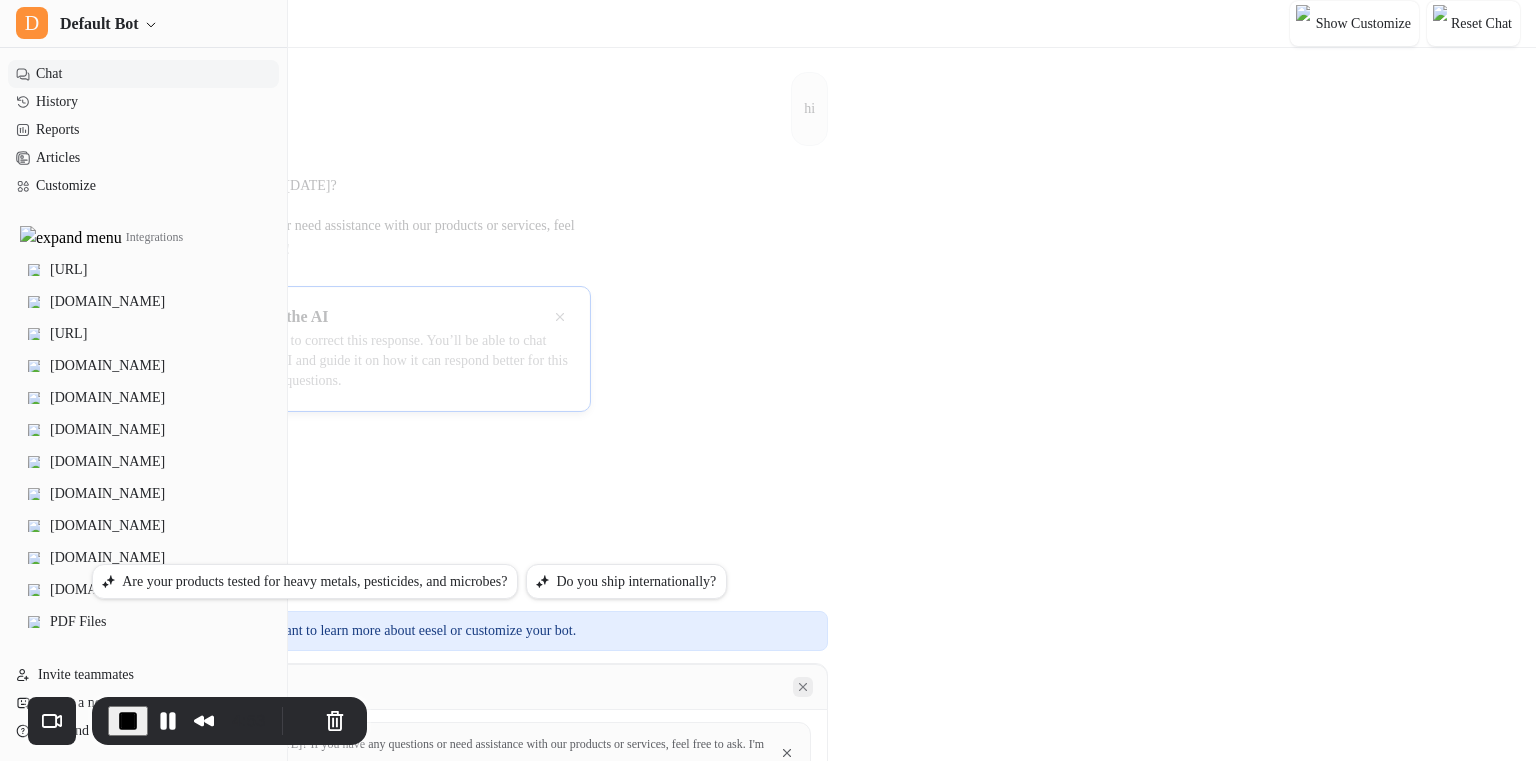 click 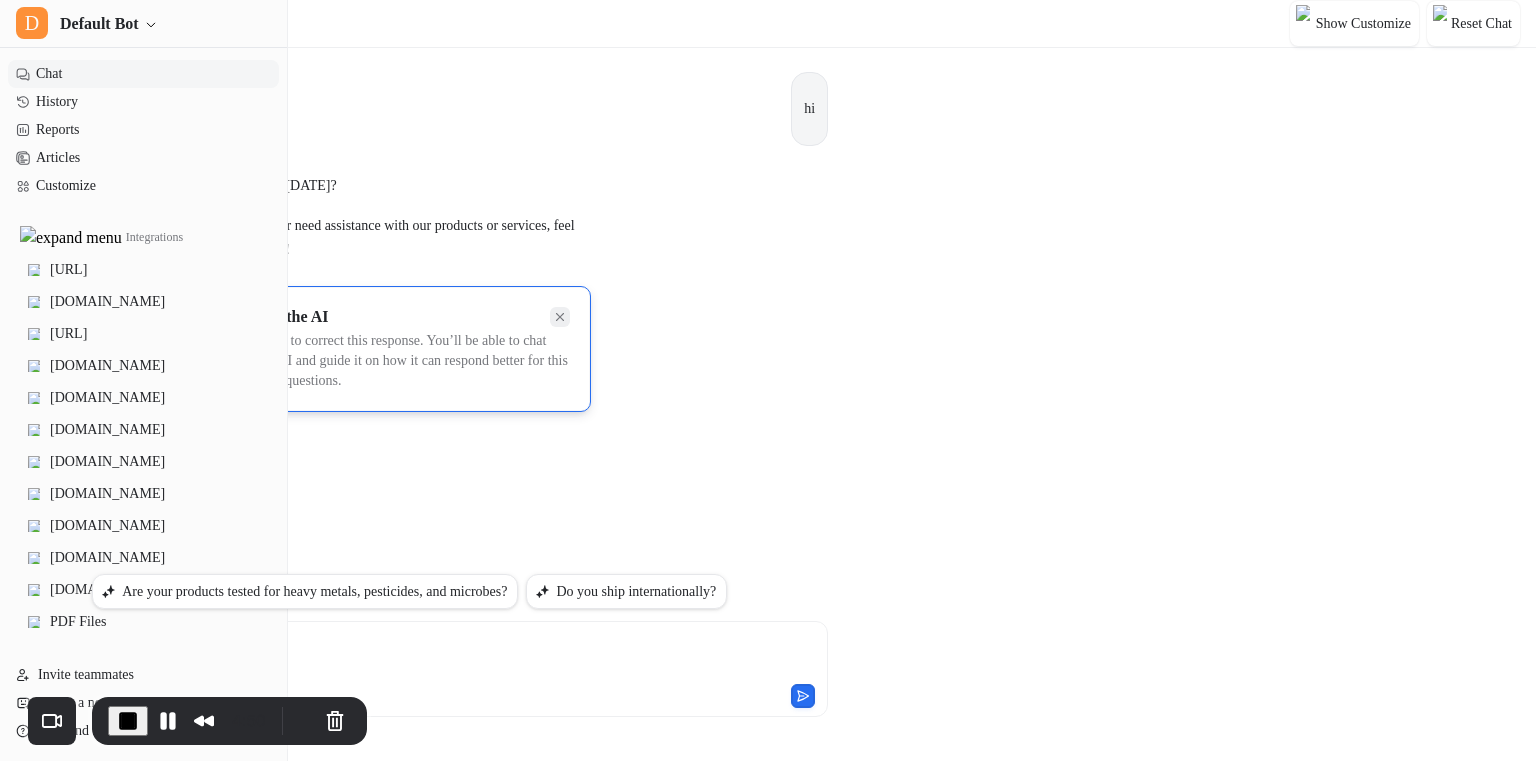 click 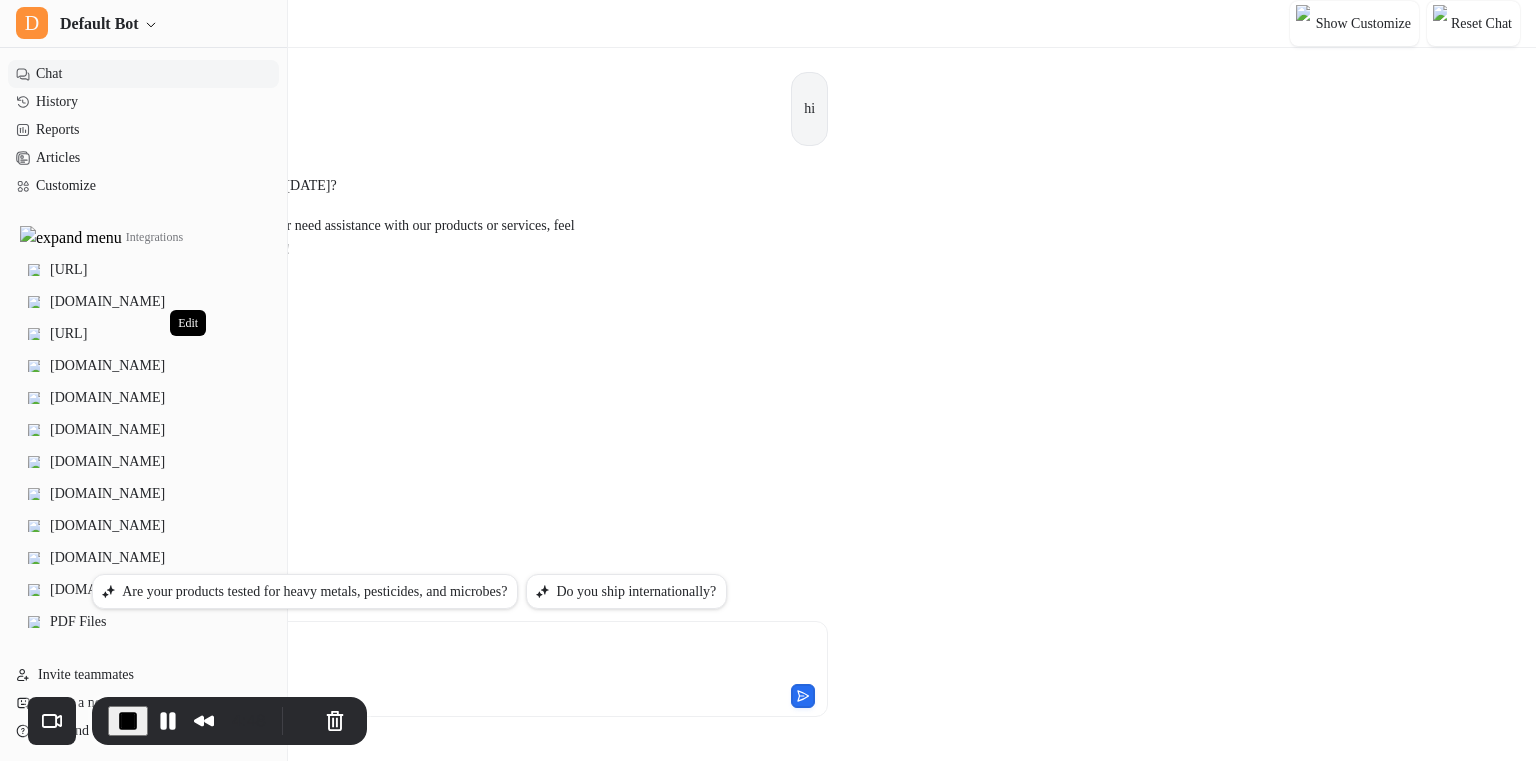 click 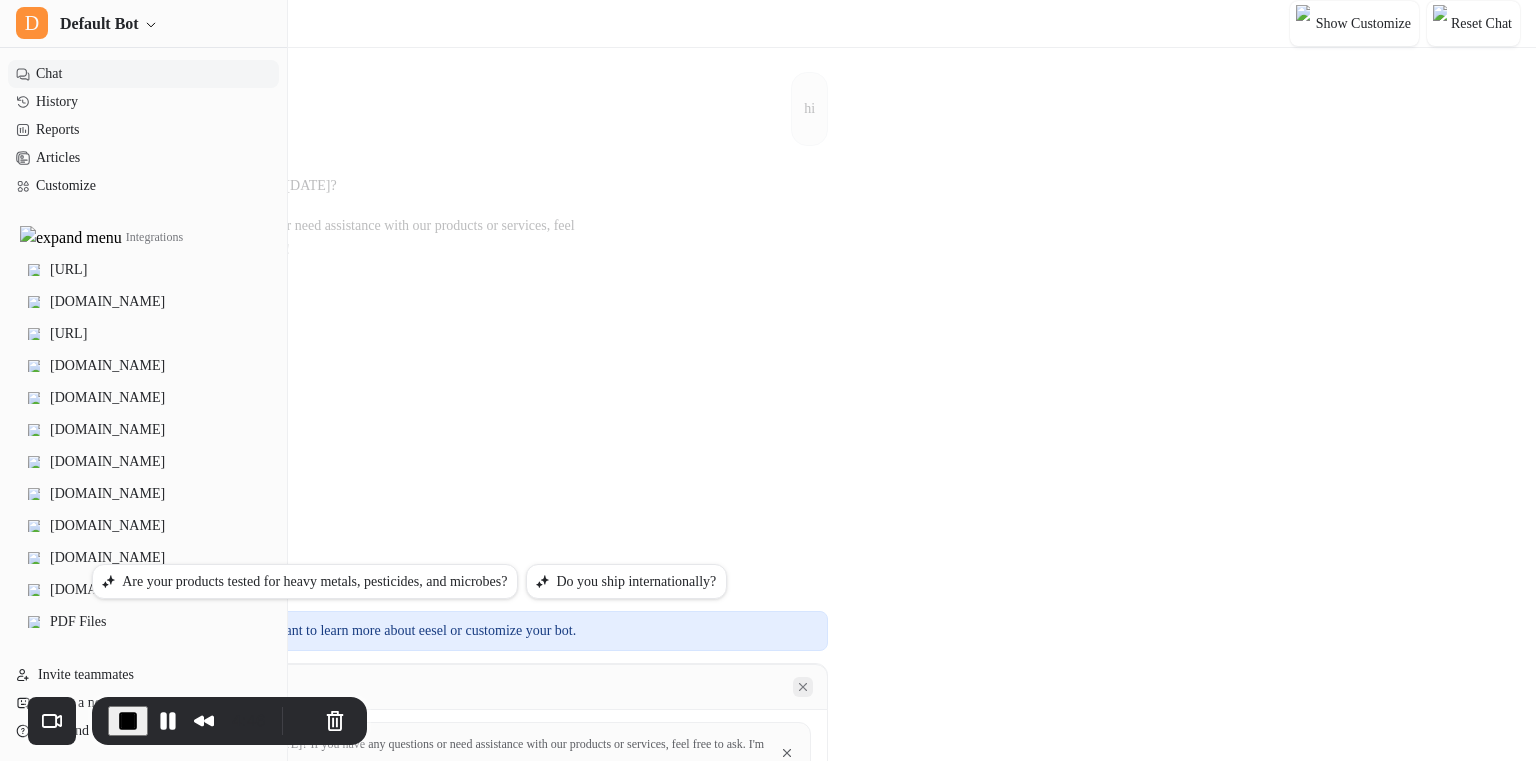 click 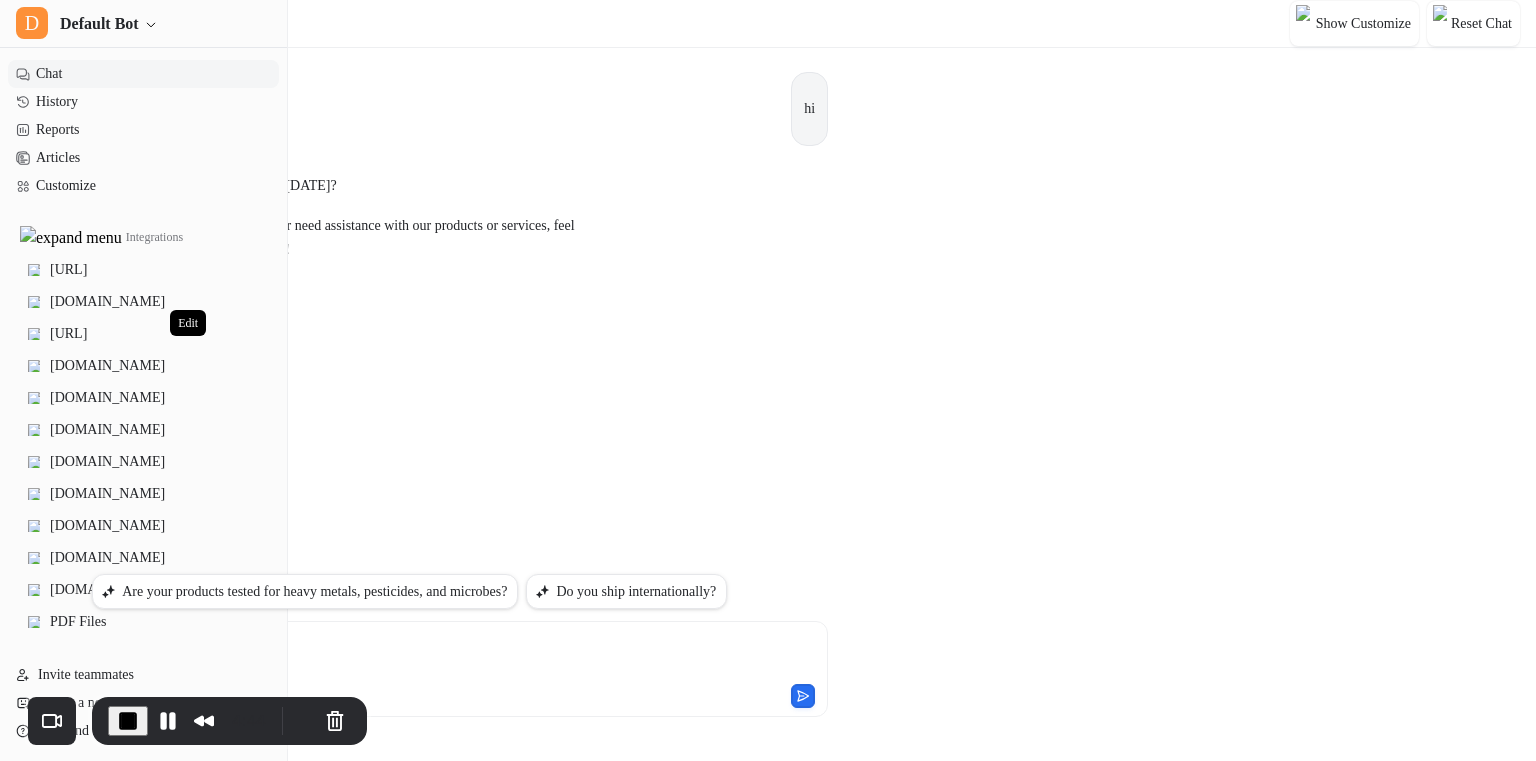 click 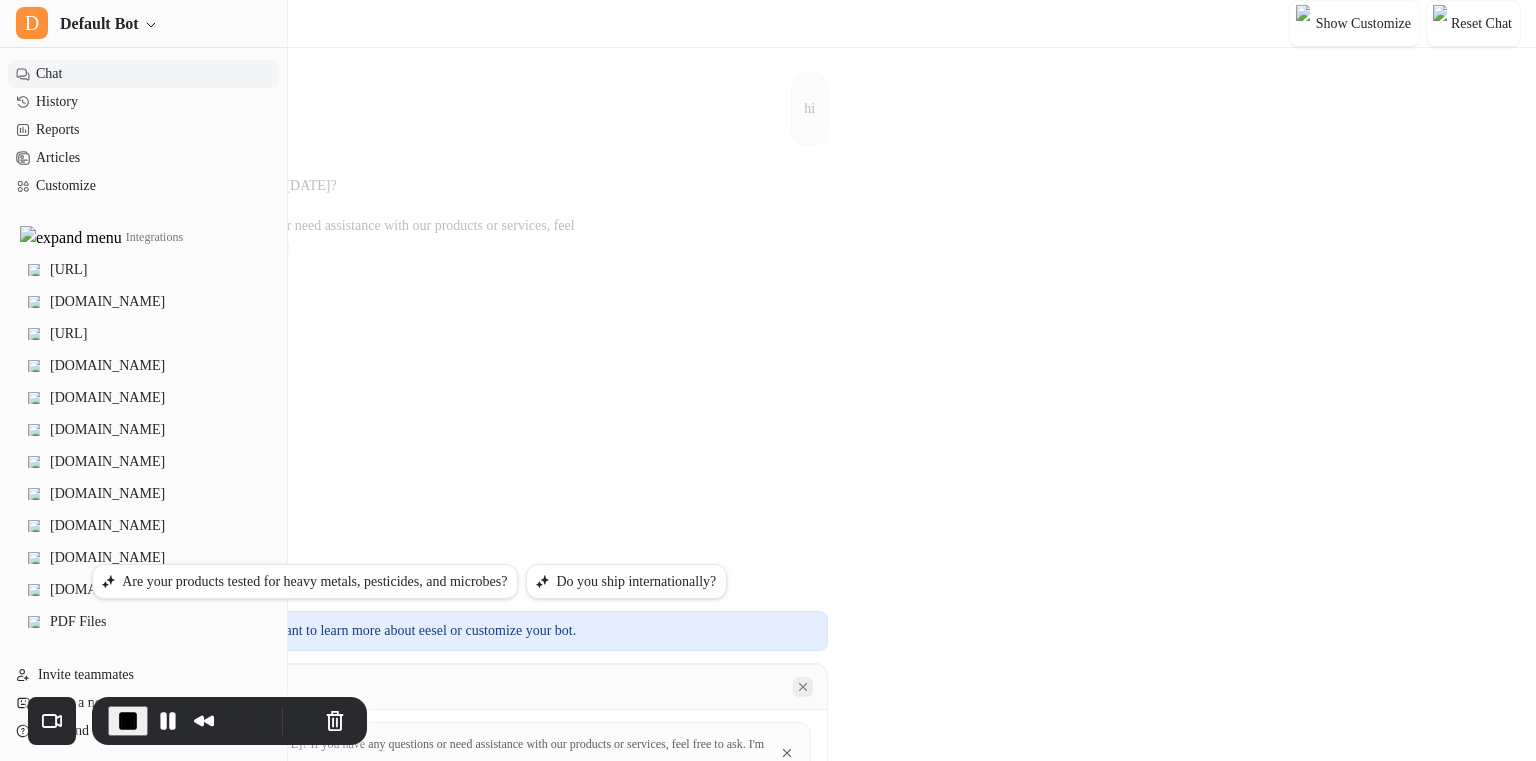 click 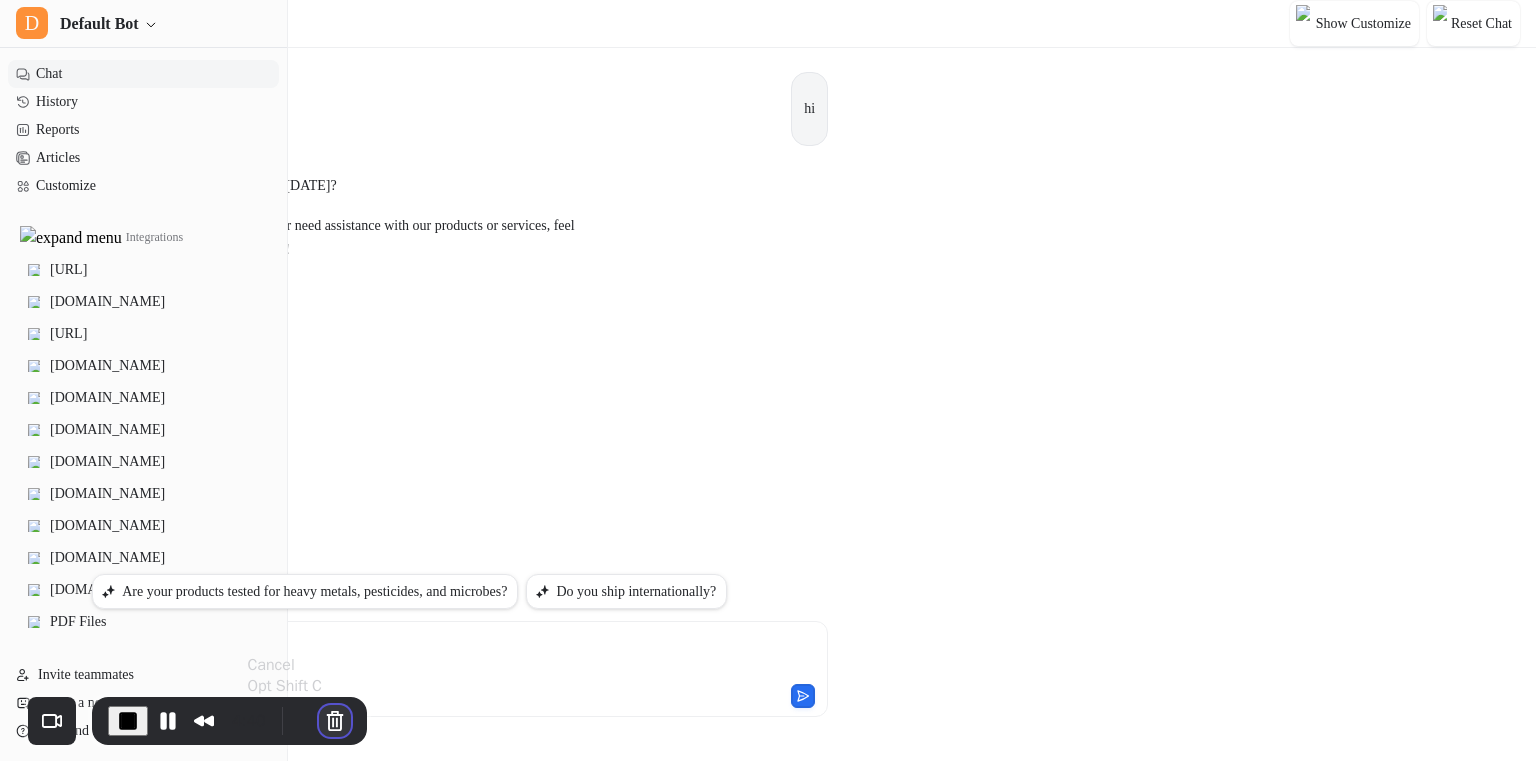 click at bounding box center [335, 721] 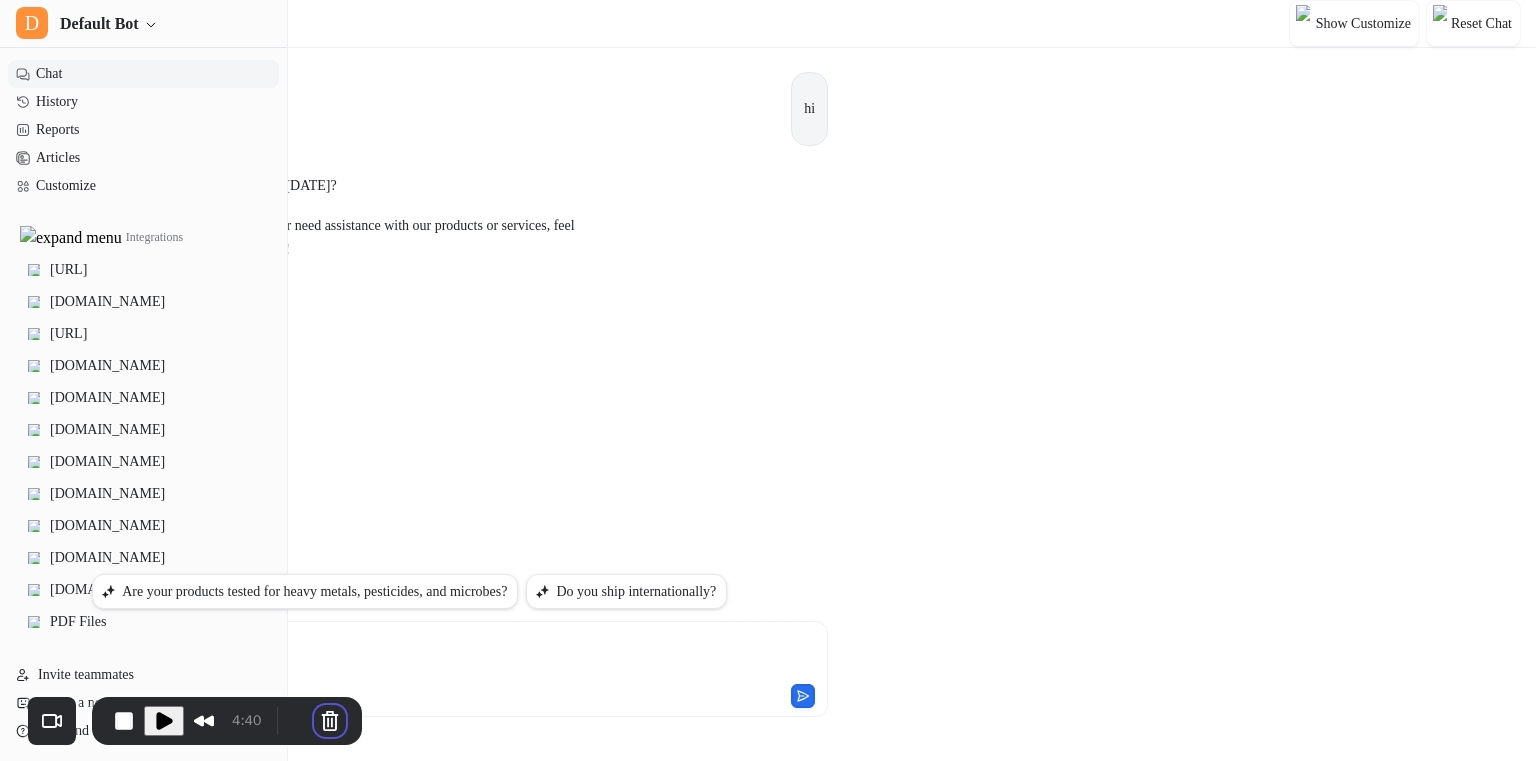 click on "Cancel recording" at bounding box center (599, 930) 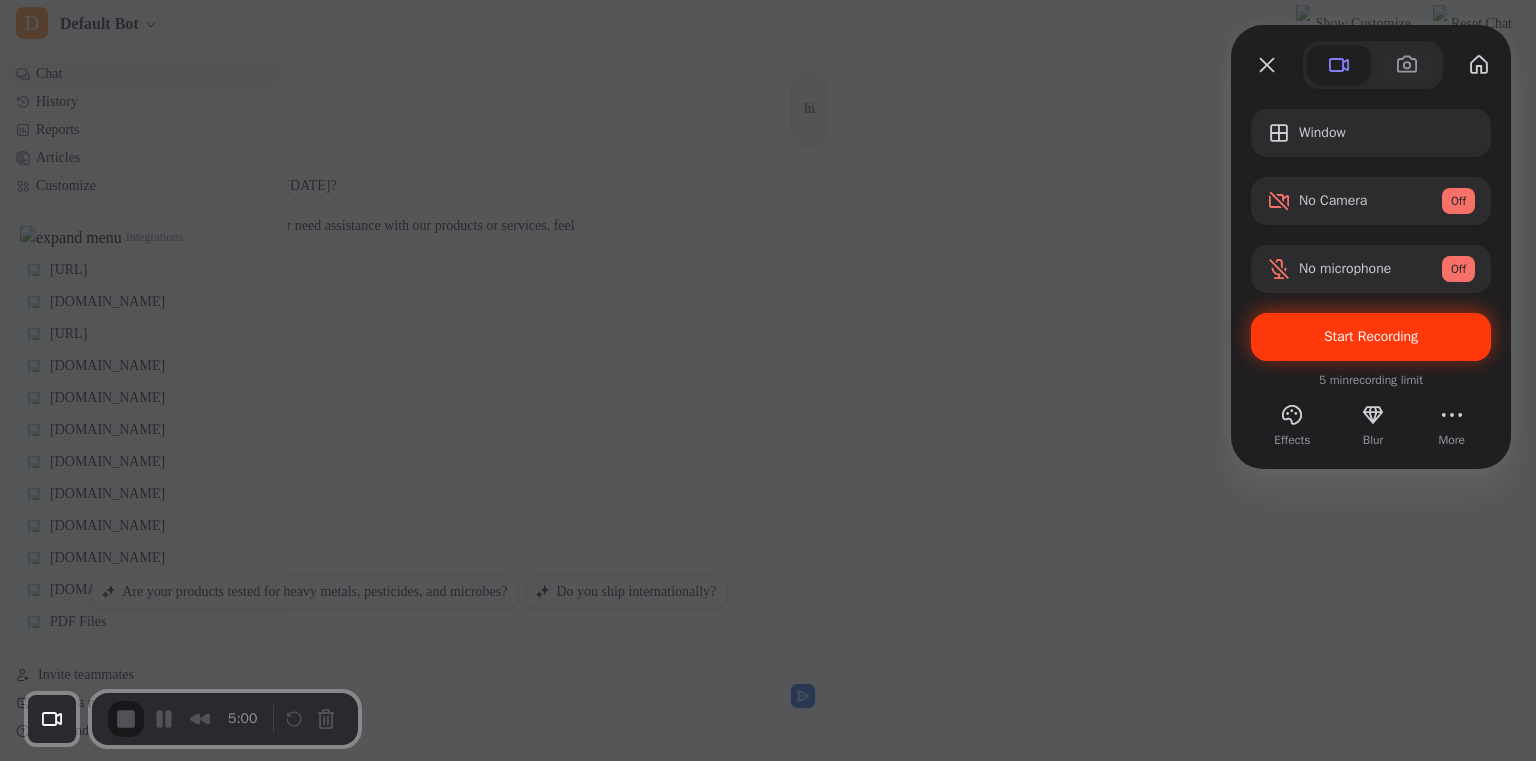 click on "Start Recording" at bounding box center (1371, 336) 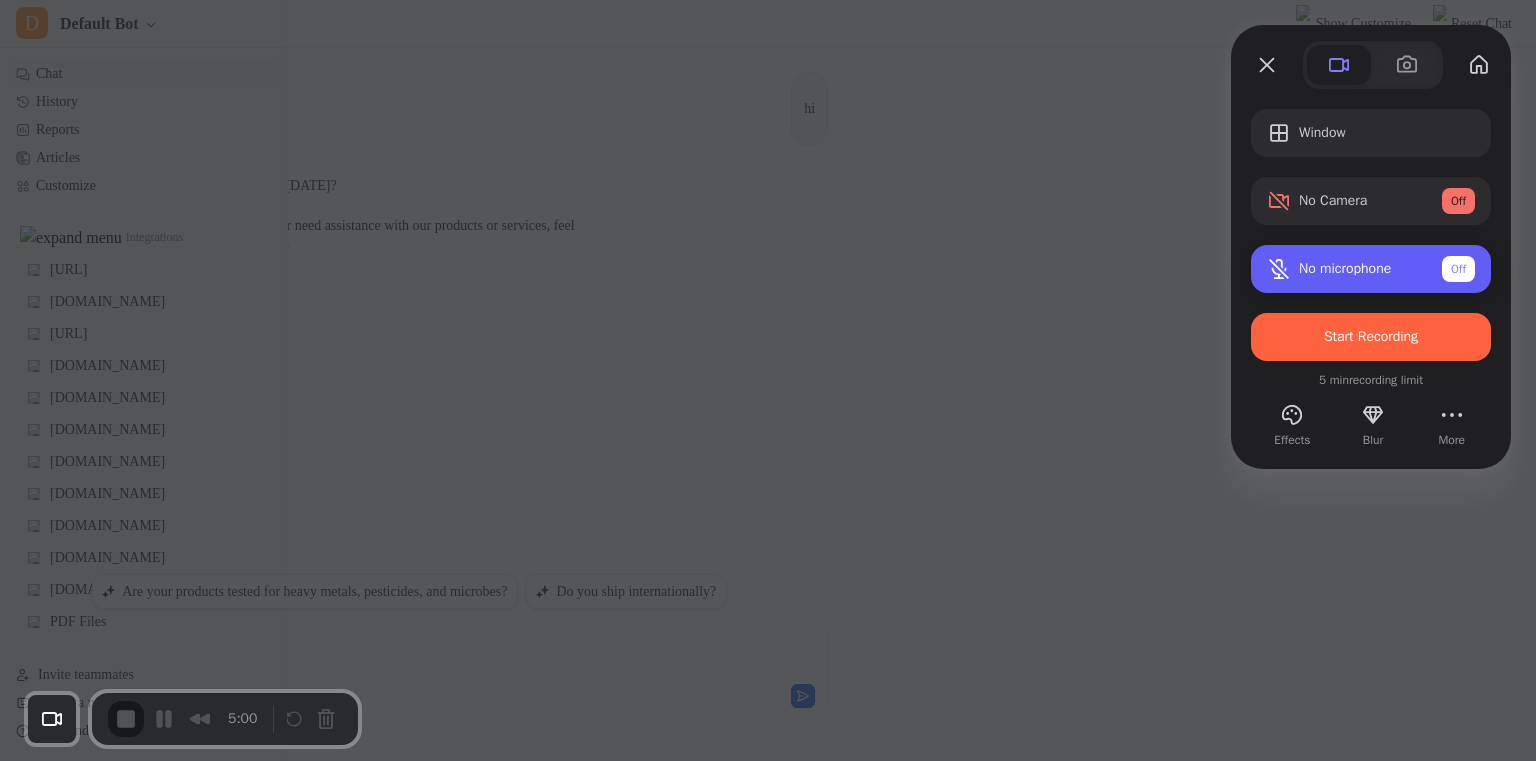 click on "No microphone Off" at bounding box center (1387, 269) 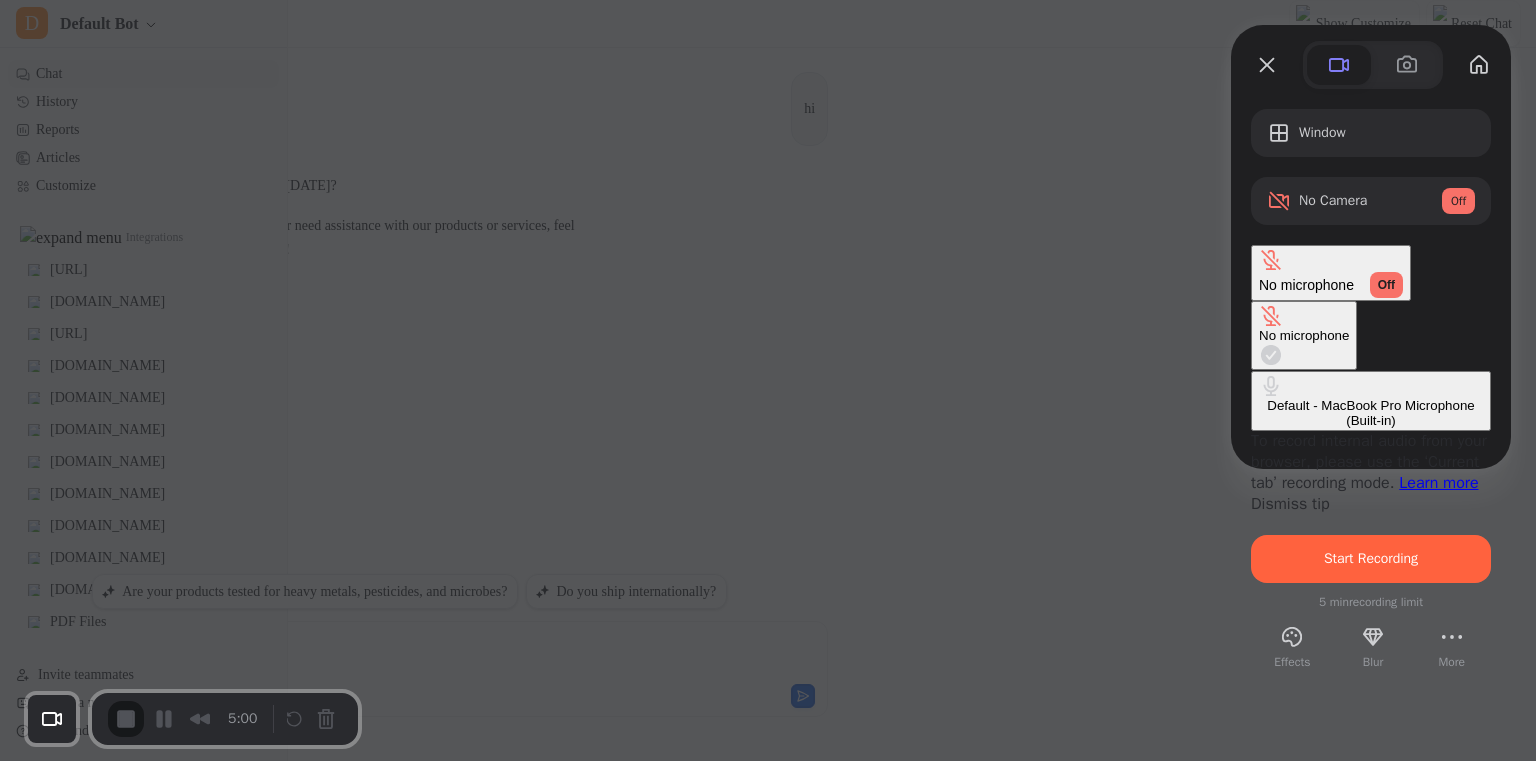 click on "Default - MacBook Pro Microphone (Built-in)" at bounding box center (1371, 413) 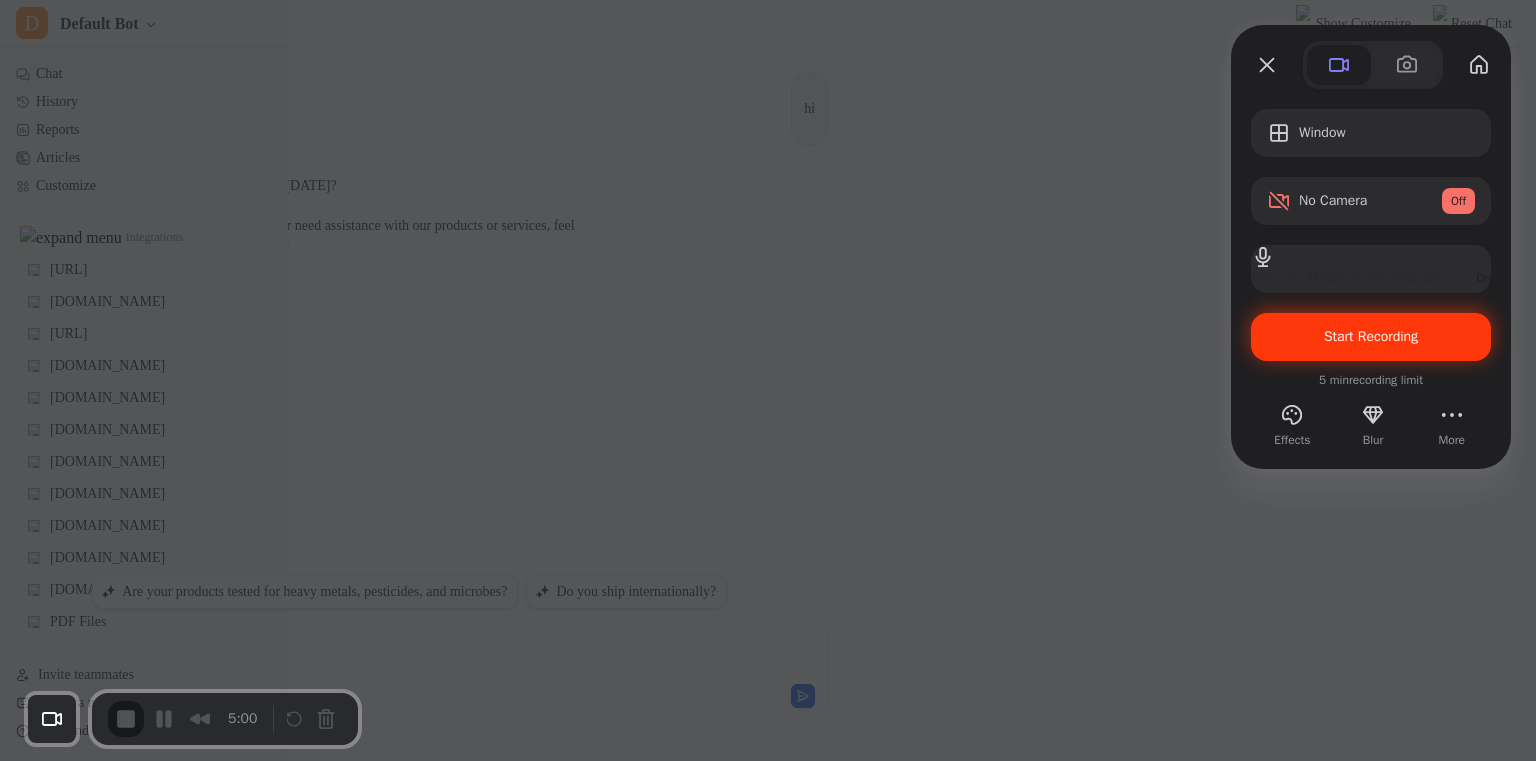 click on "Start Recording" at bounding box center (1371, 336) 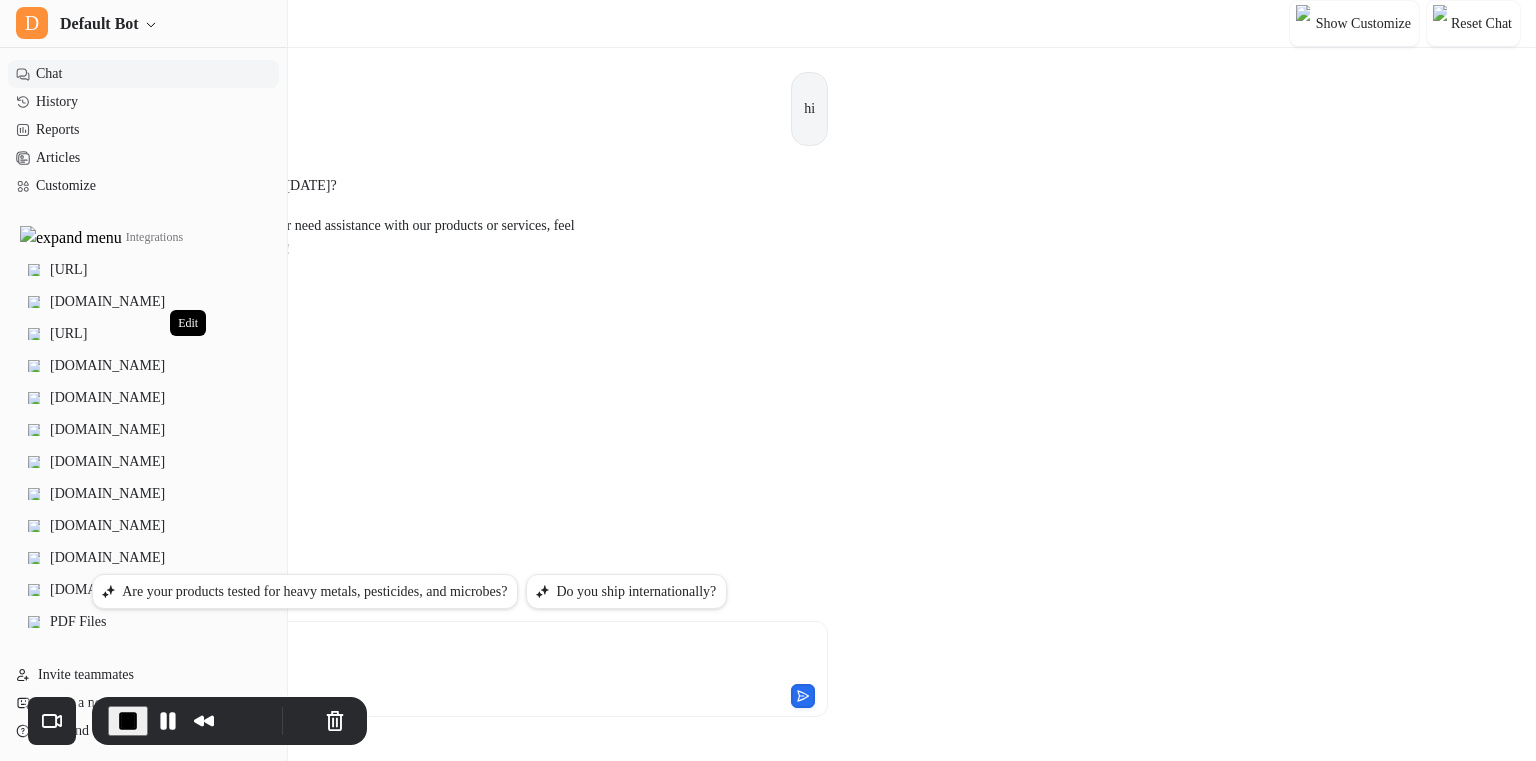 click 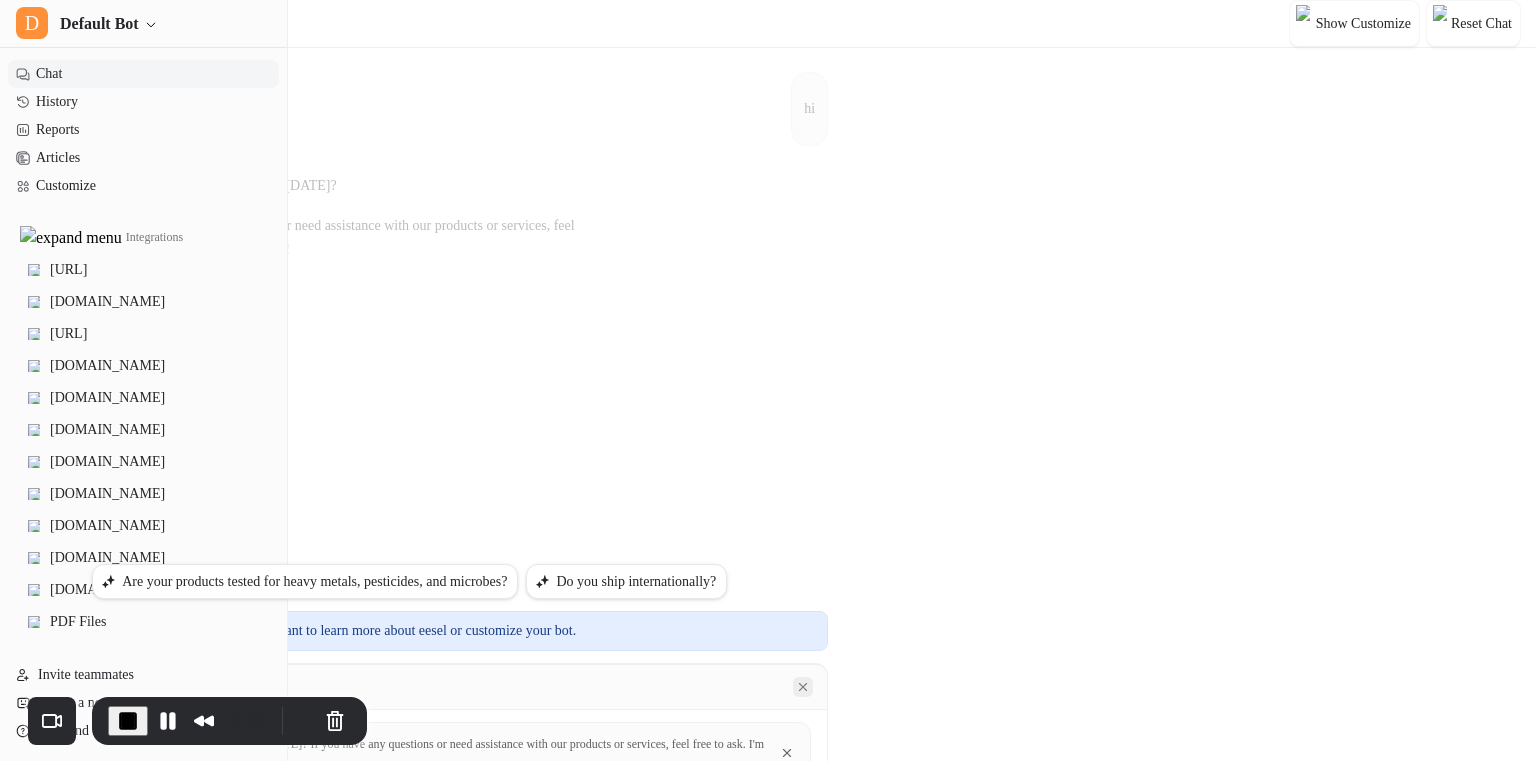 click at bounding box center (803, 687) 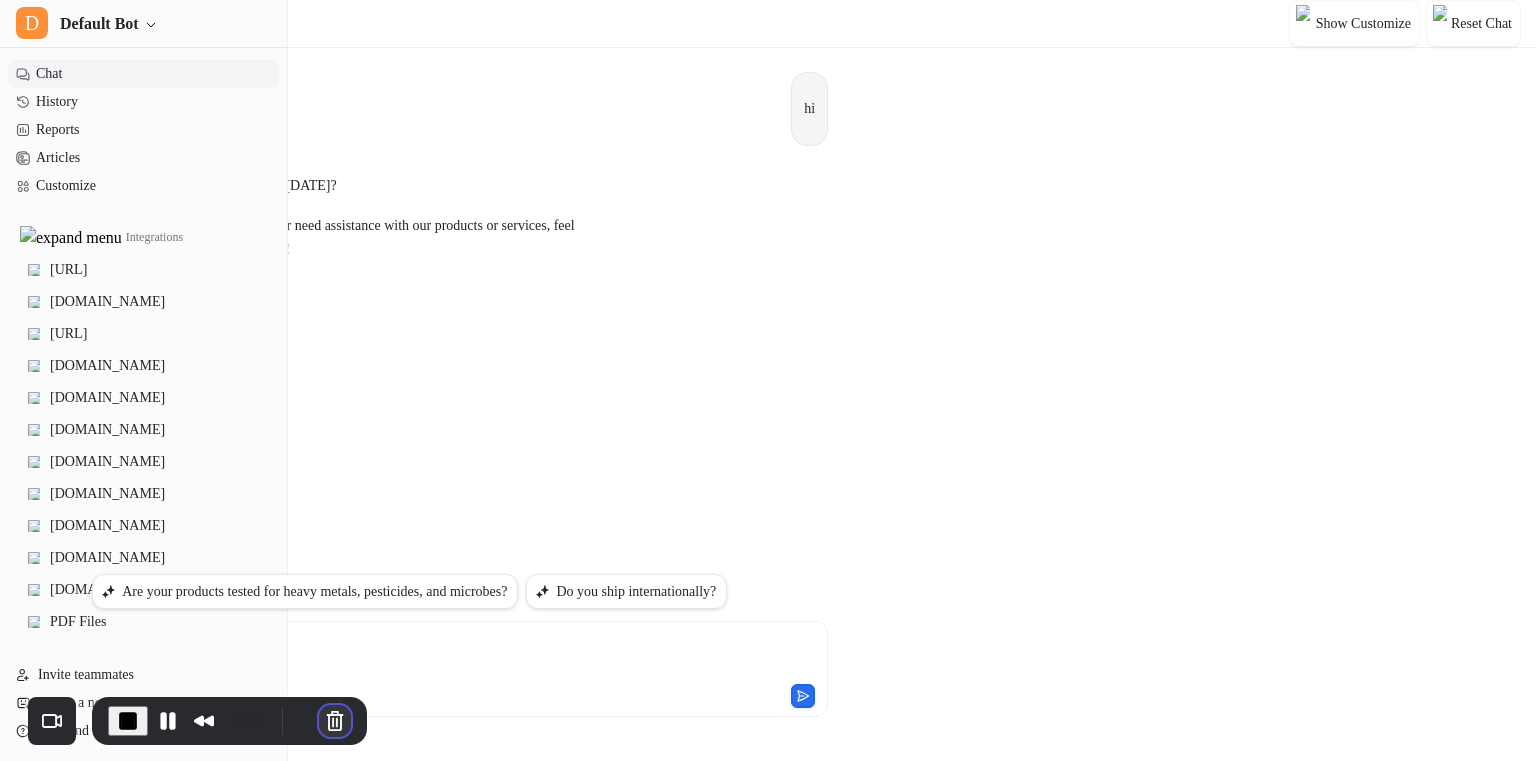 click at bounding box center (335, 721) 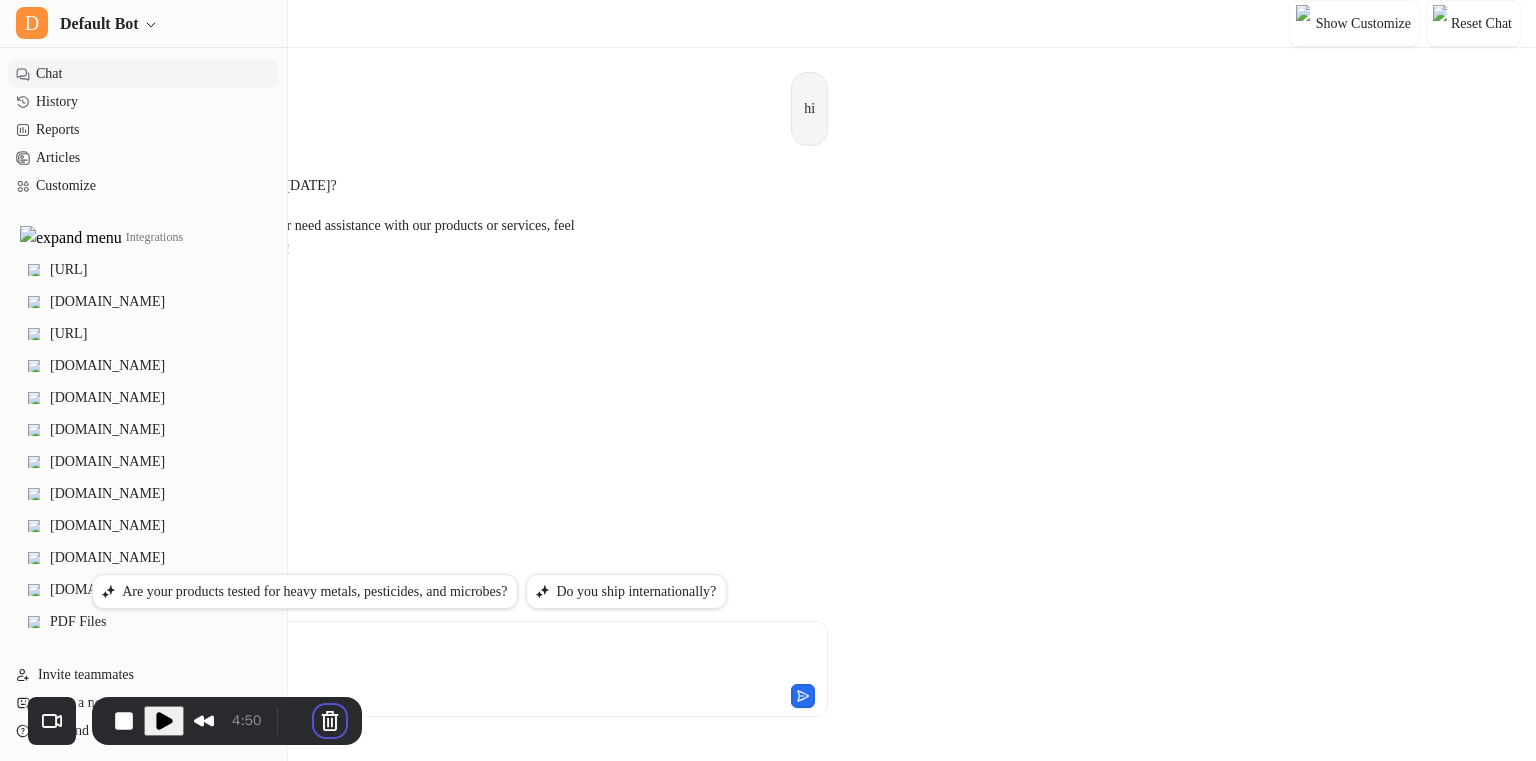 click on "Cancel recording" at bounding box center (599, 930) 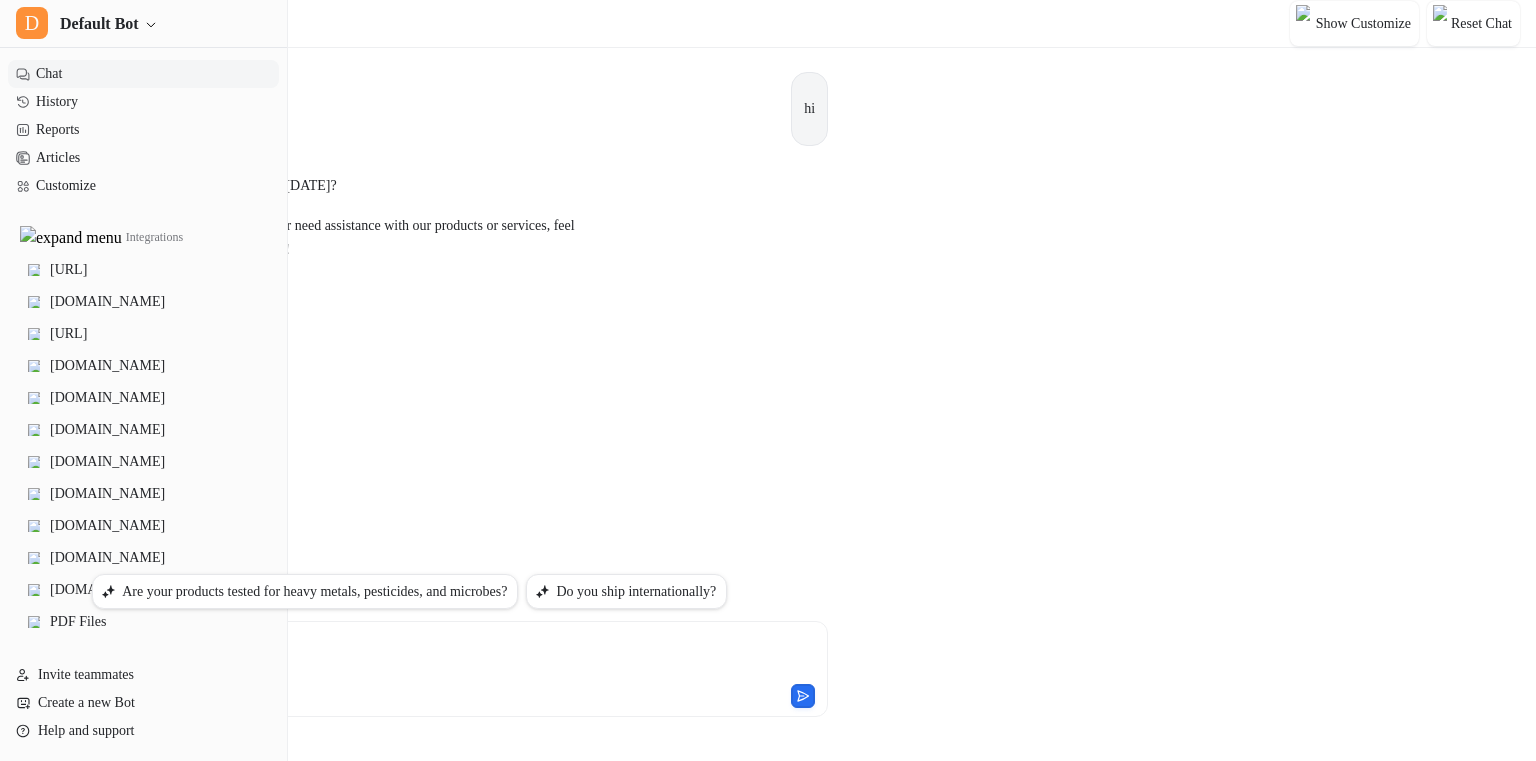 click on "hi
D Hello! How can I help you [DATE]?
If you have any questions or need assistance with our products or services, feel free to ask. I'm here to help!
Copy Adjust Tone Edit" at bounding box center (460, 306) 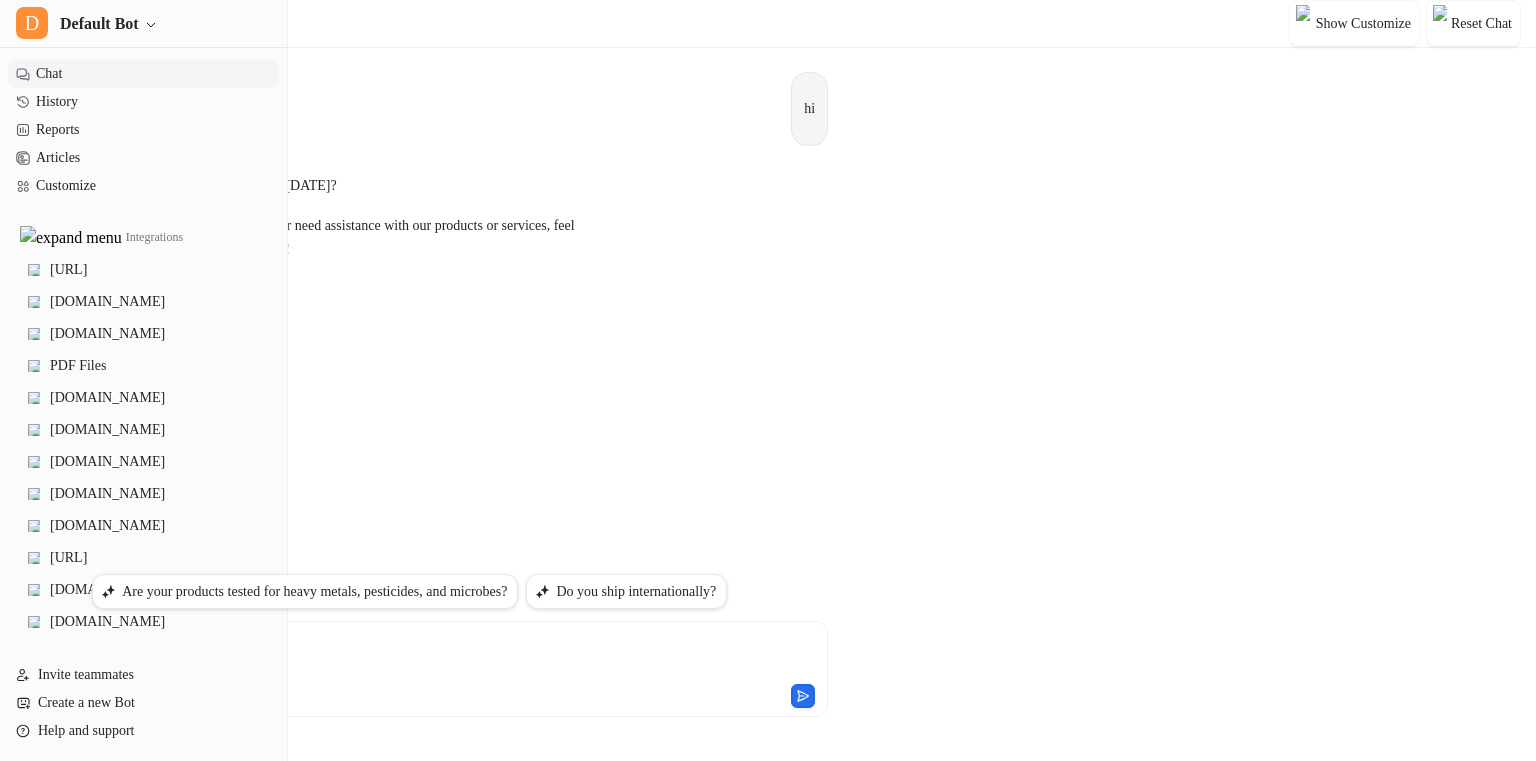 scroll, scrollTop: 0, scrollLeft: 0, axis: both 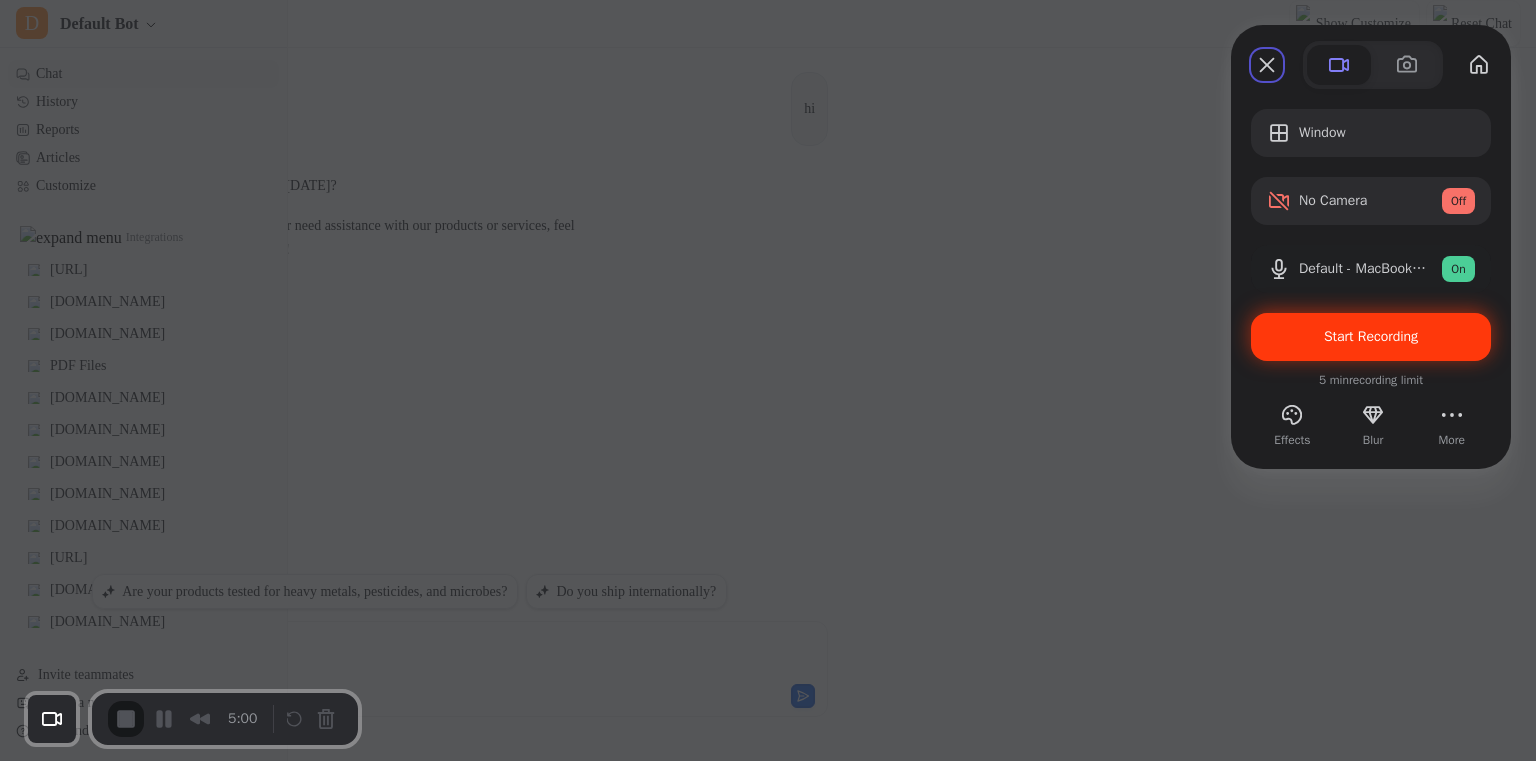 click on "Start Recording" at bounding box center [1371, 337] 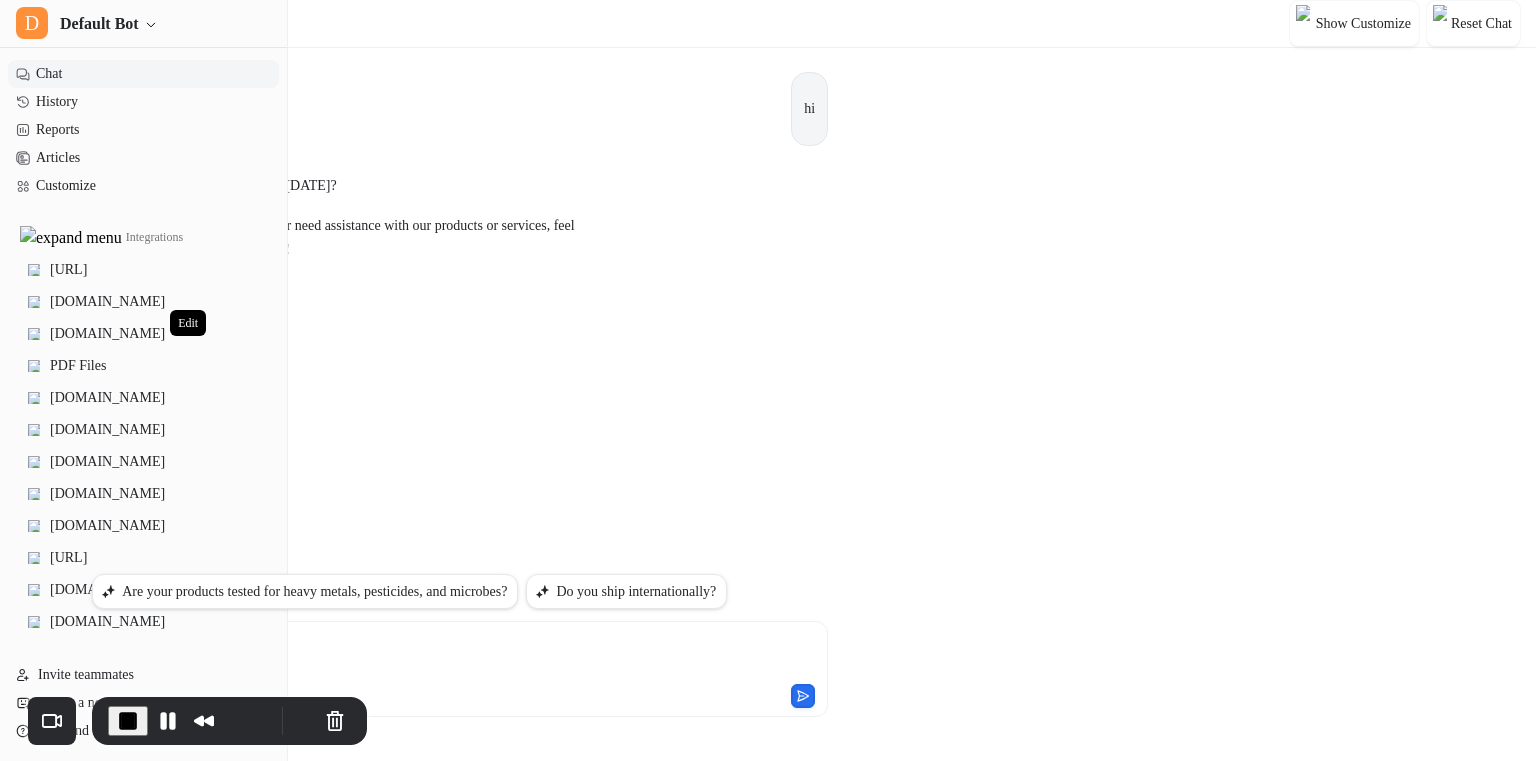 click 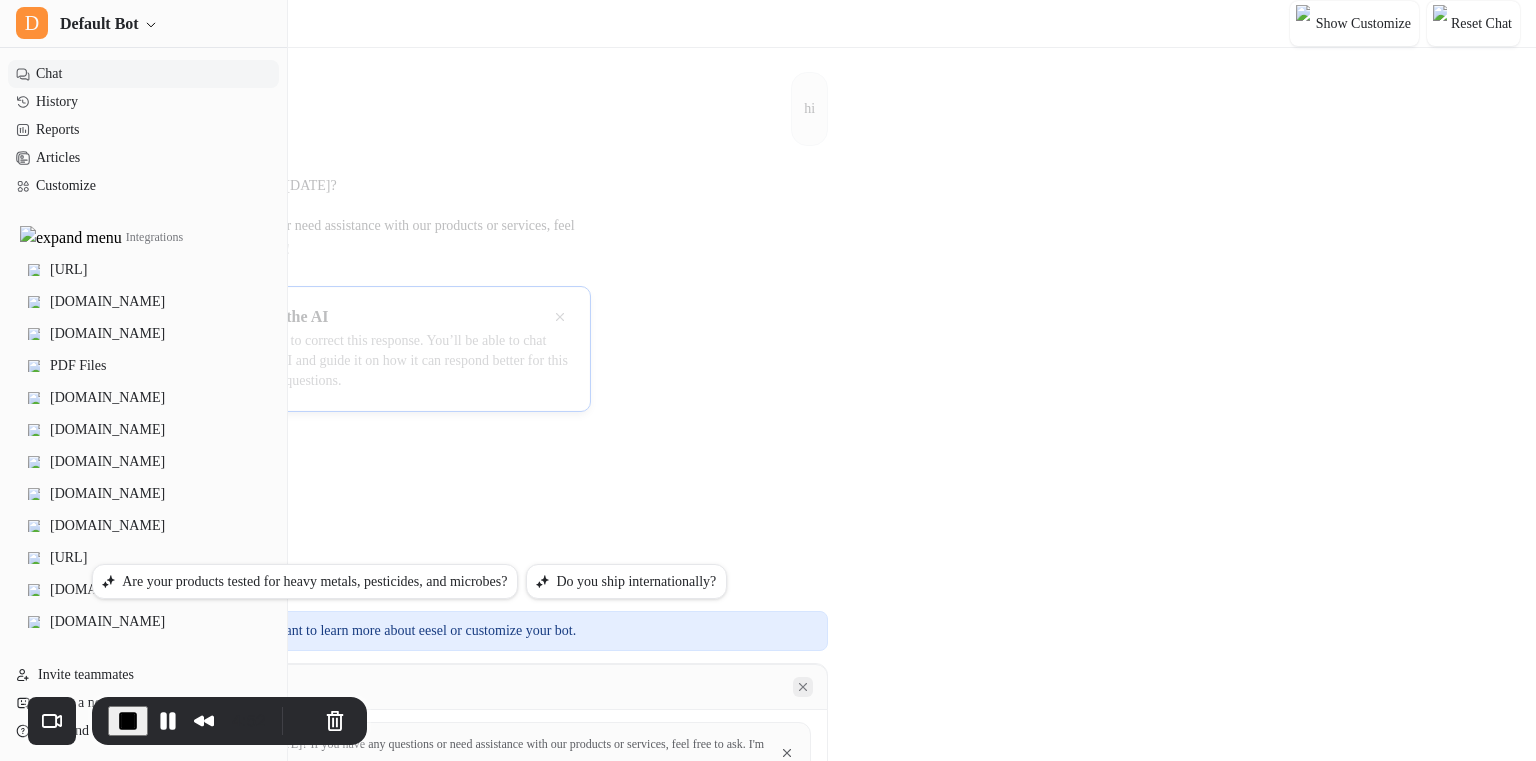 click 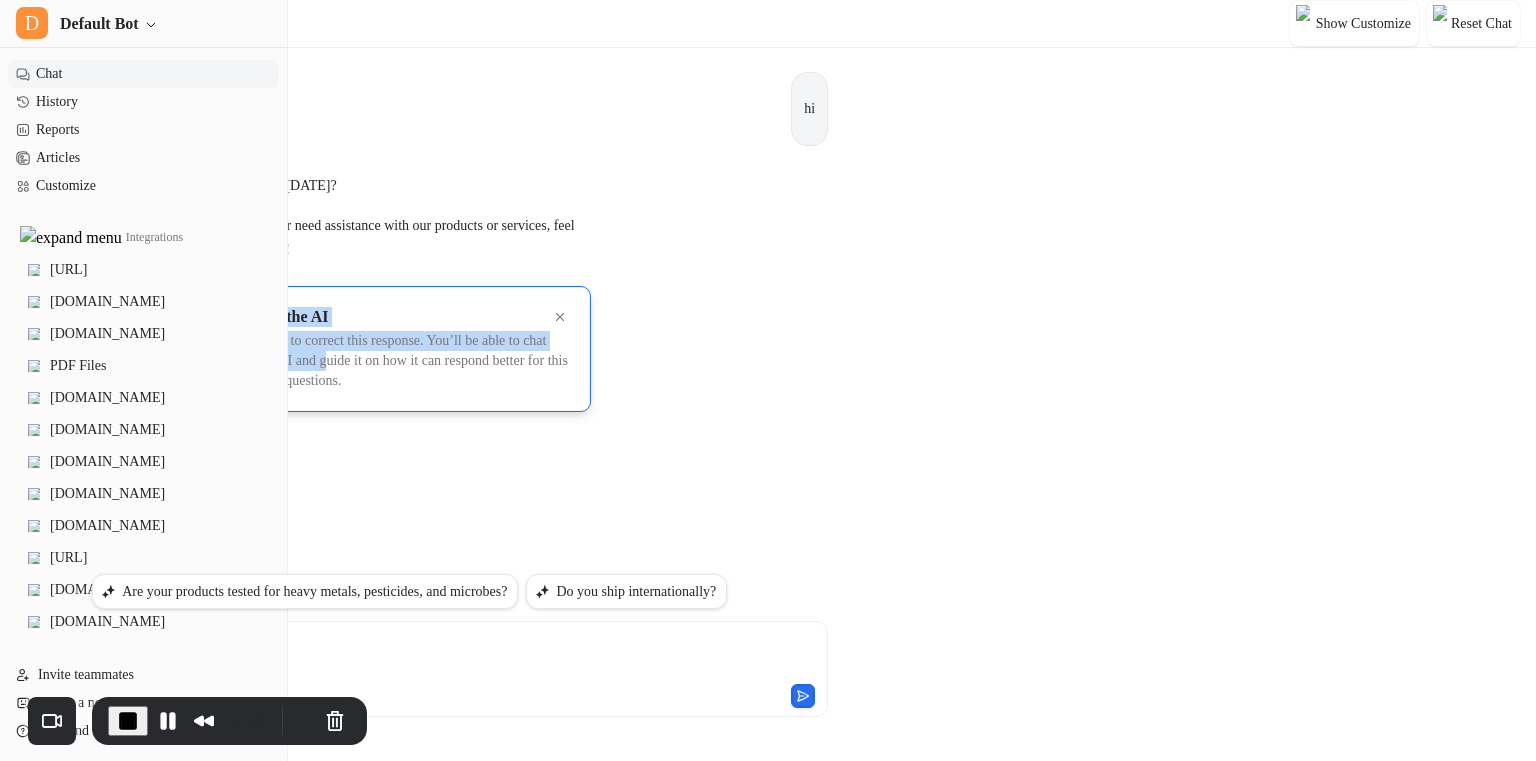 drag, startPoint x: 678, startPoint y: 255, endPoint x: 820, endPoint y: 305, distance: 150.54567 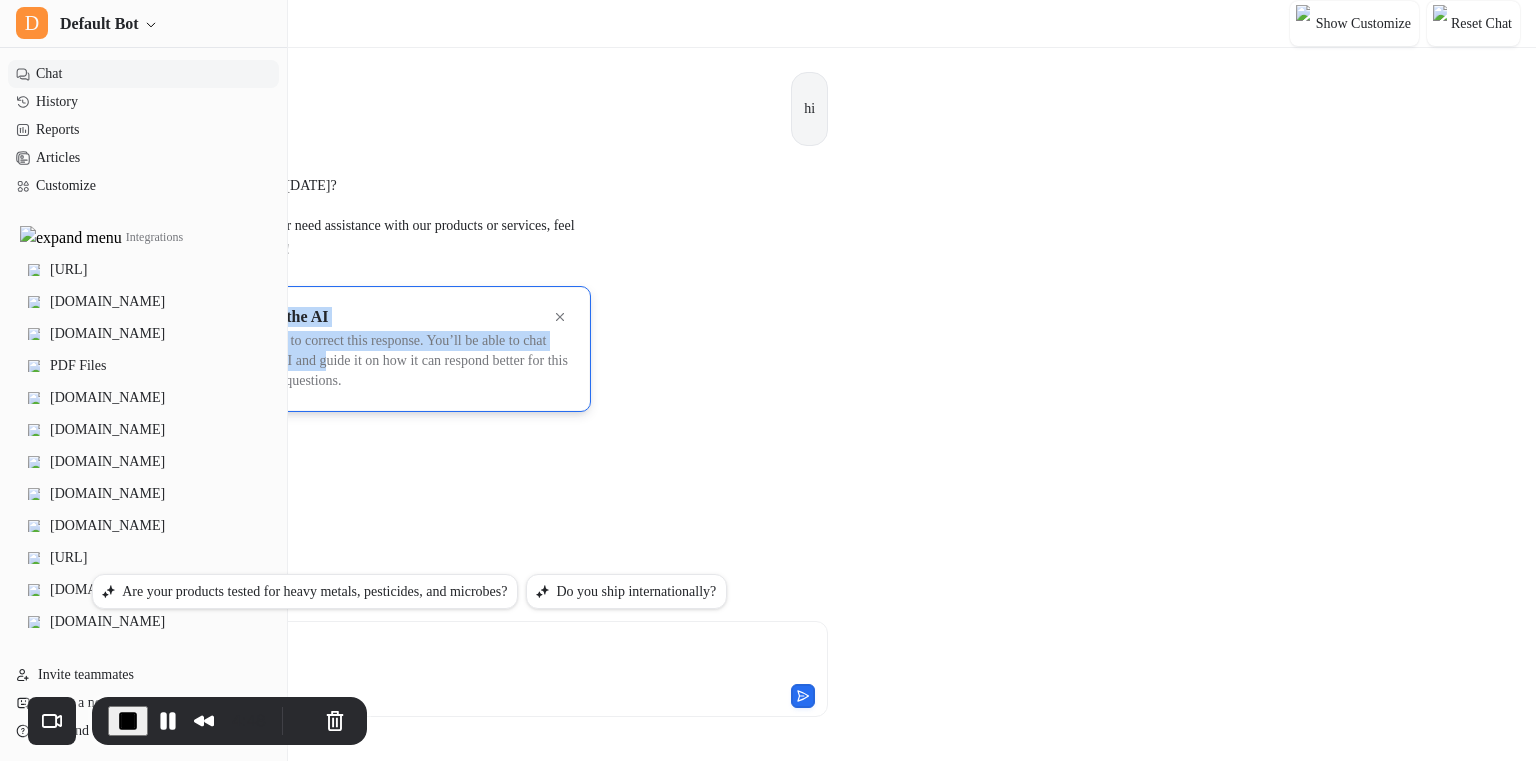 click on "Click here to correct this response. You’ll be able to chat with the AI and guide it on how it can respond better for this and other questions." at bounding box center [399, 361] 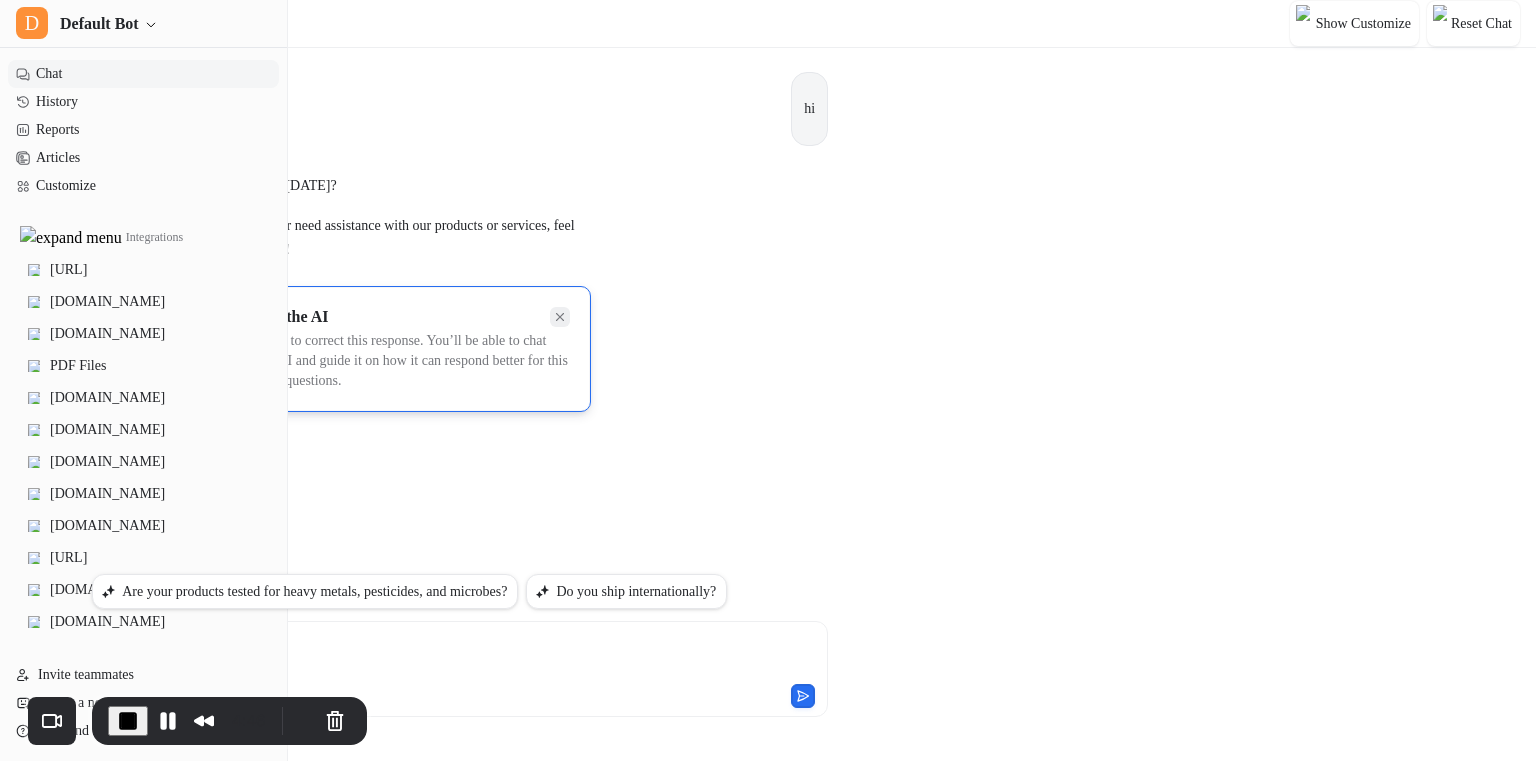 click 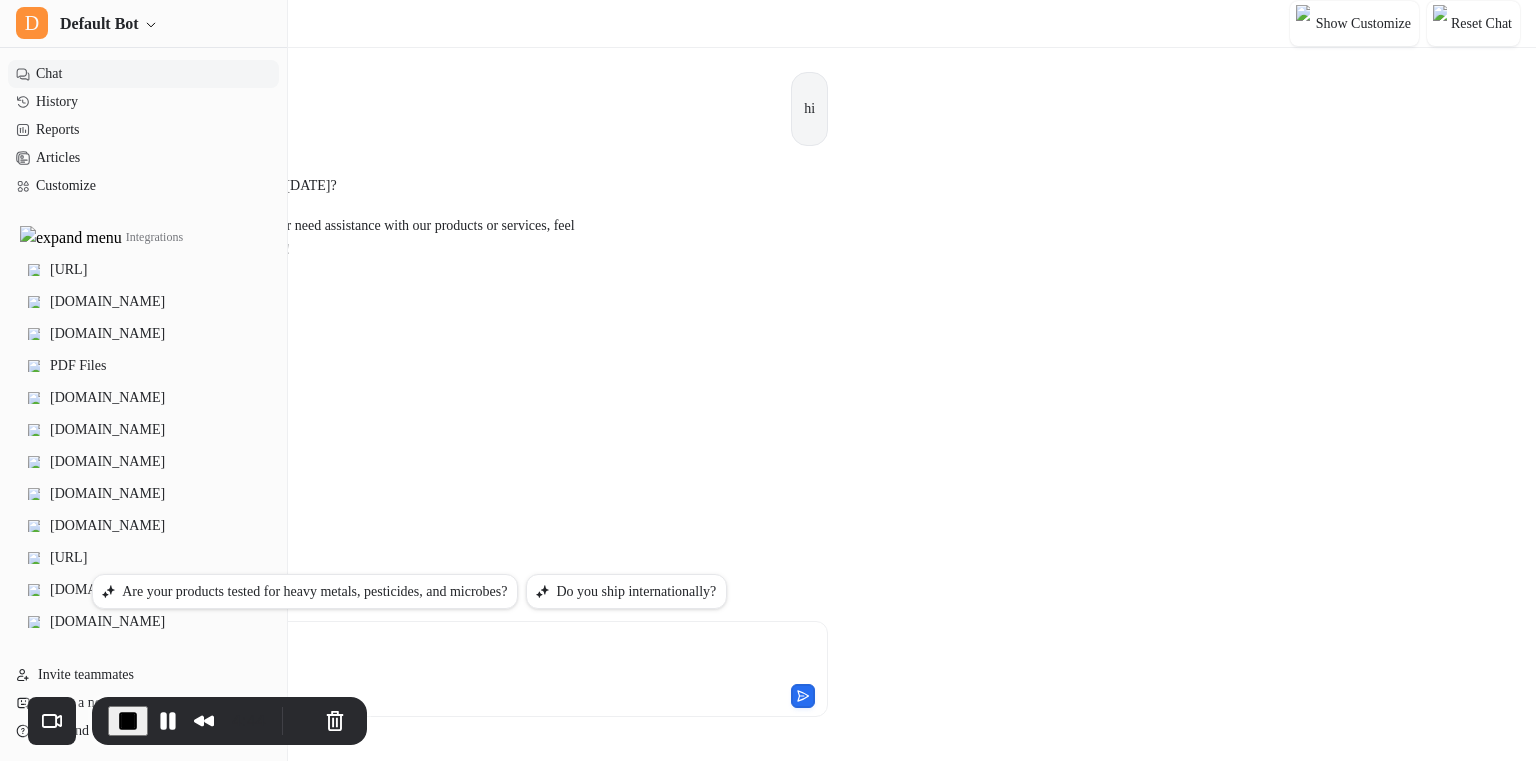 click on "hi
D Hello! How can I help you [DATE]?
If you have any questions or need assistance with our products or services, feel free to ask. I'm here to help!
Copy Adjust Tone Edit" at bounding box center [460, 306] 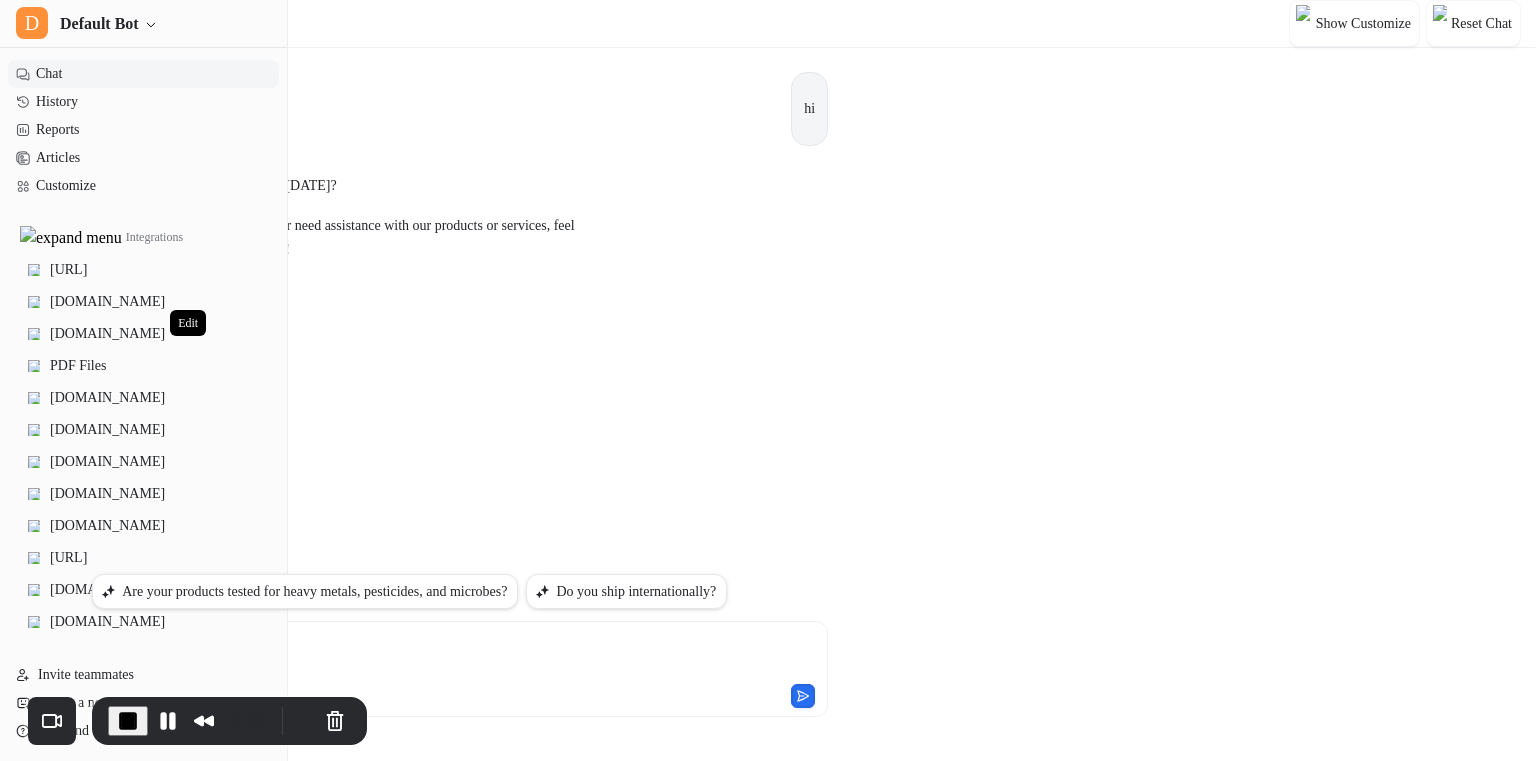 click 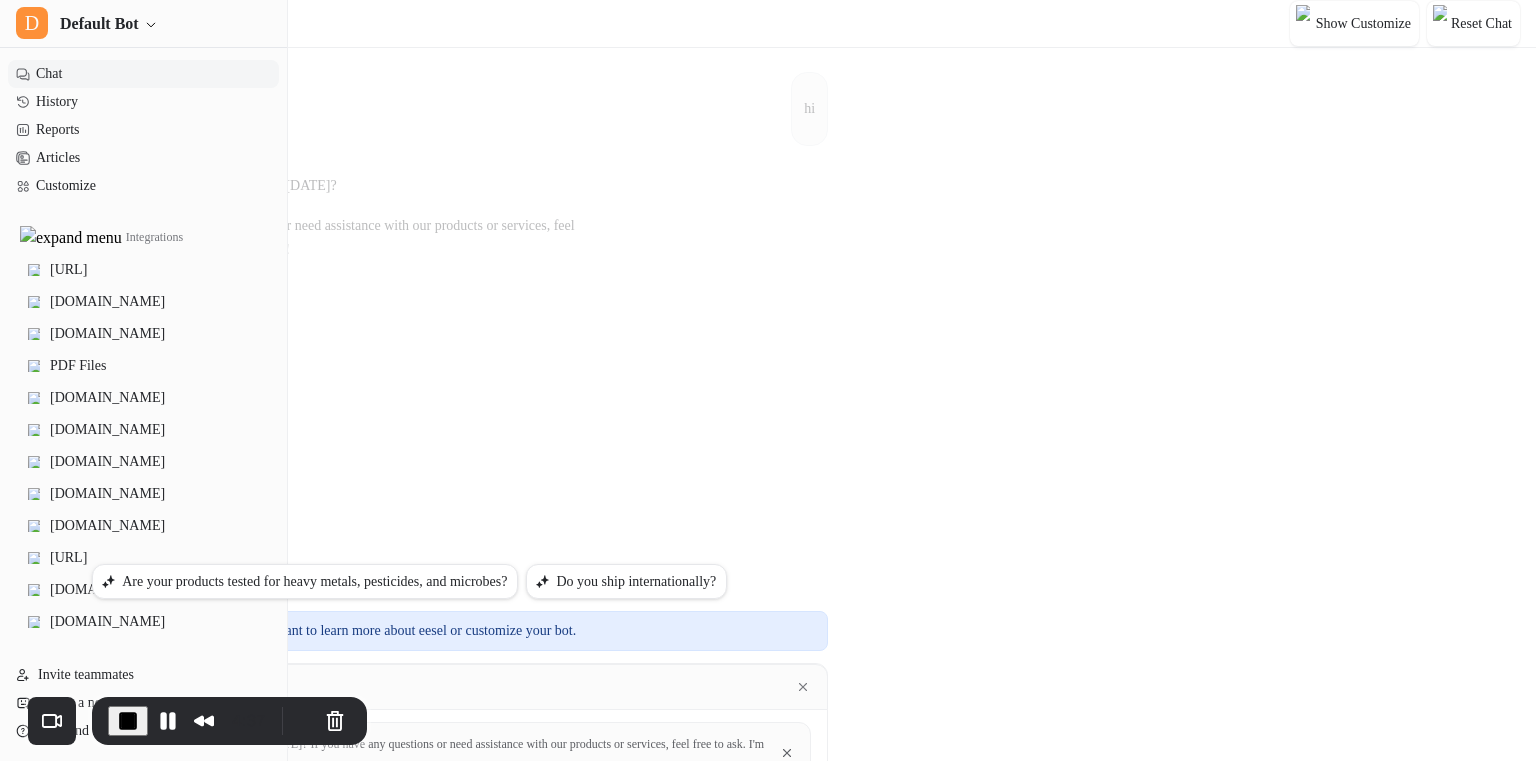 click on "eesel AI assistant" at bounding box center [460, 687] 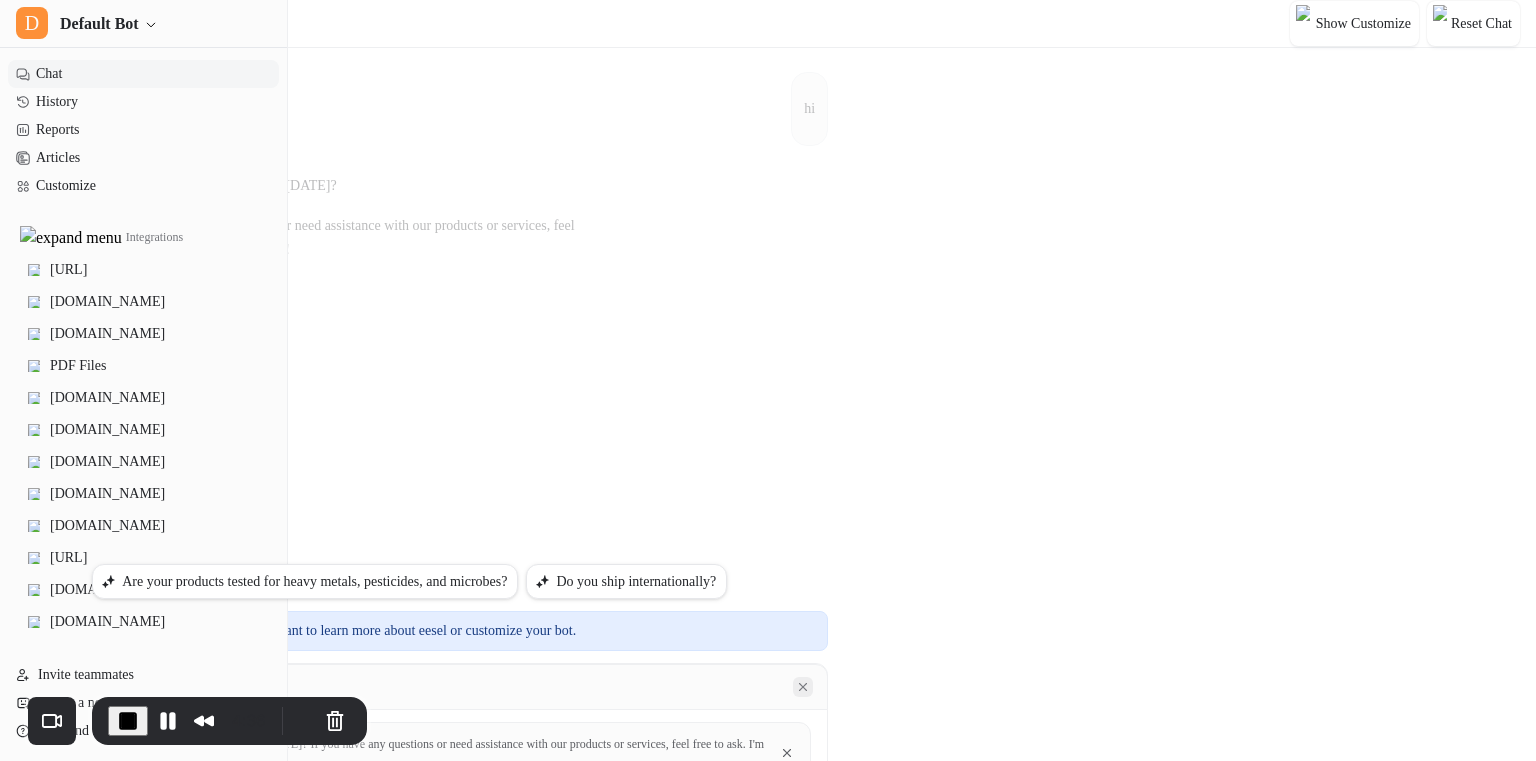 click 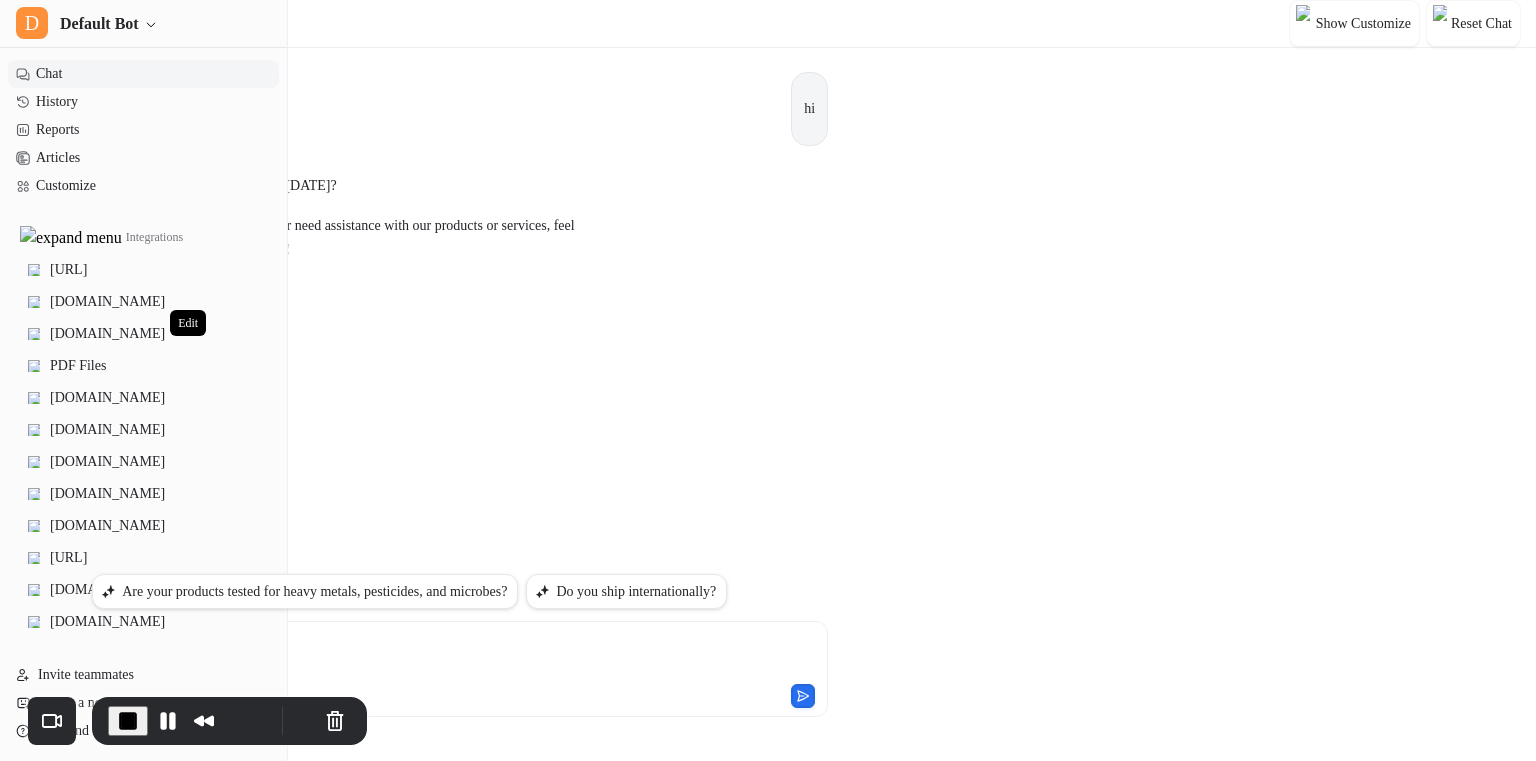 click 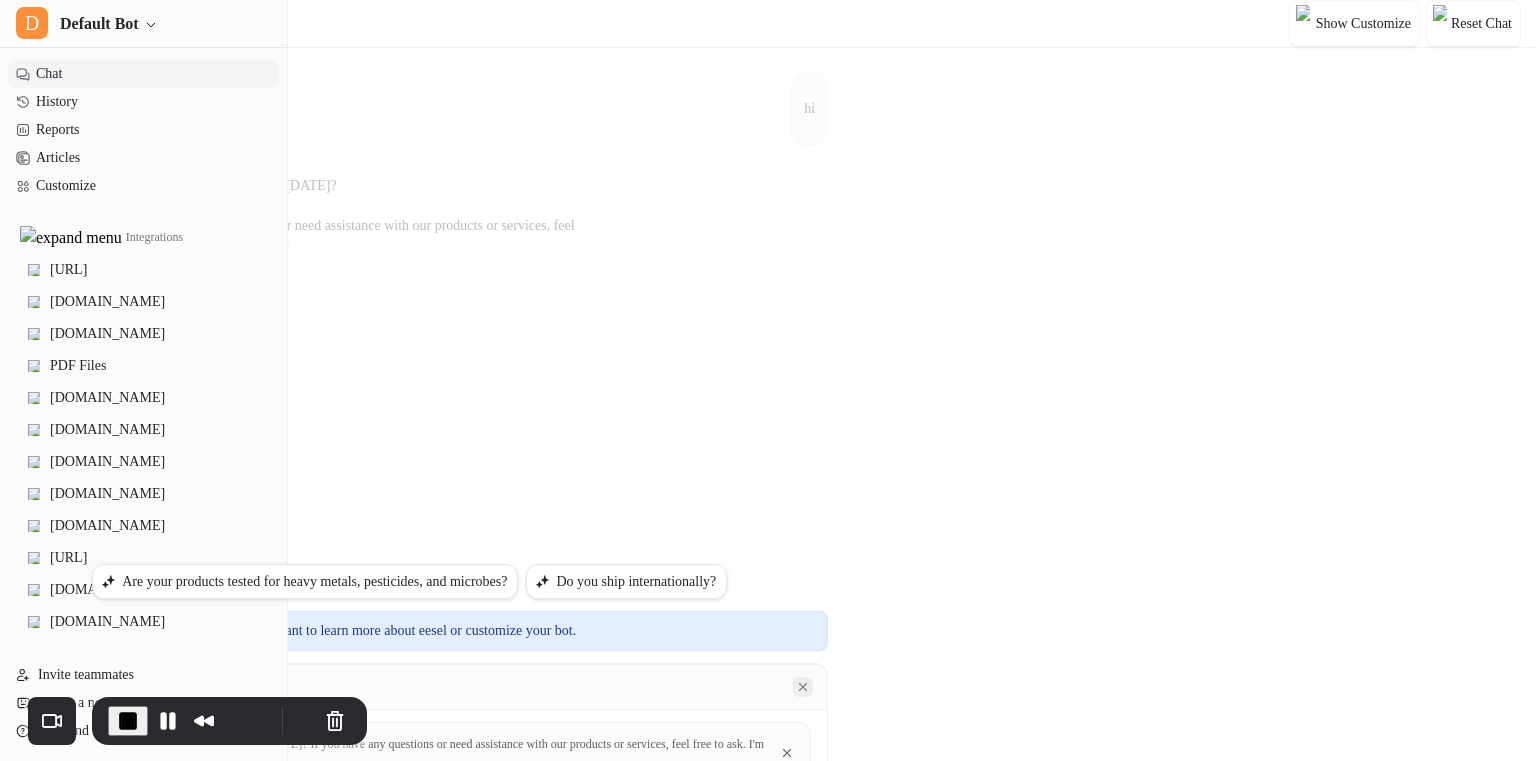 click 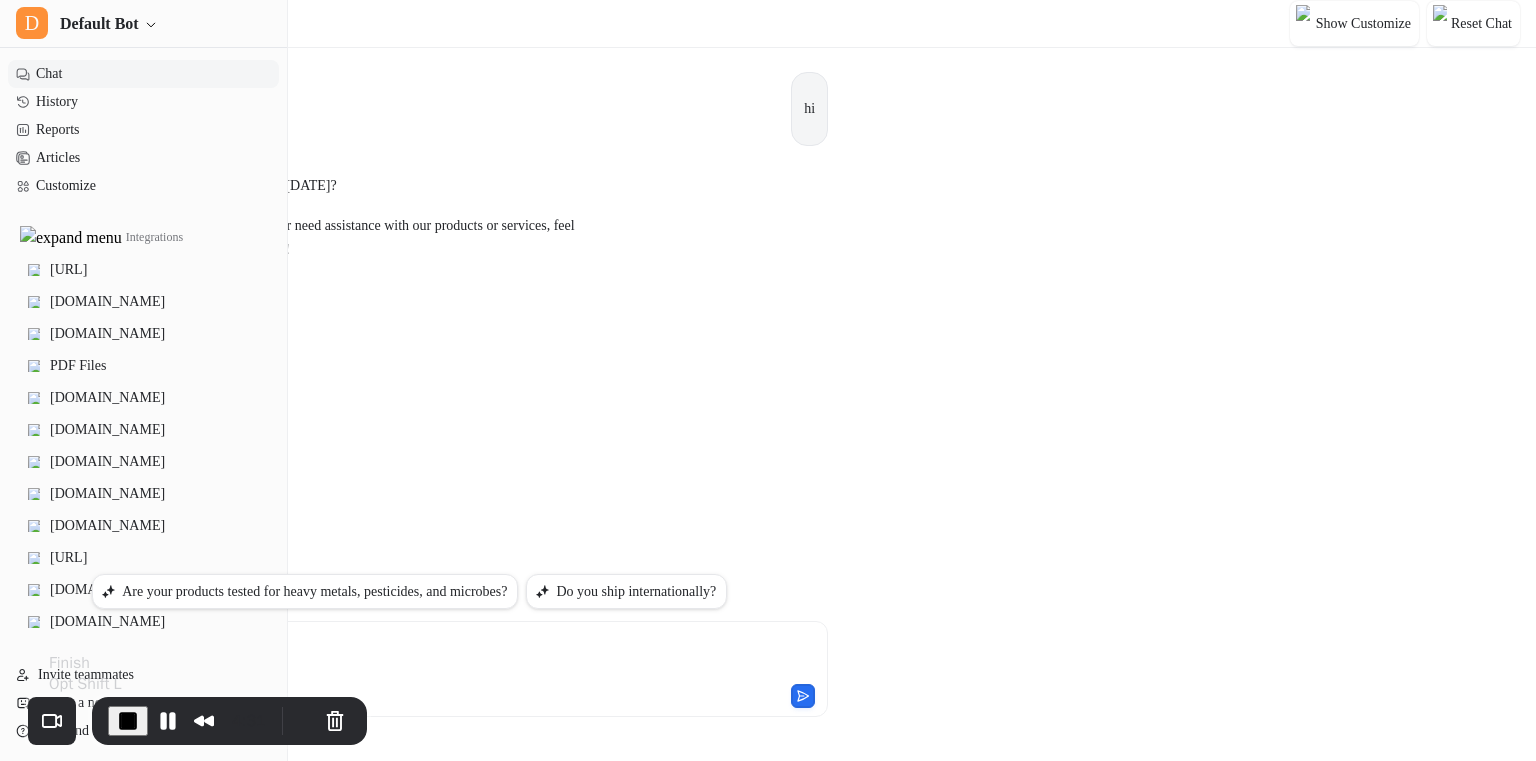click at bounding box center [128, 721] 